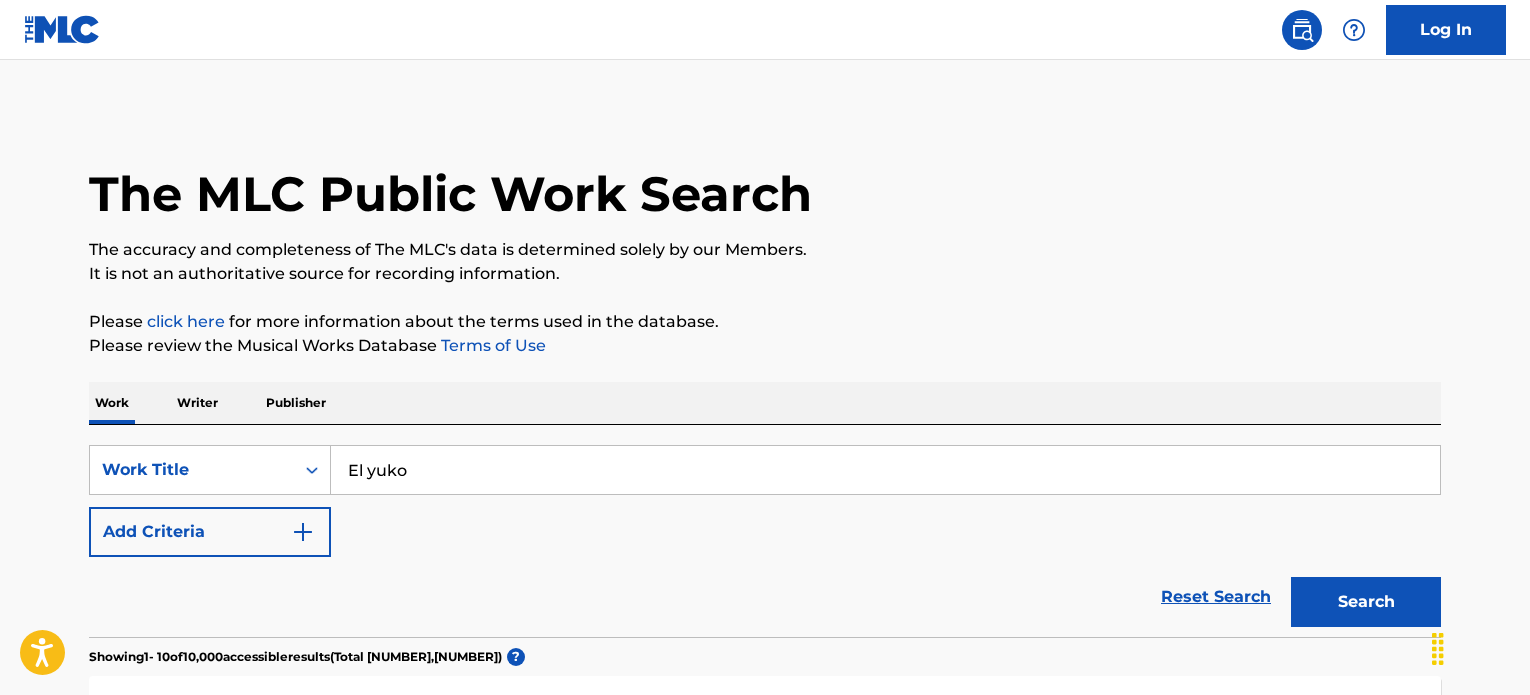 scroll, scrollTop: 552, scrollLeft: 0, axis: vertical 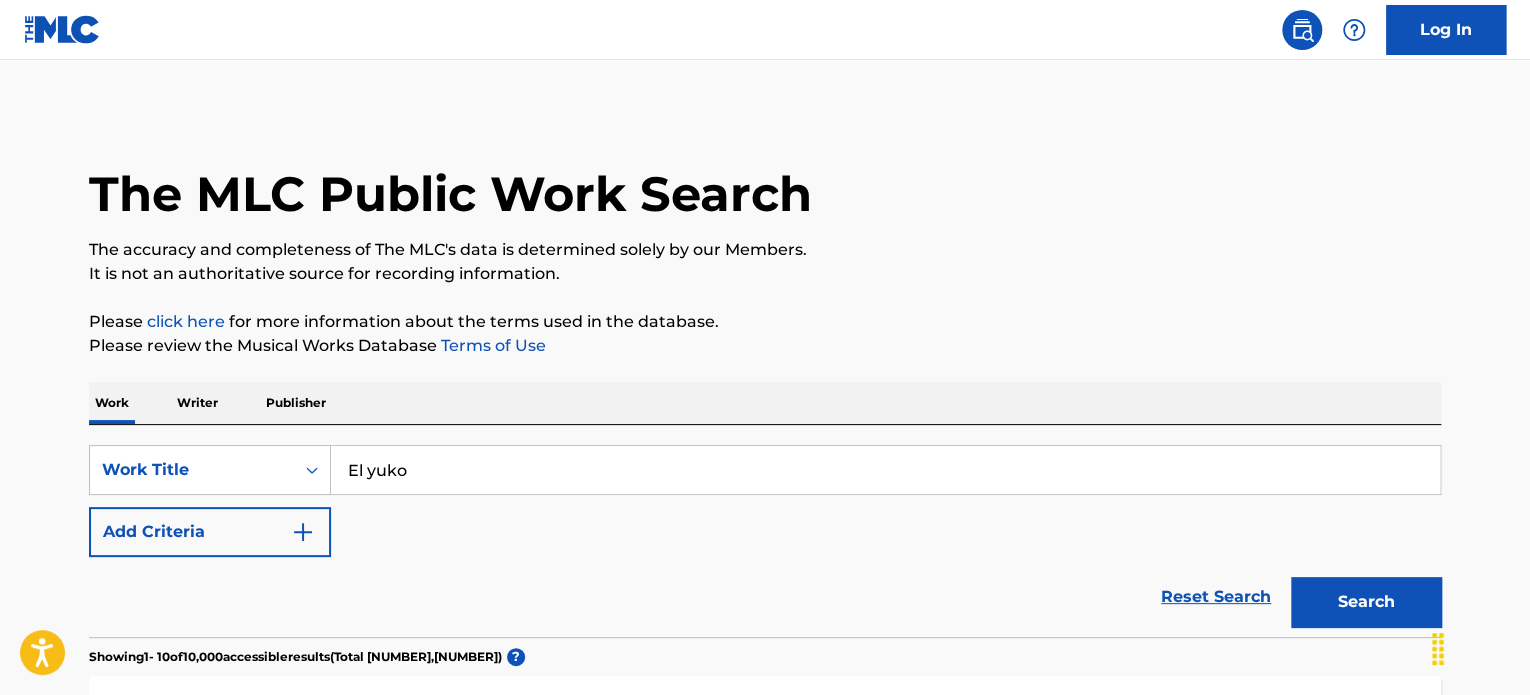 click on "El yuko" at bounding box center [885, 470] 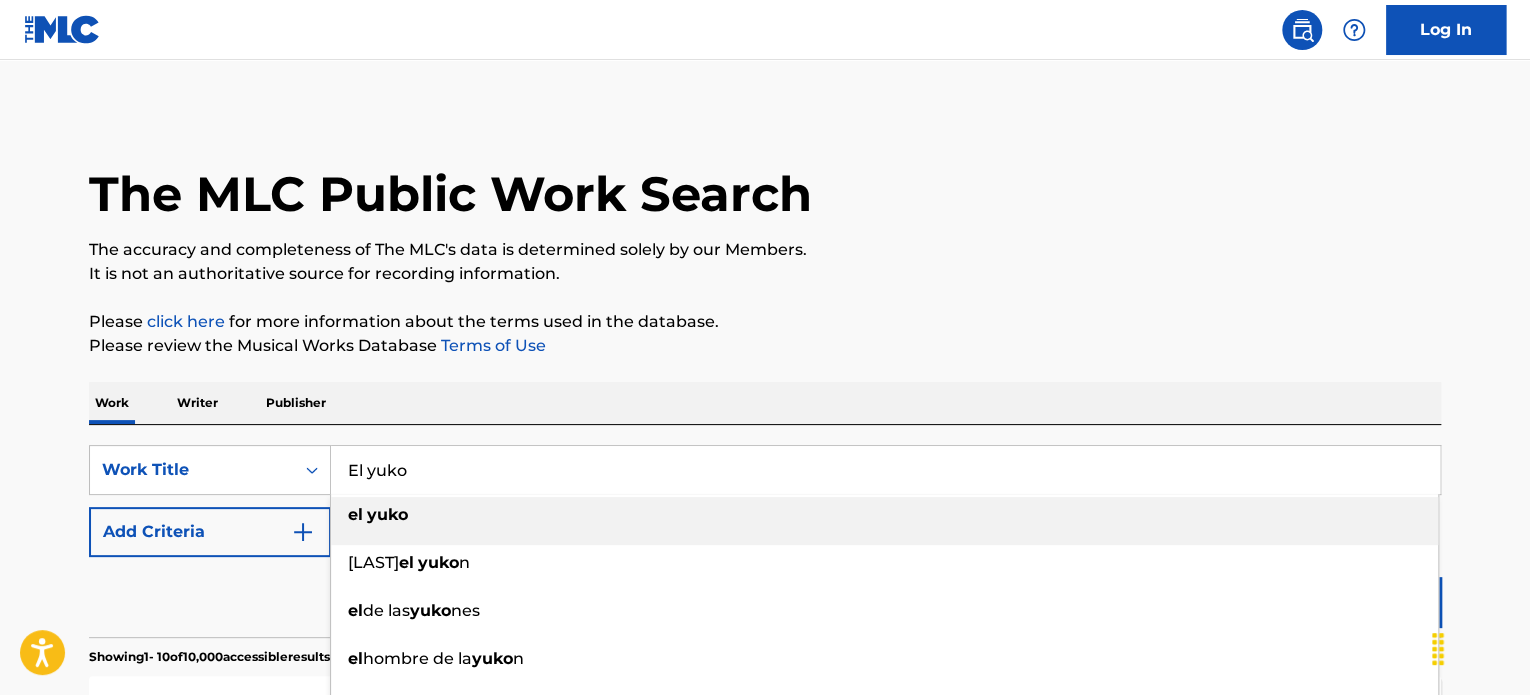 click on "El yuko" at bounding box center [885, 470] 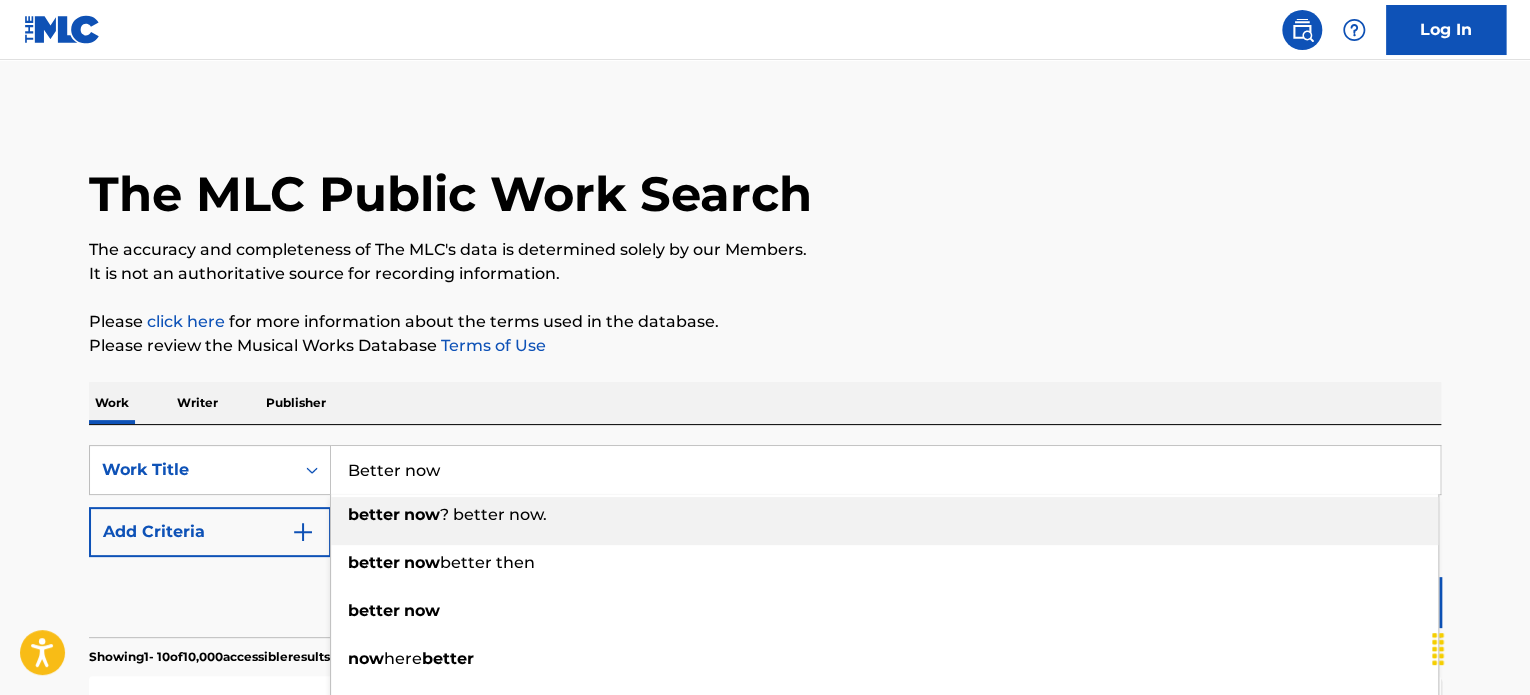 type on "Better now" 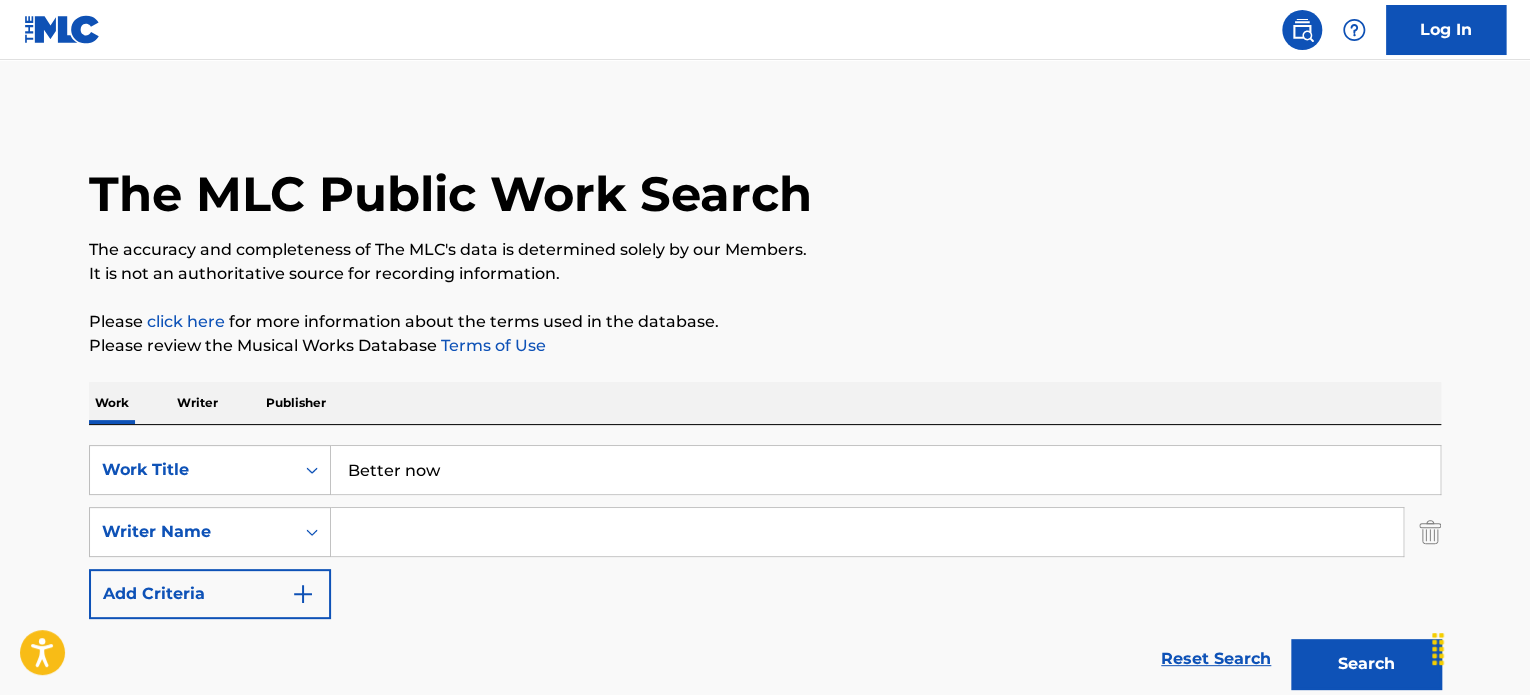 click at bounding box center [867, 532] 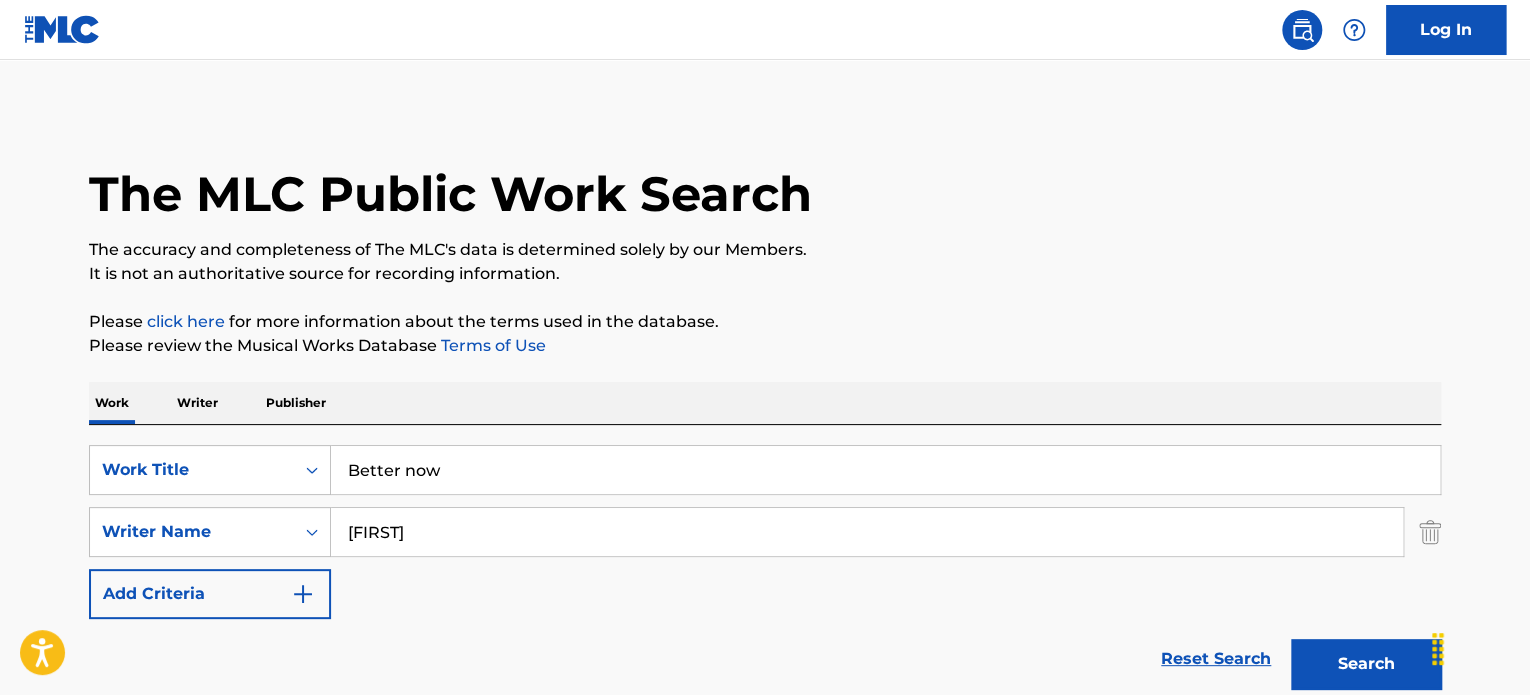 type on "[FIRST]" 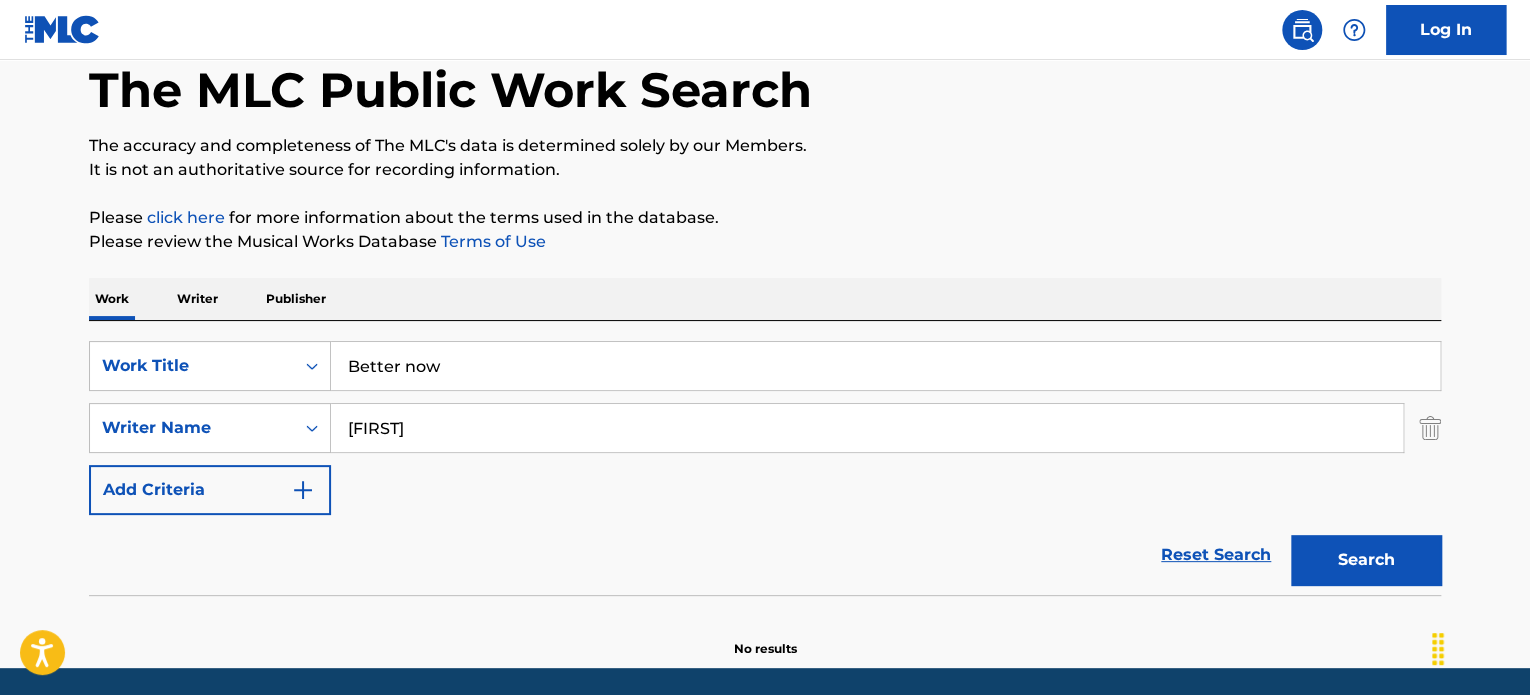 scroll, scrollTop: 172, scrollLeft: 0, axis: vertical 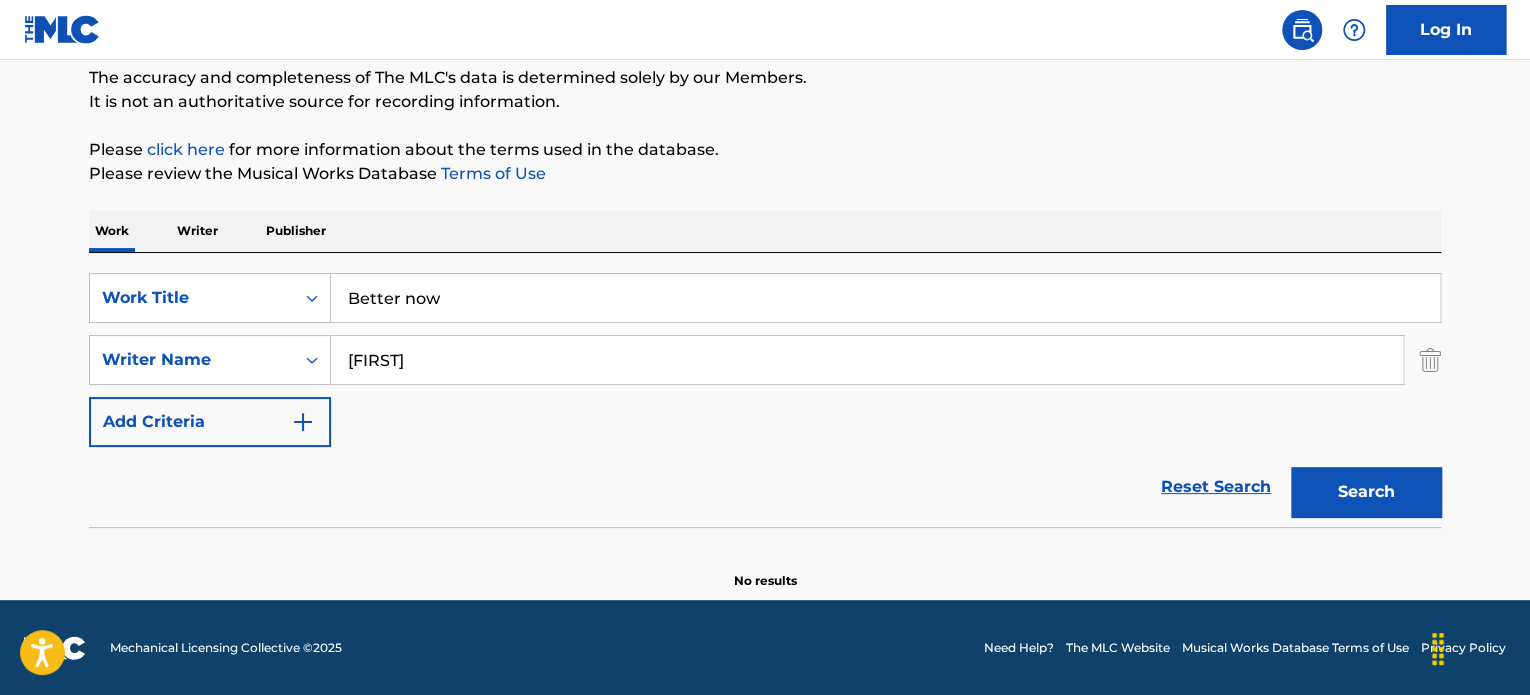 click on "Better now" at bounding box center [885, 298] 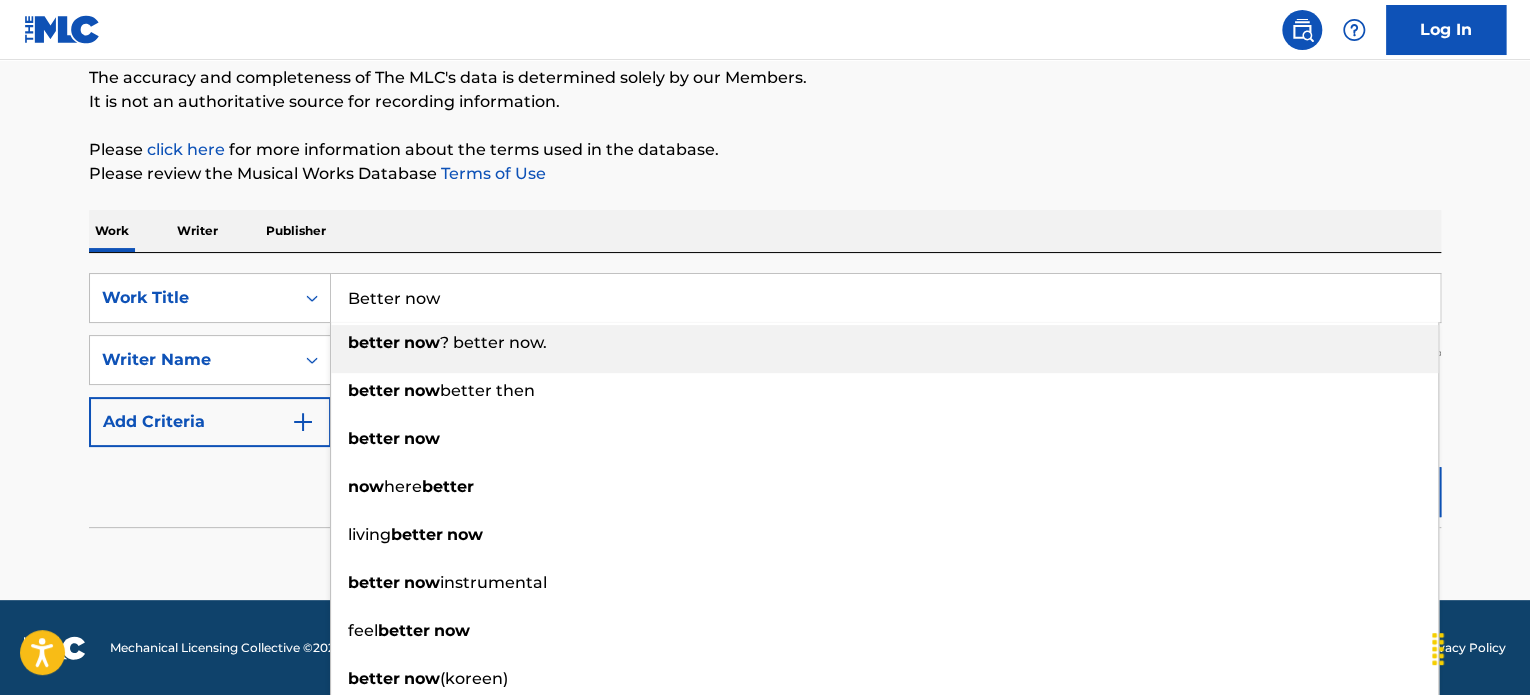 paste on "Saucer Surfing" 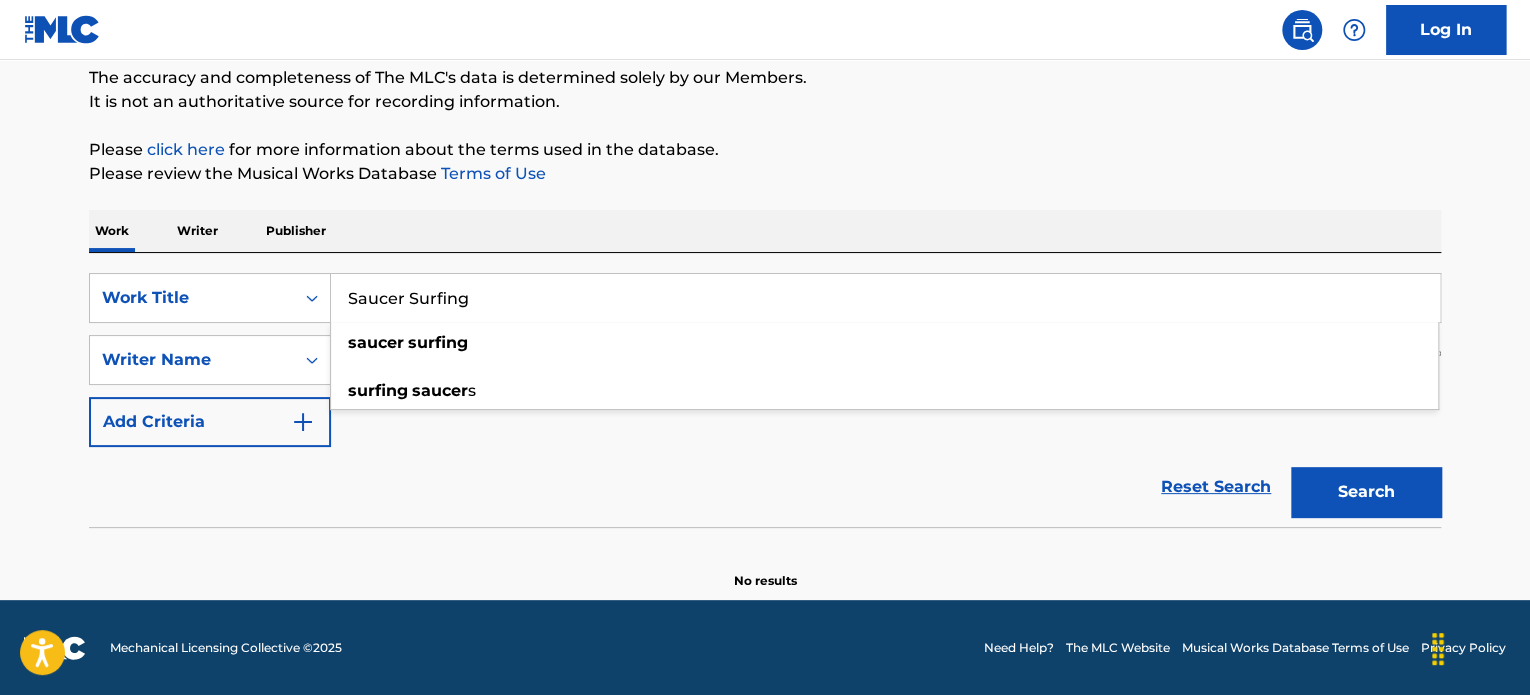 type on "Saucer Surfing" 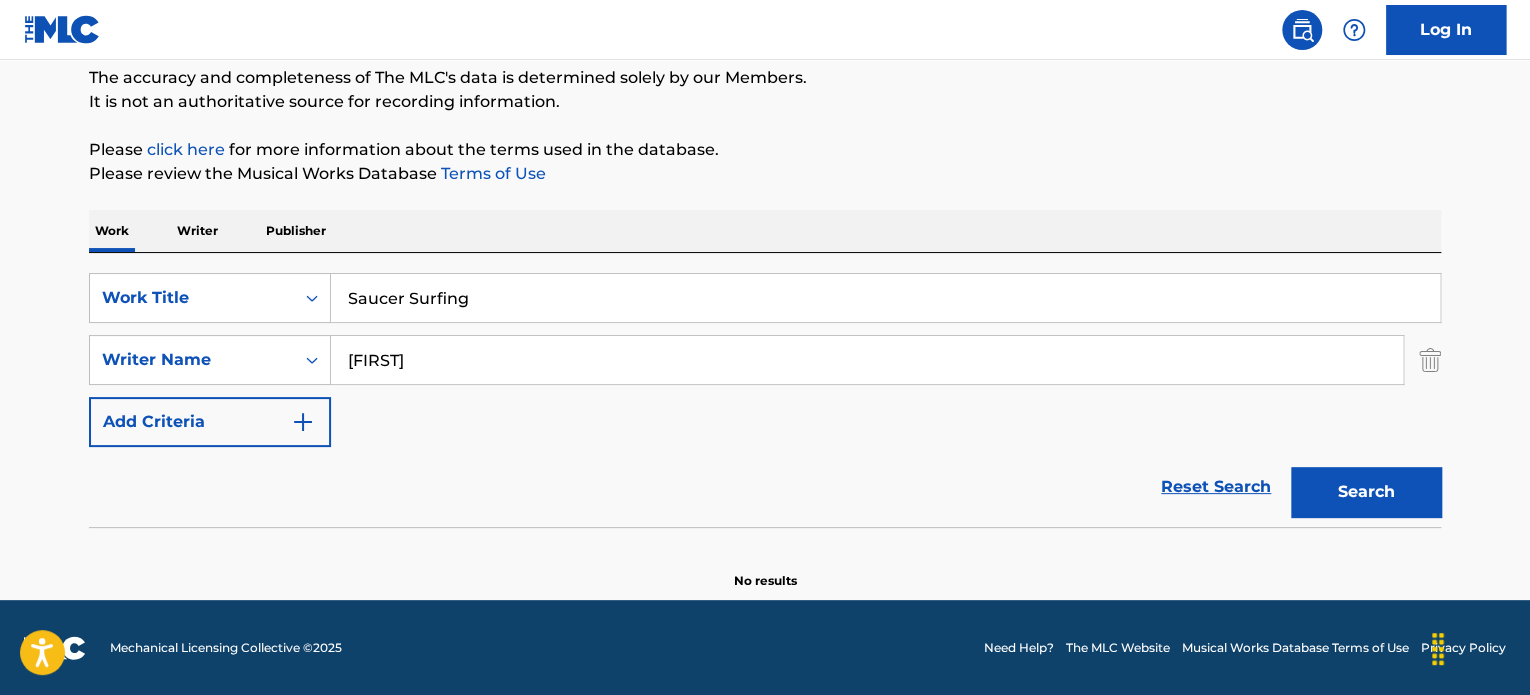 click on "[FIRST]" at bounding box center (867, 360) 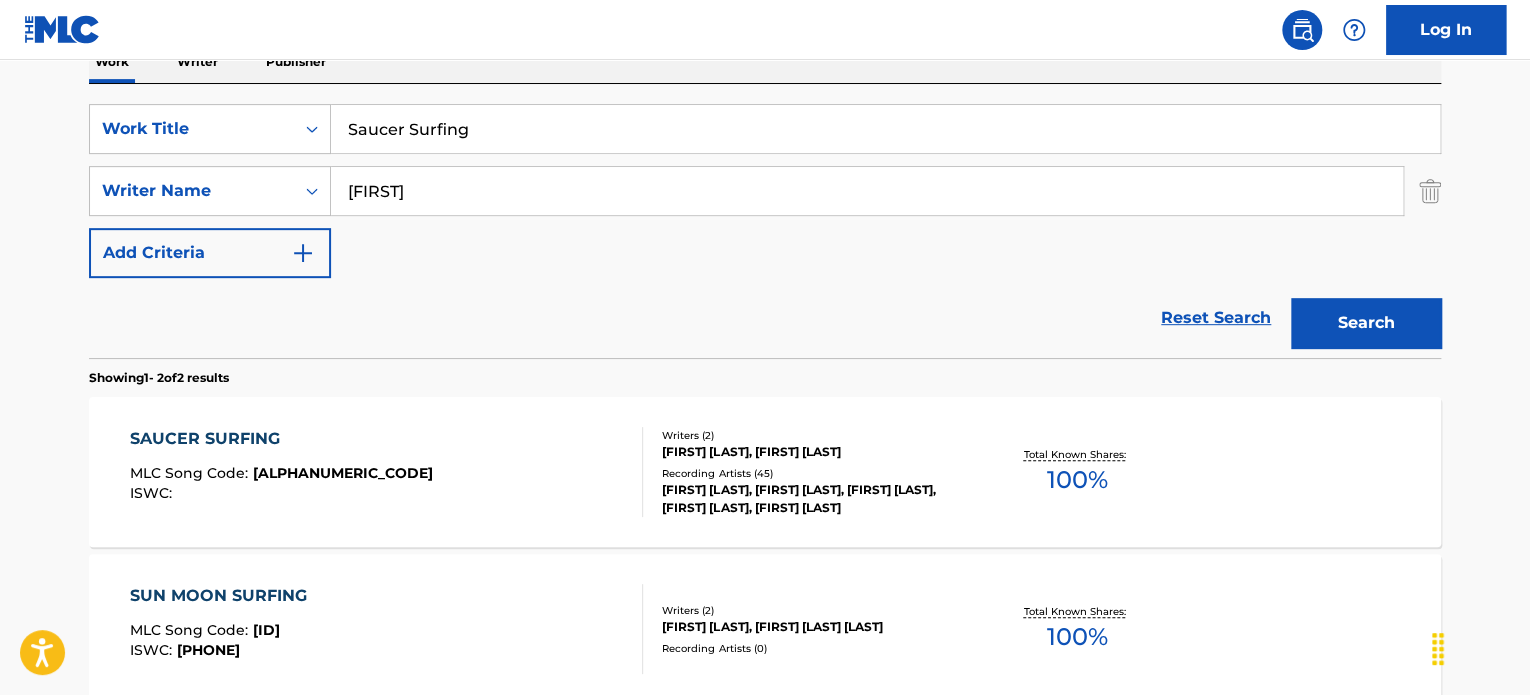 scroll, scrollTop: 472, scrollLeft: 0, axis: vertical 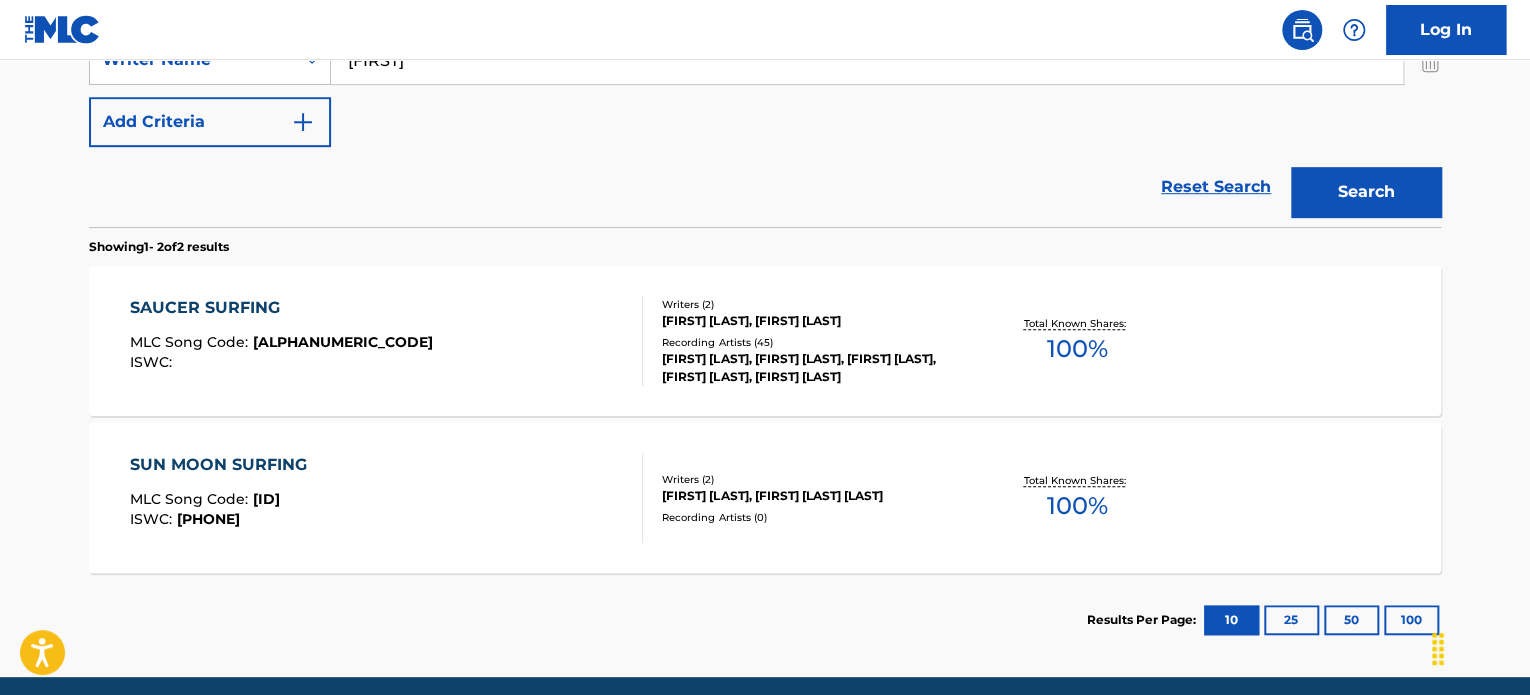 click at bounding box center [634, 341] 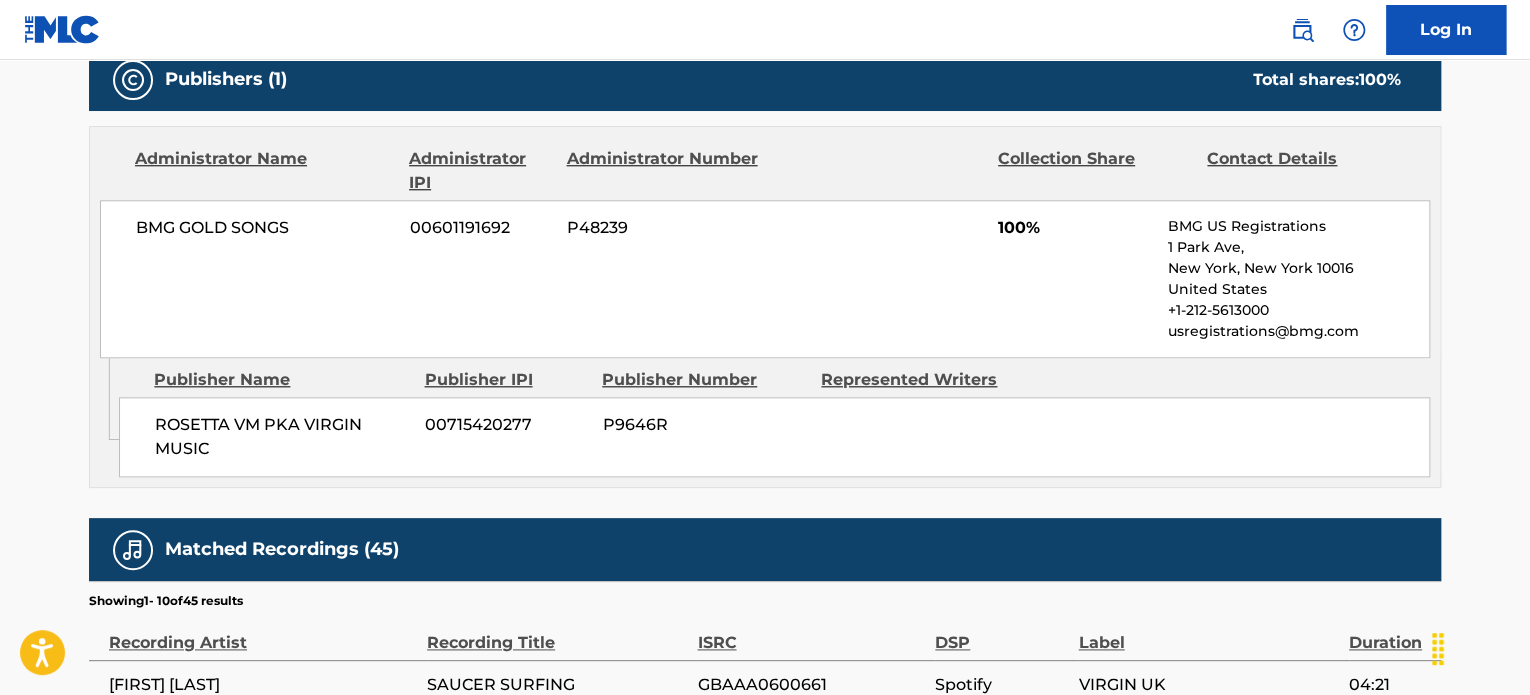 scroll, scrollTop: 600, scrollLeft: 0, axis: vertical 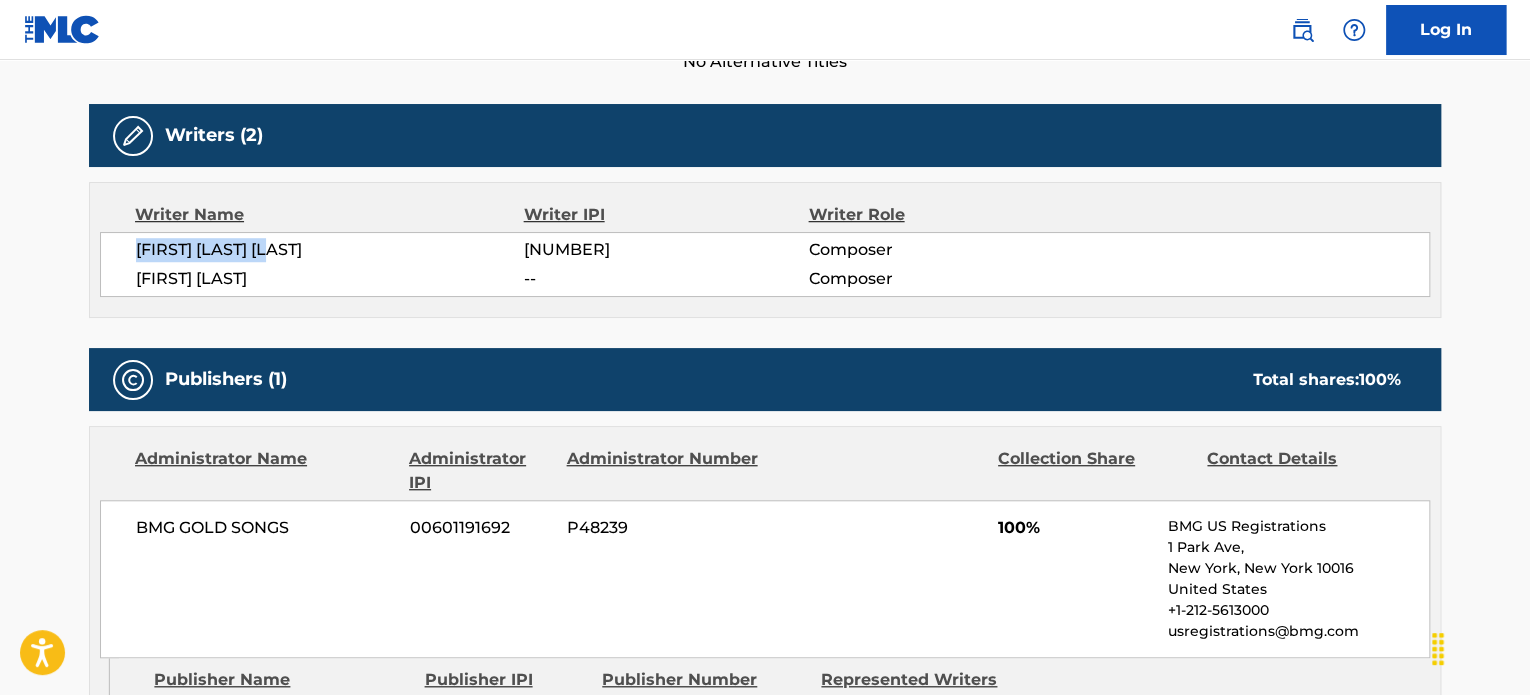 drag, startPoint x: 340, startPoint y: 252, endPoint x: 101, endPoint y: 244, distance: 239.13385 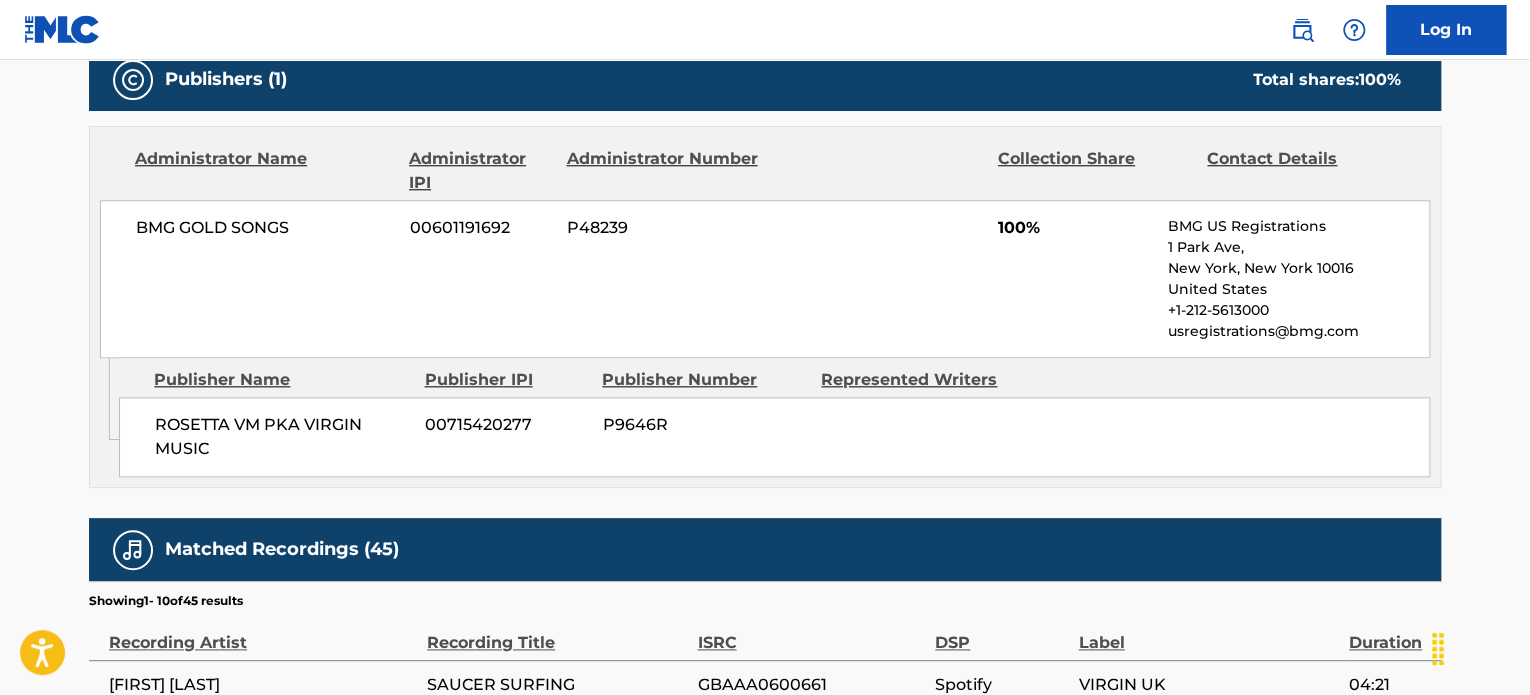 scroll, scrollTop: 400, scrollLeft: 0, axis: vertical 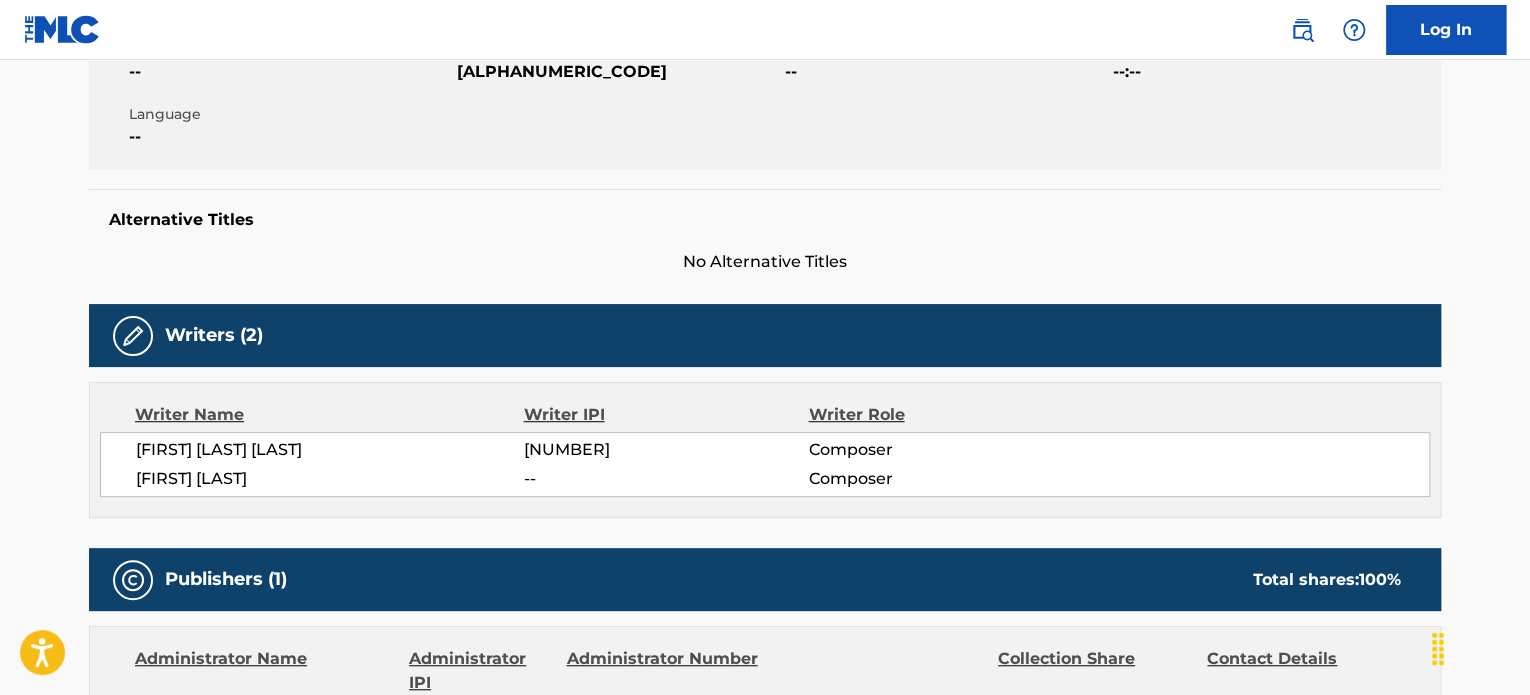 click on "[FIRST] [LAST]" at bounding box center (330, 479) 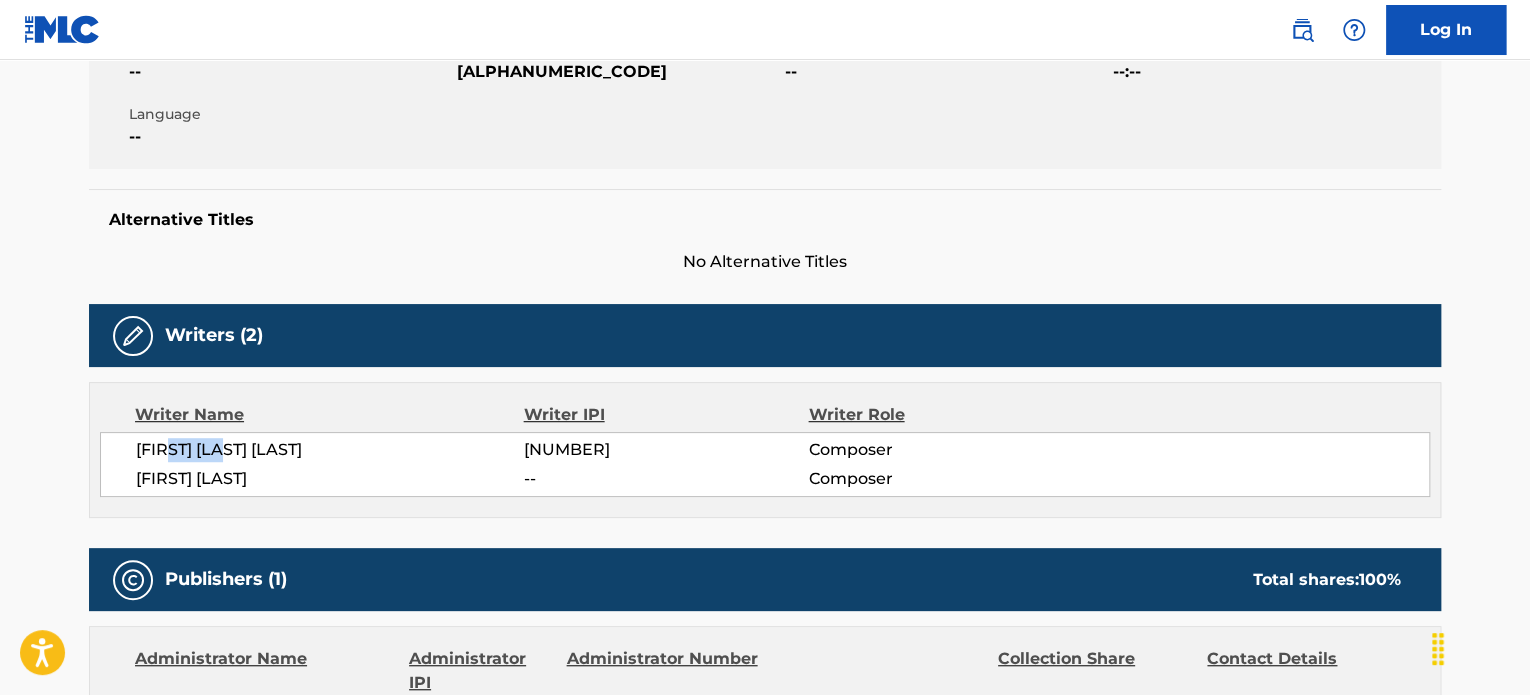 click on "[FIRST] [LAST] [LAST]" at bounding box center (330, 450) 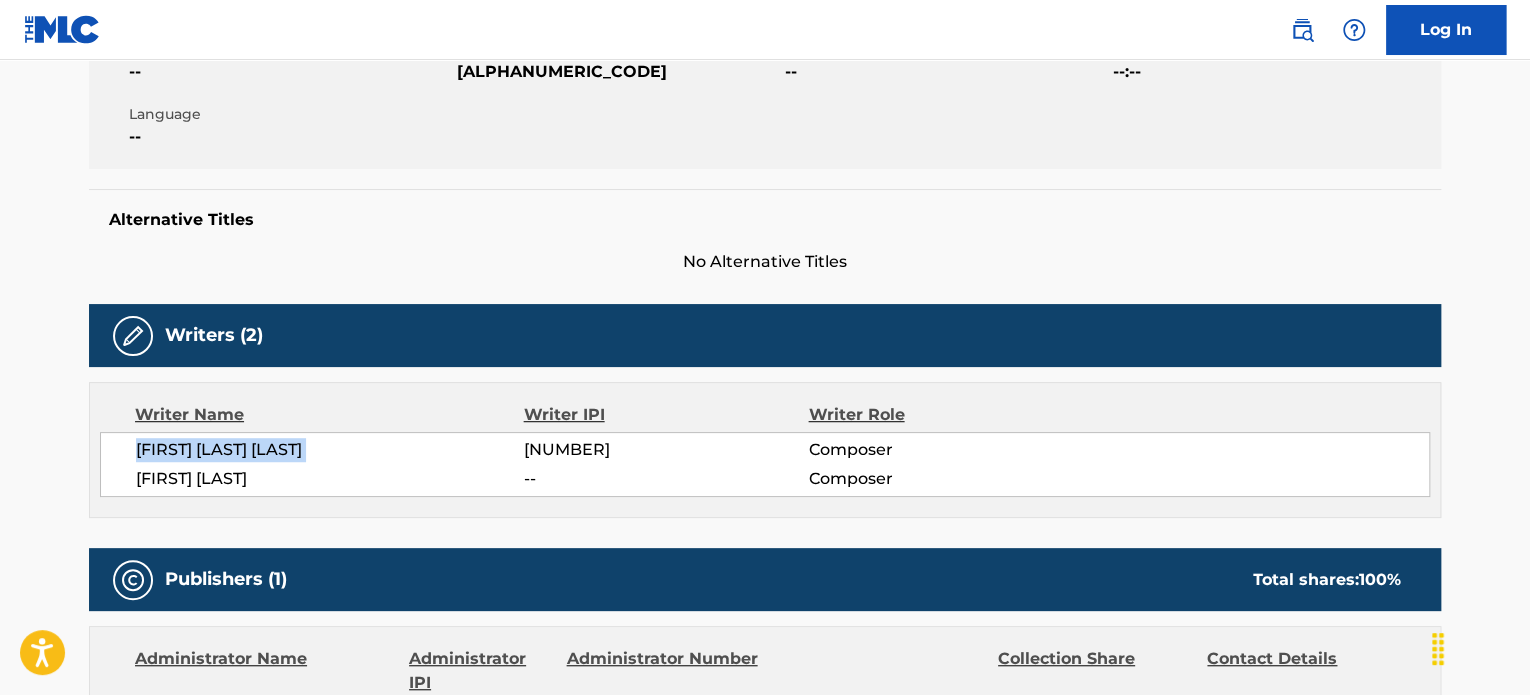 click on "[FIRST] [LAST] [LAST]" at bounding box center (330, 450) 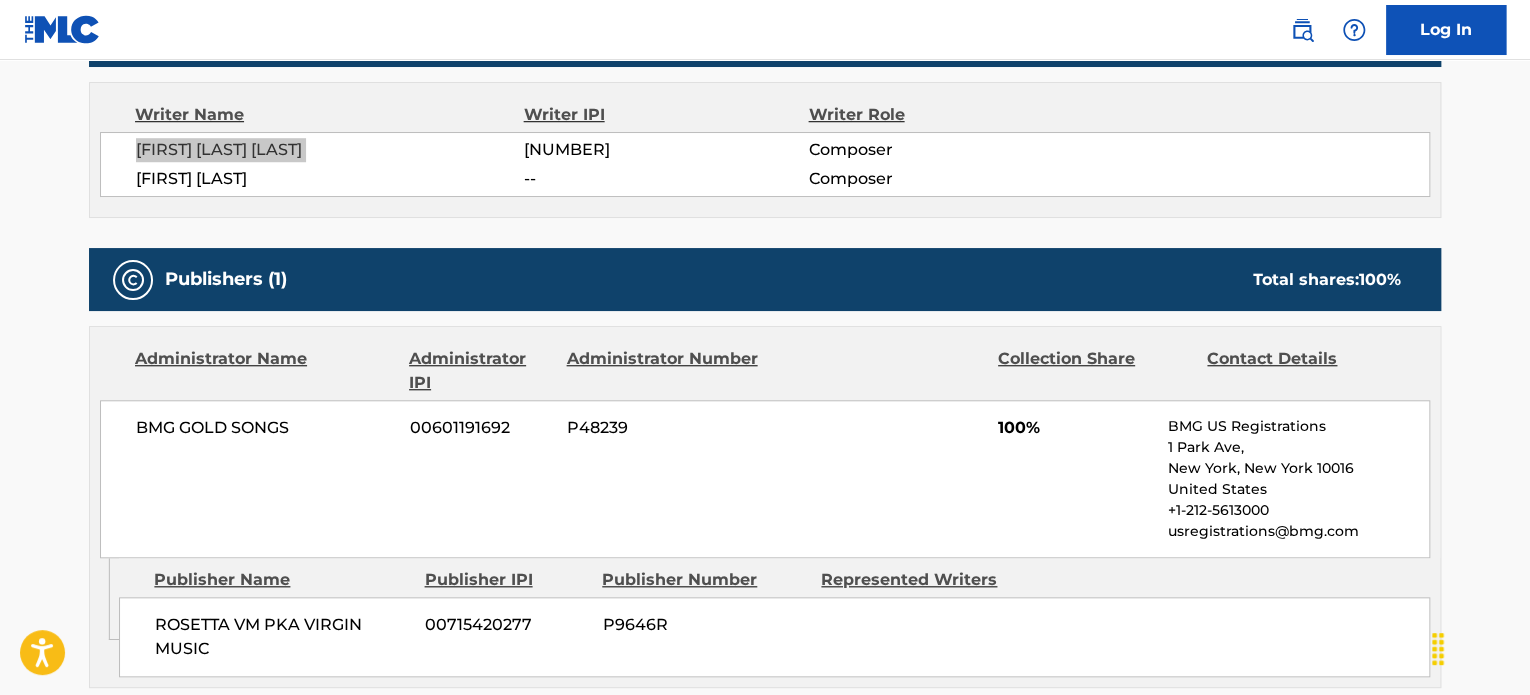 scroll, scrollTop: 800, scrollLeft: 0, axis: vertical 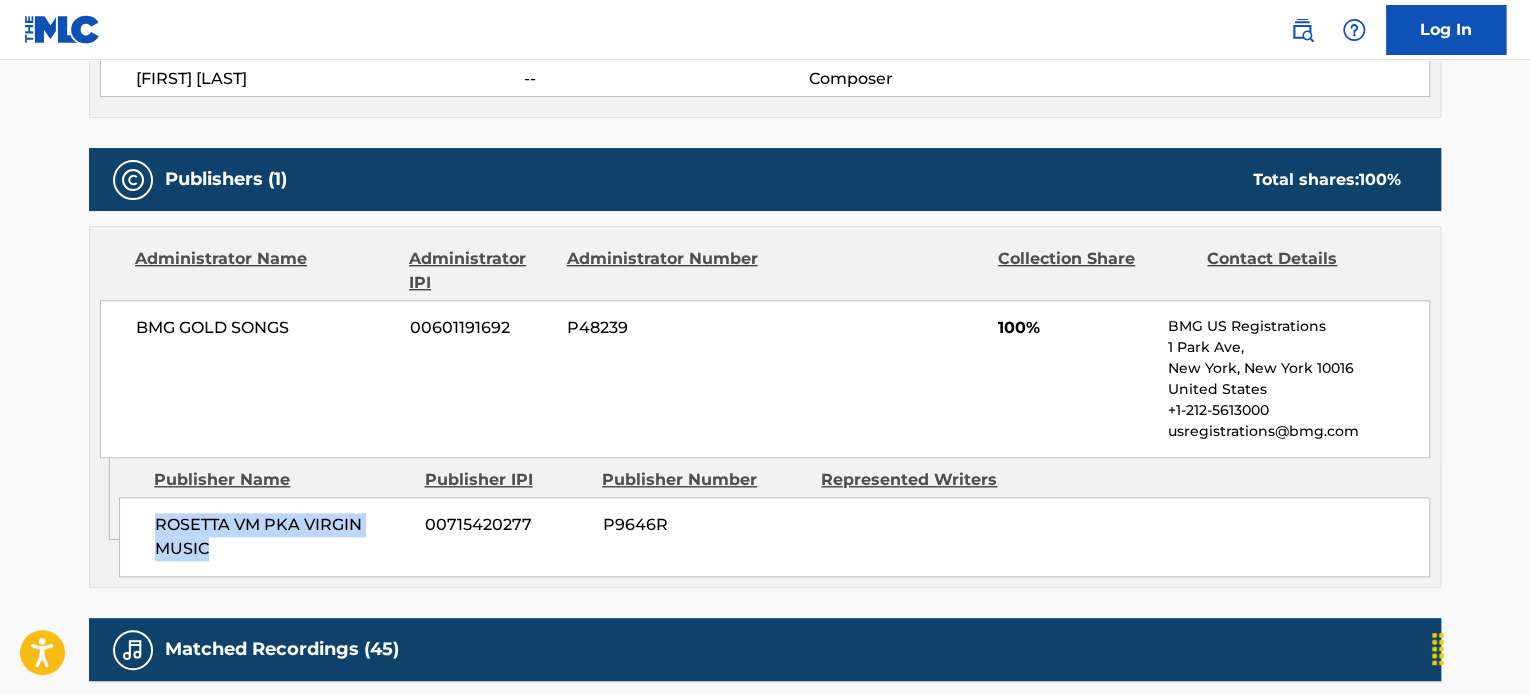 drag, startPoint x: 153, startPoint y: 520, endPoint x: 263, endPoint y: 543, distance: 112.37882 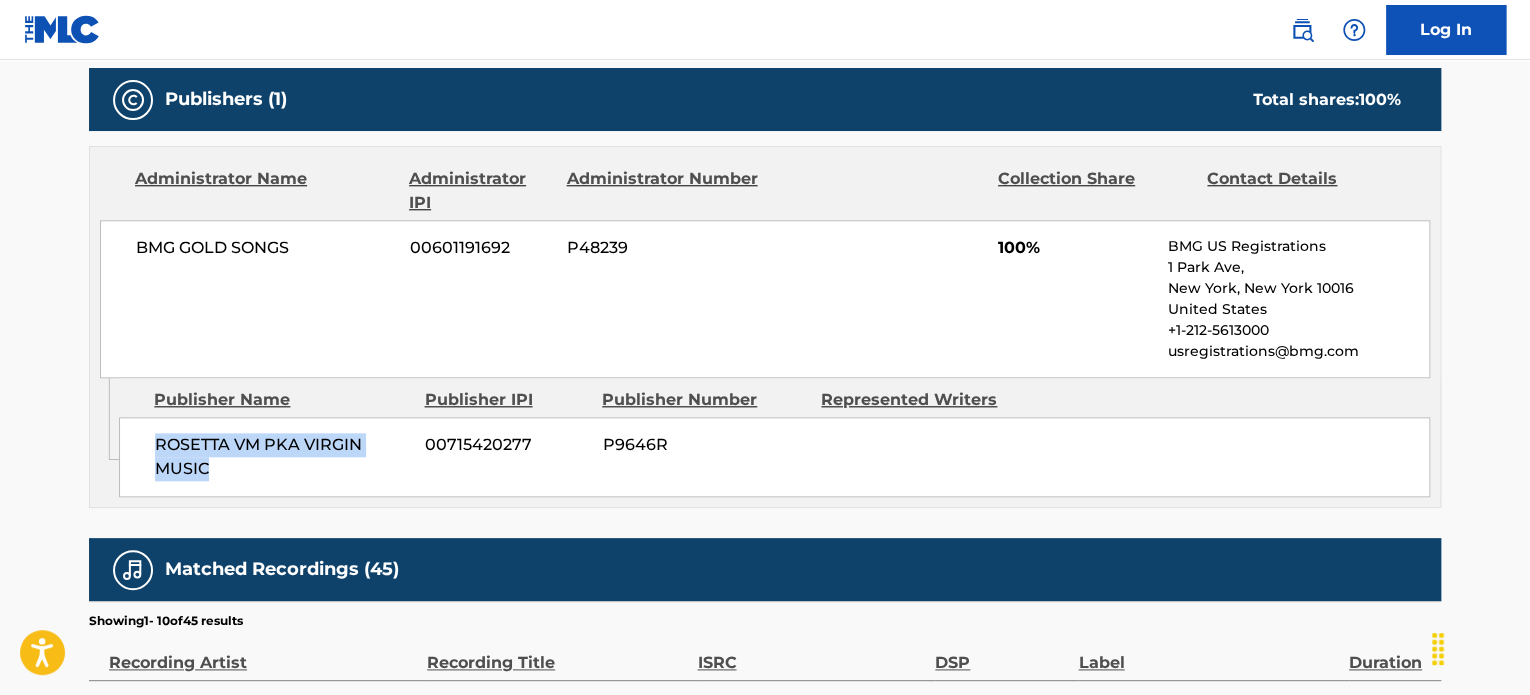 scroll, scrollTop: 1000, scrollLeft: 0, axis: vertical 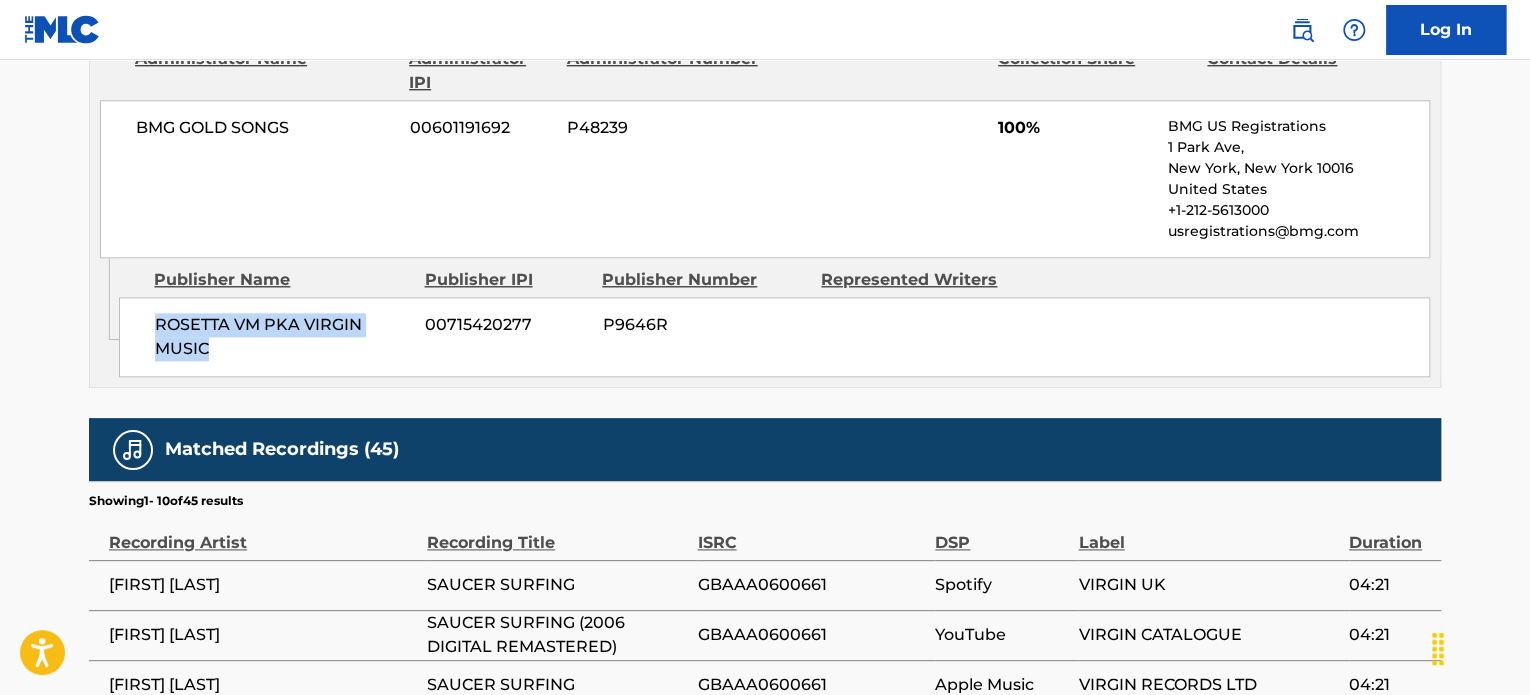 click on "[BRAND] [CODE] [CODE] [CODE] [CODE]" at bounding box center (774, 337) 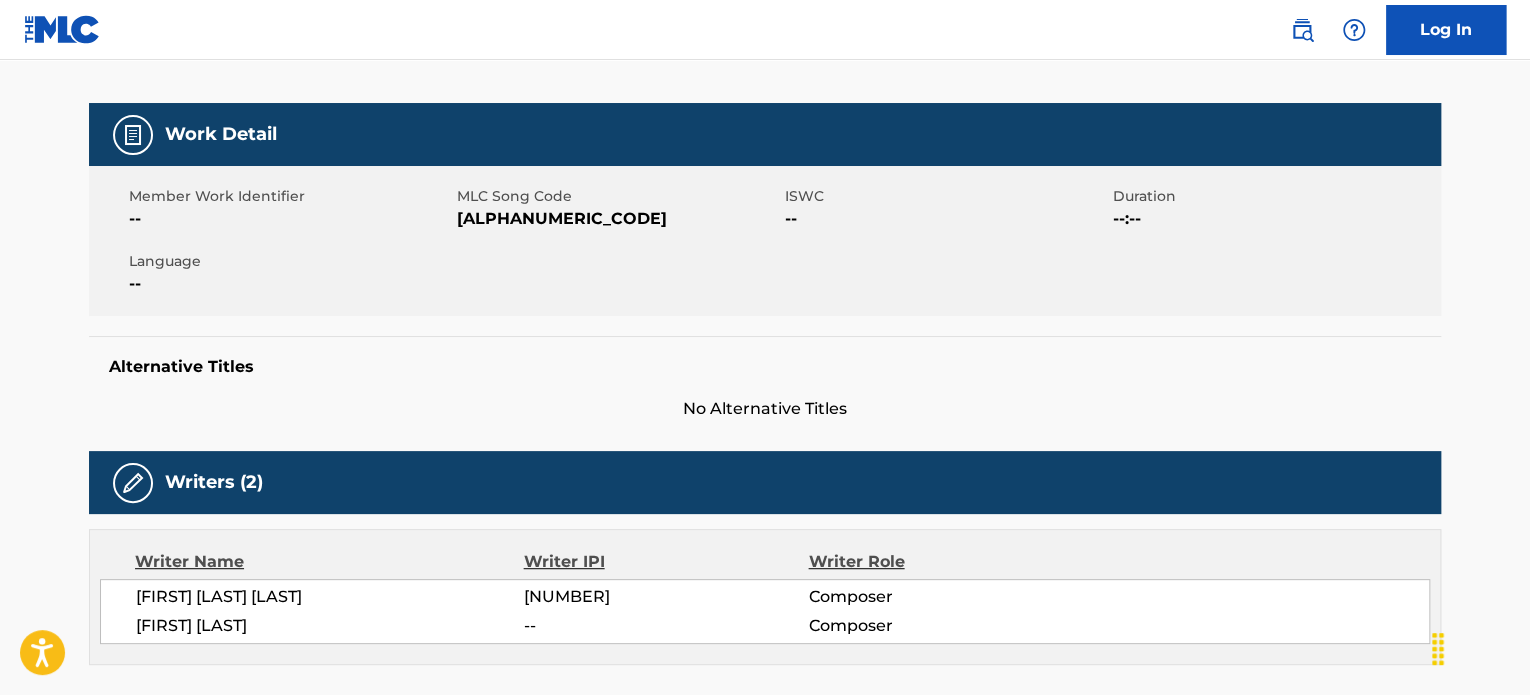 scroll, scrollTop: 100, scrollLeft: 0, axis: vertical 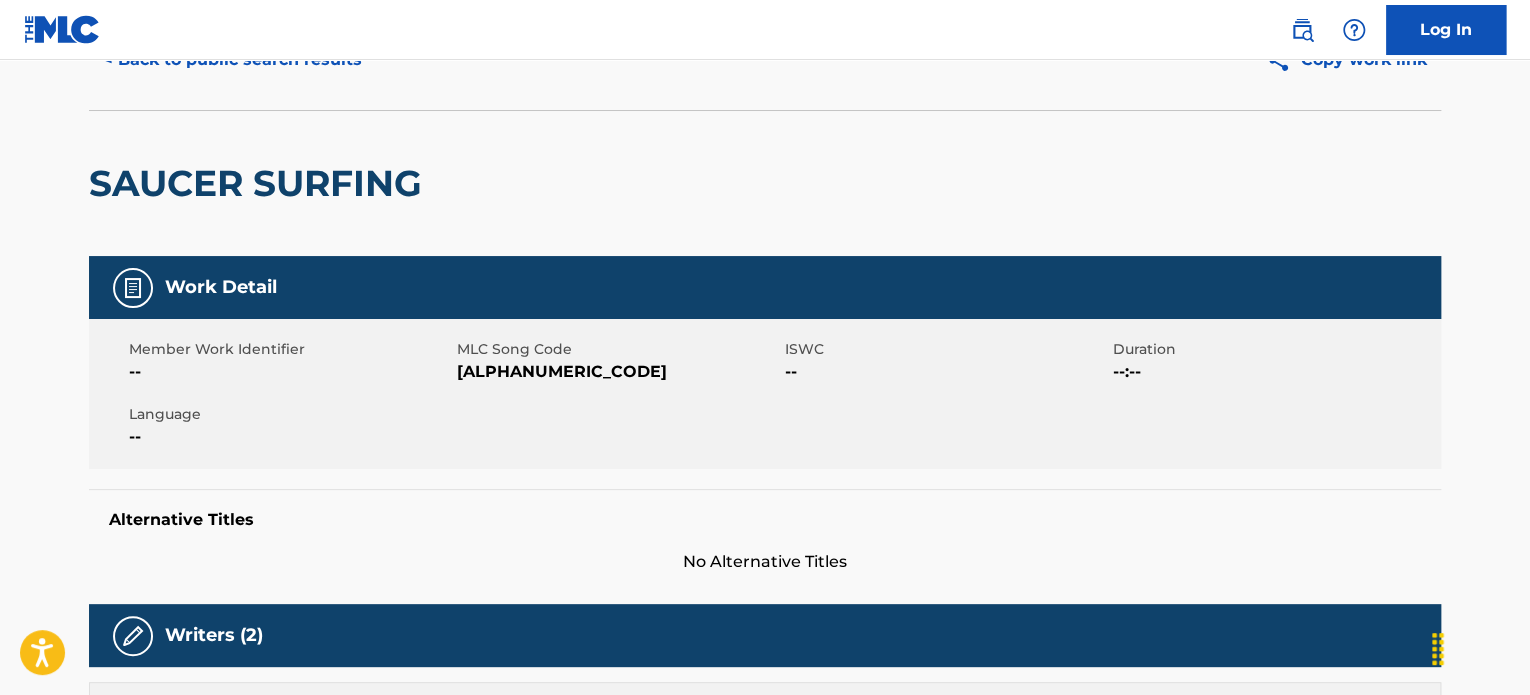 click on "[ALPHANUMERIC_CODE]" at bounding box center [618, 372] 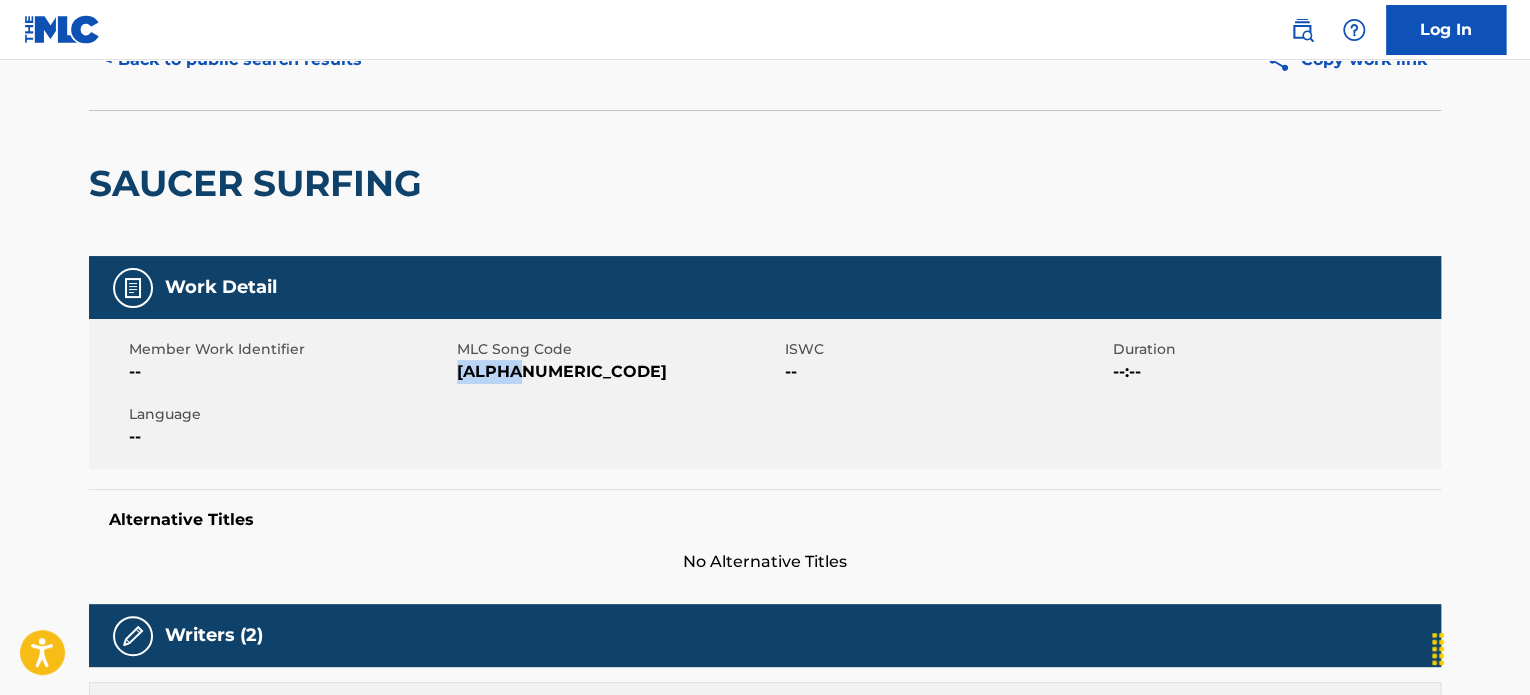 click on "[ALPHANUMERIC_CODE]" at bounding box center [618, 372] 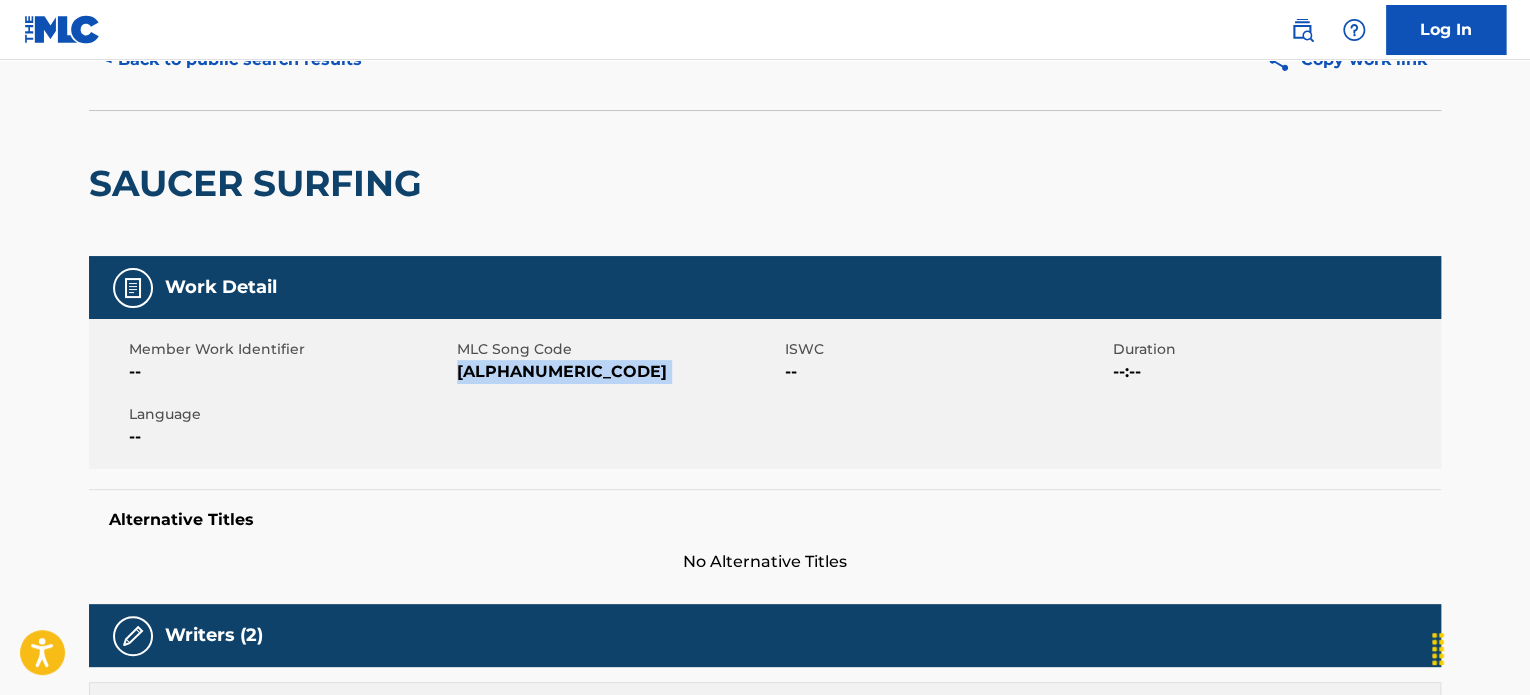 click on "[ALPHANUMERIC_CODE]" at bounding box center (618, 372) 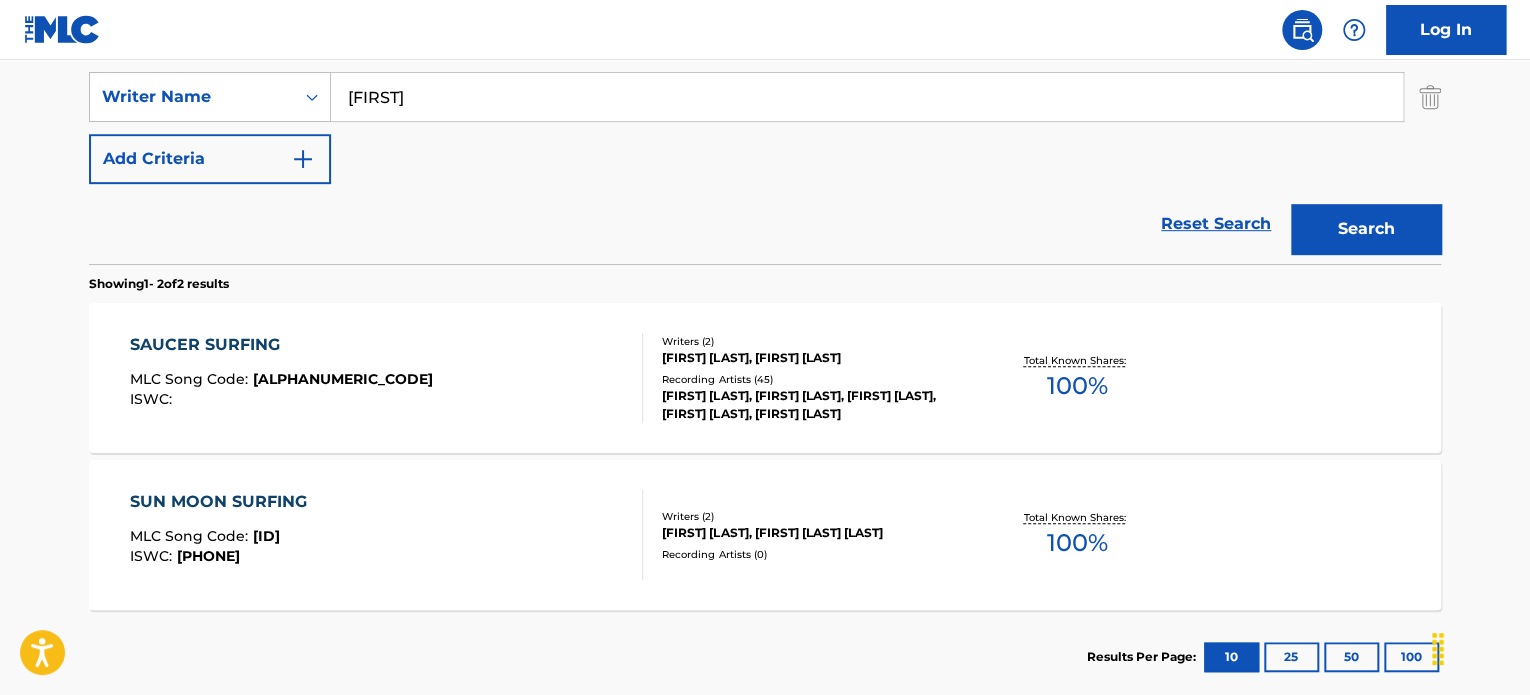scroll, scrollTop: 235, scrollLeft: 0, axis: vertical 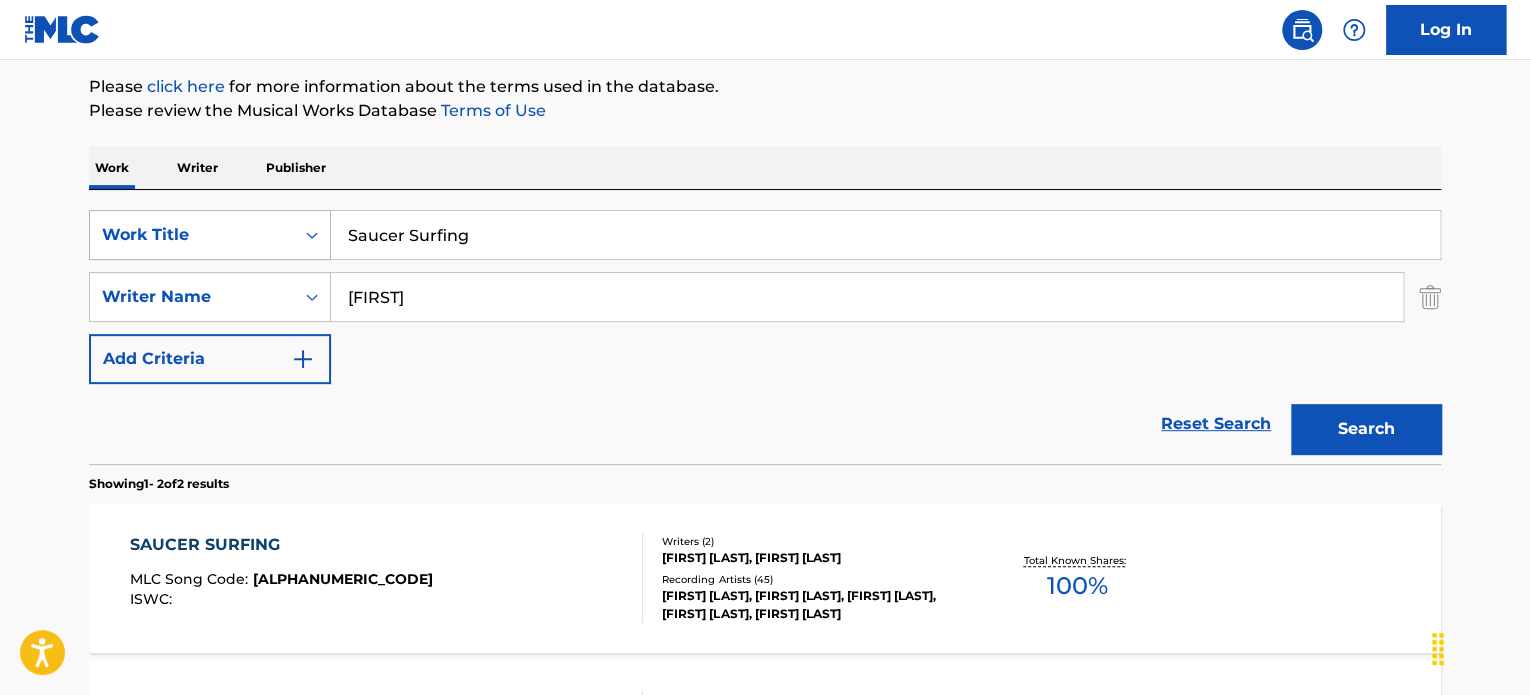 drag, startPoint x: 508, startPoint y: 238, endPoint x: 260, endPoint y: 240, distance: 248.00807 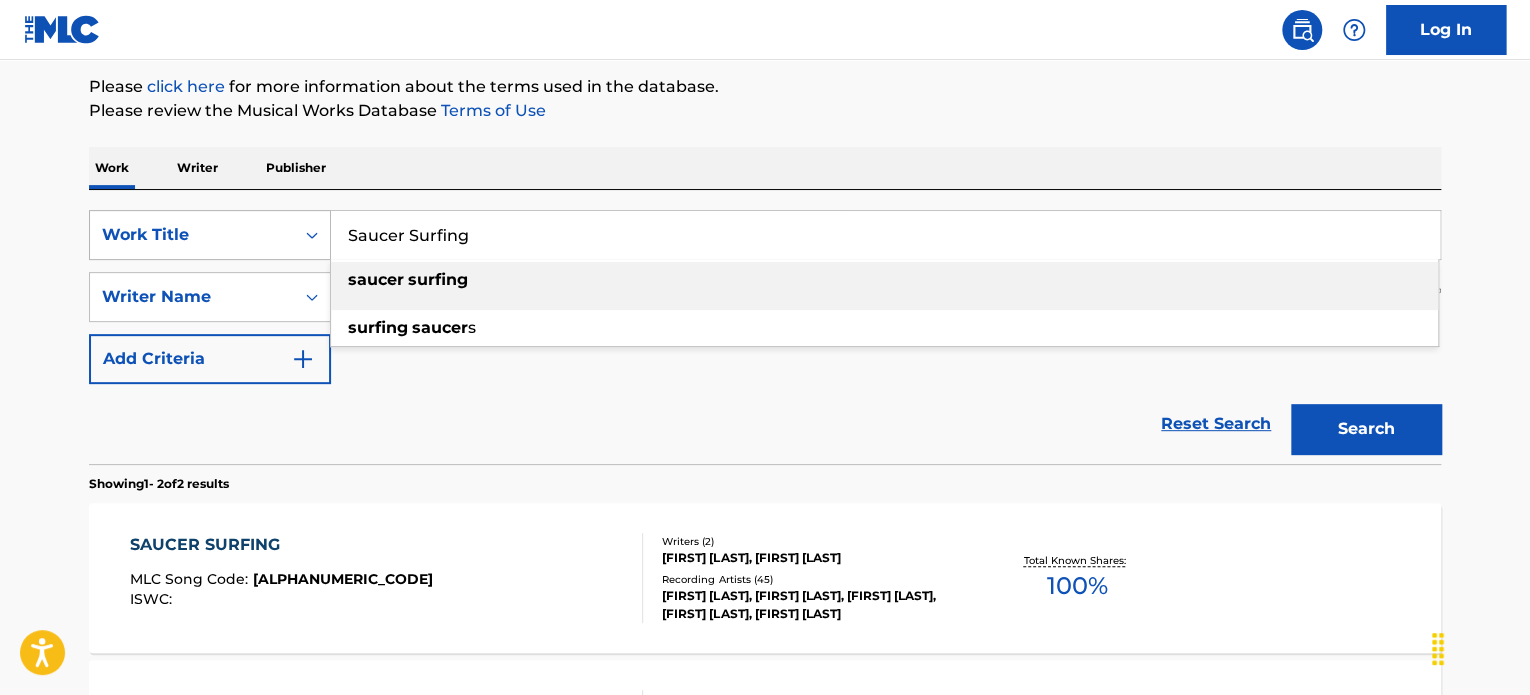 paste on "Give It Back" 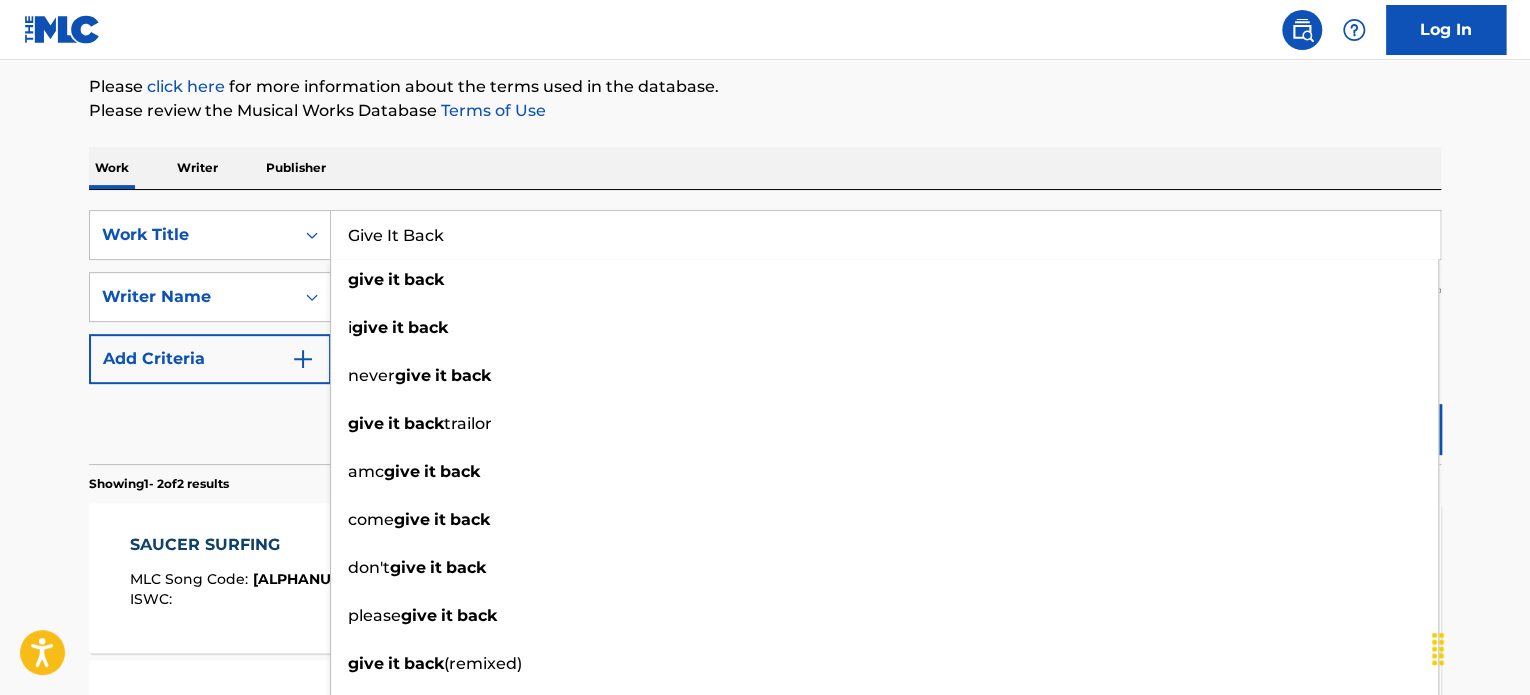 type on "Give It Back" 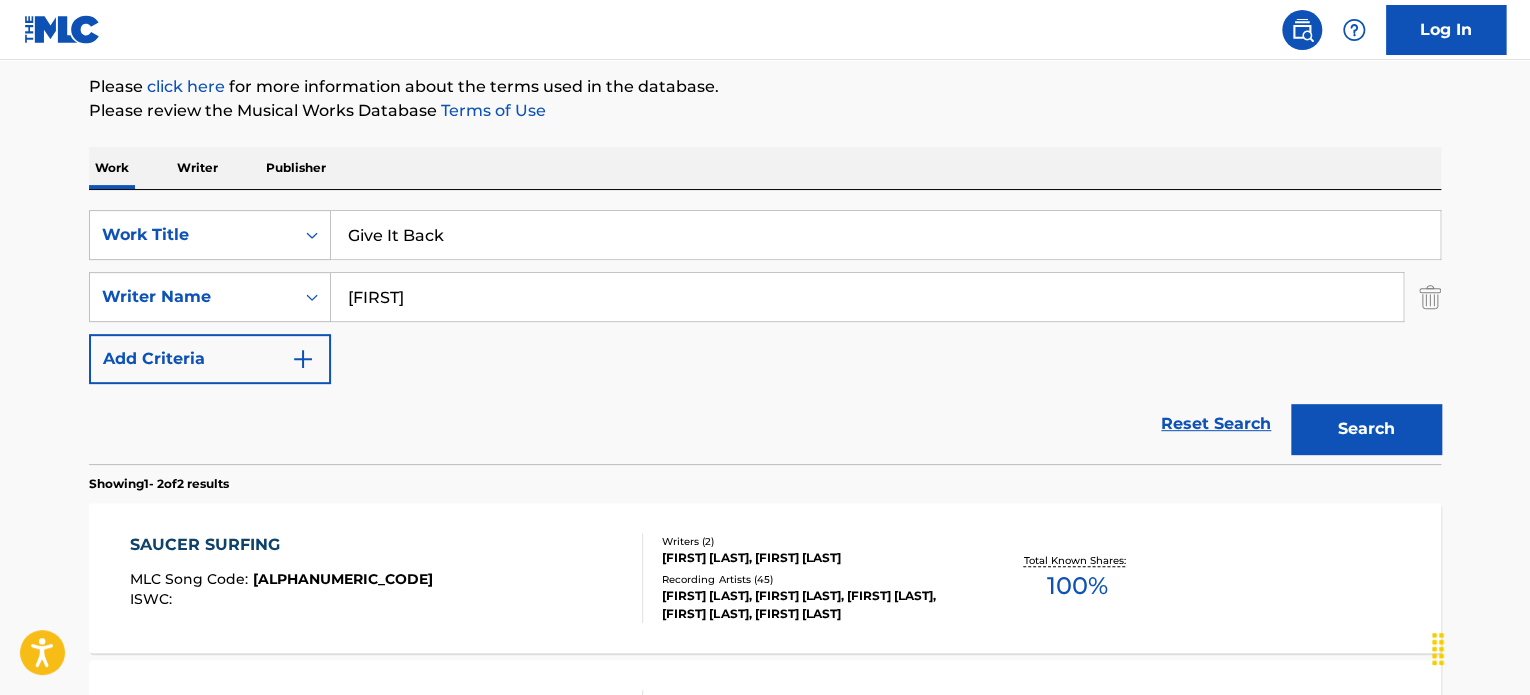drag, startPoint x: 167, startPoint y: 451, endPoint x: 186, endPoint y: 443, distance: 20.615528 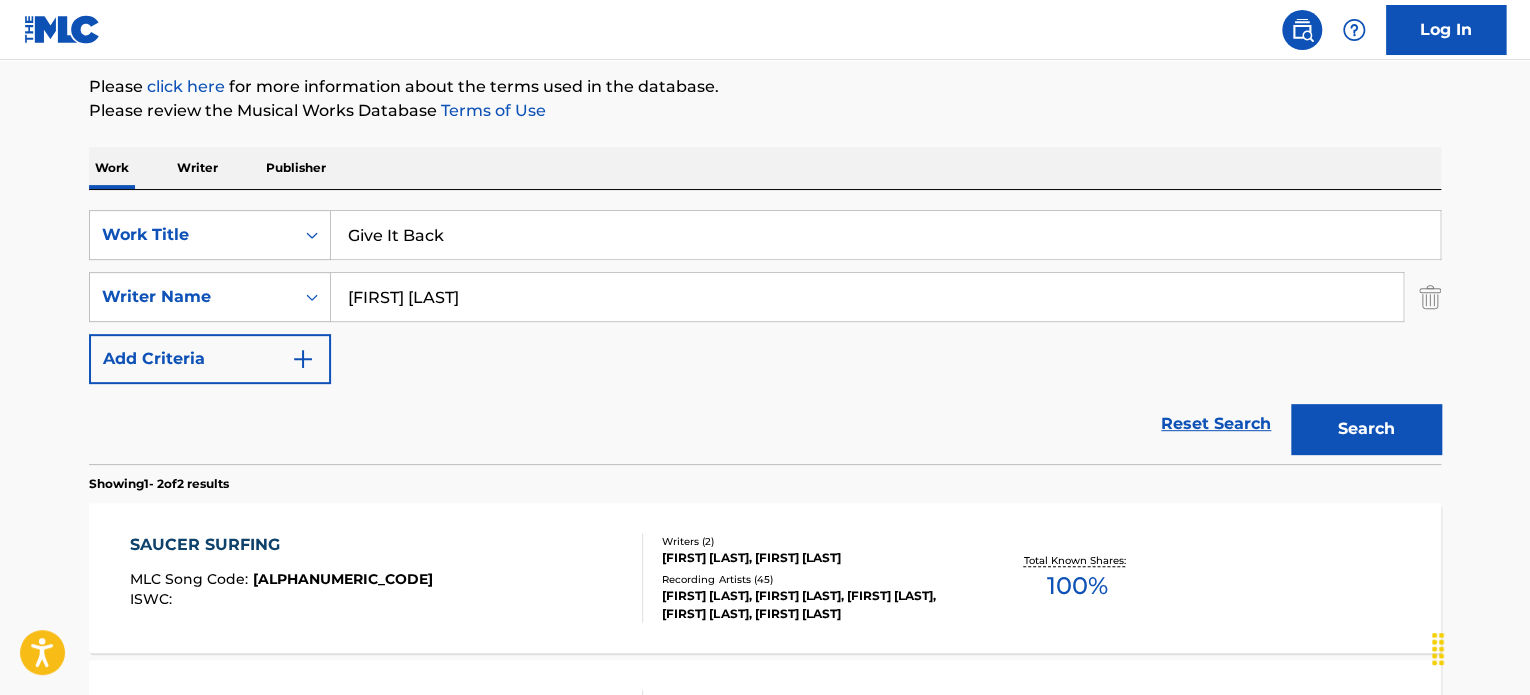 type on "[FIRST] [LAST]" 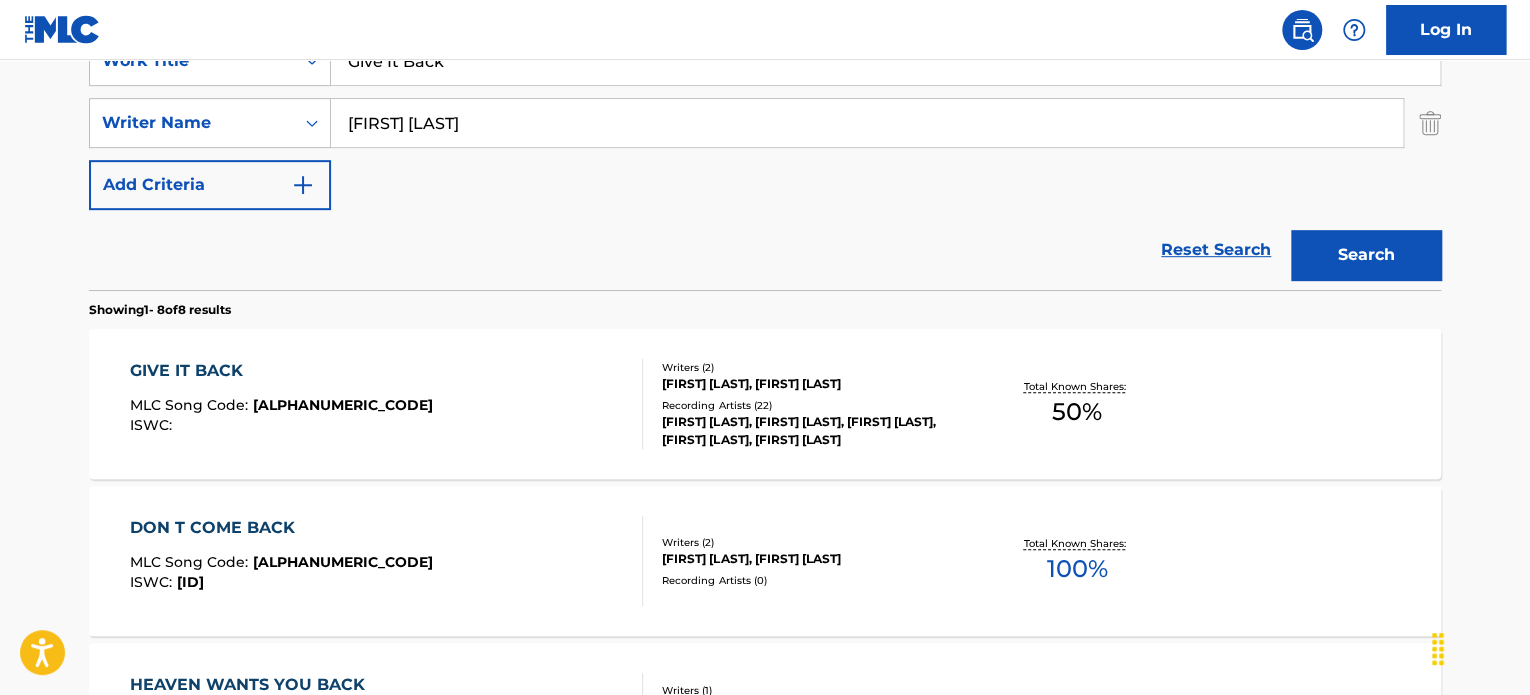 scroll, scrollTop: 535, scrollLeft: 0, axis: vertical 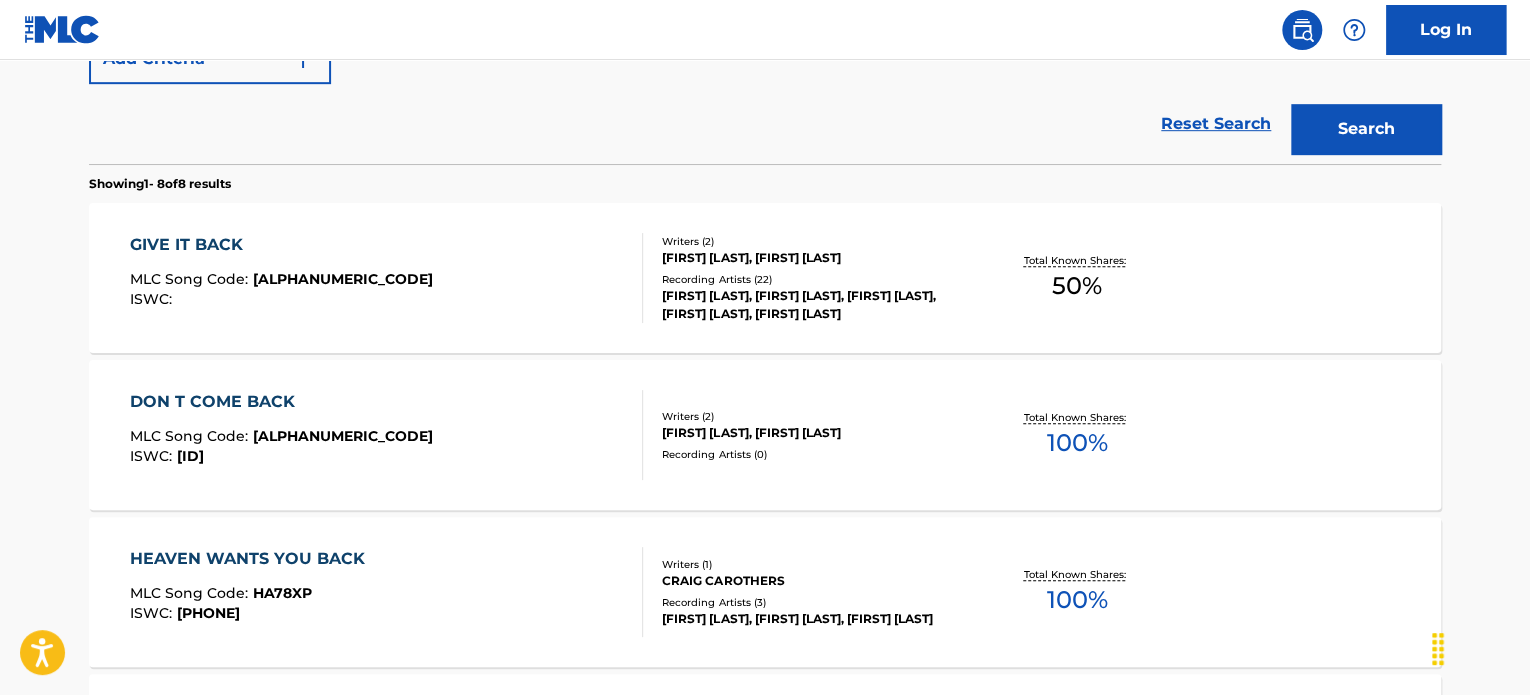click on "GIVE IT BACK MLC Song Code : GVAFOU ISWC :" at bounding box center (387, 278) 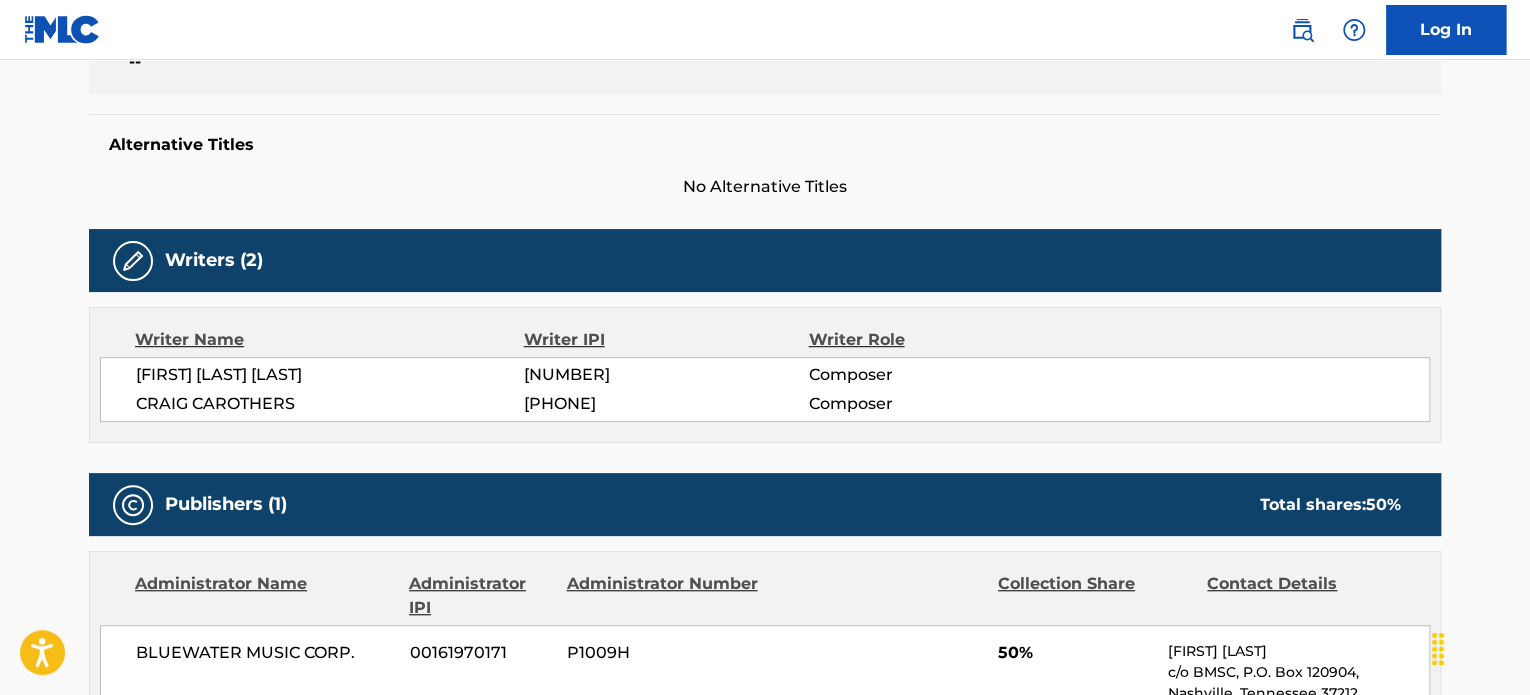 scroll, scrollTop: 300, scrollLeft: 0, axis: vertical 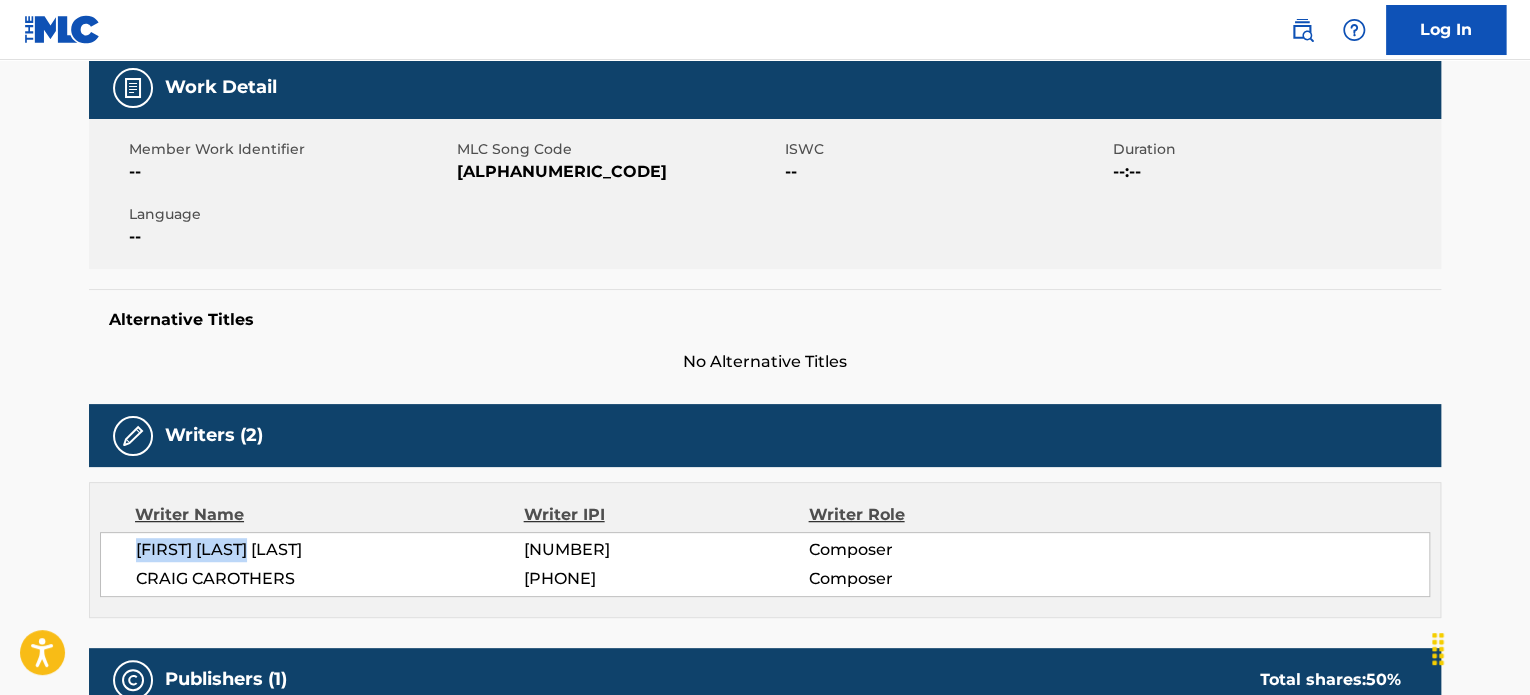 drag, startPoint x: 315, startPoint y: 545, endPoint x: 87, endPoint y: 541, distance: 228.03508 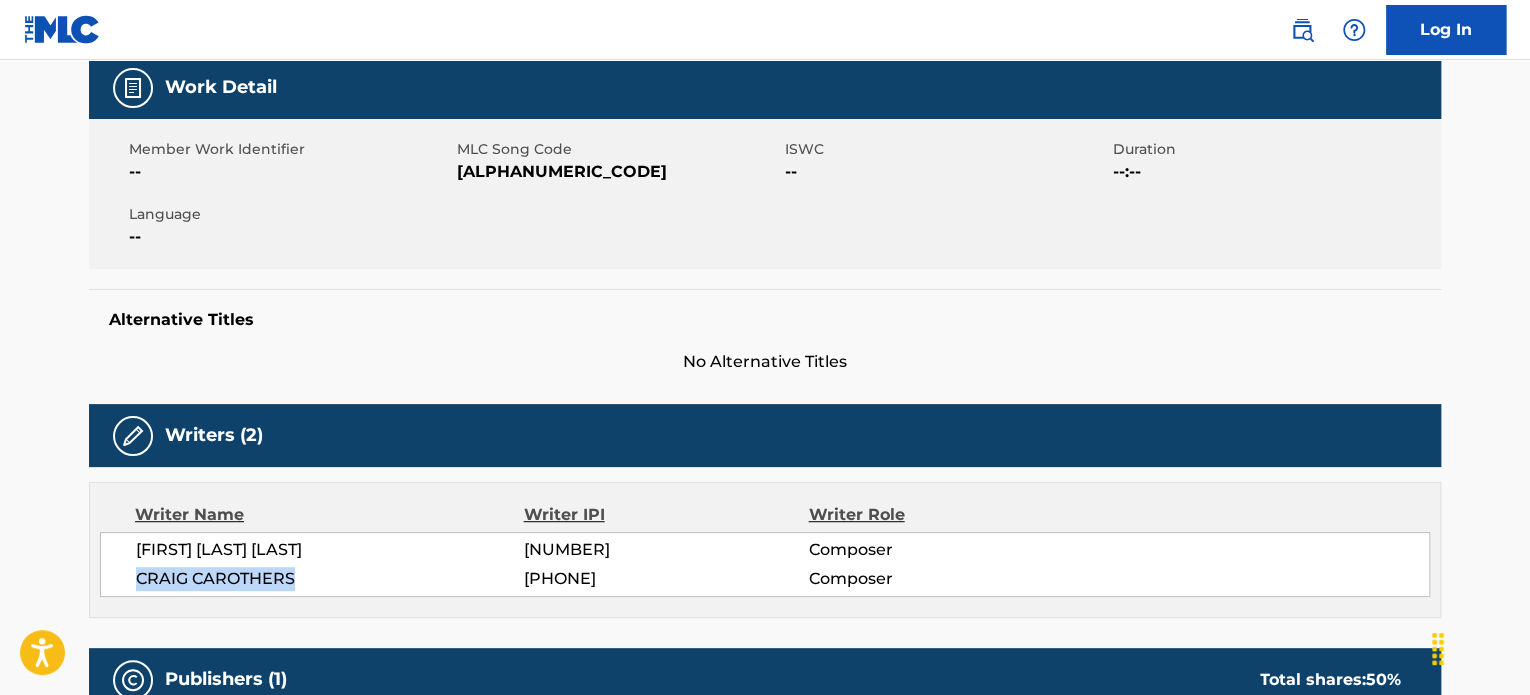 drag, startPoint x: 257, startPoint y: 591, endPoint x: 132, endPoint y: 600, distance: 125.32358 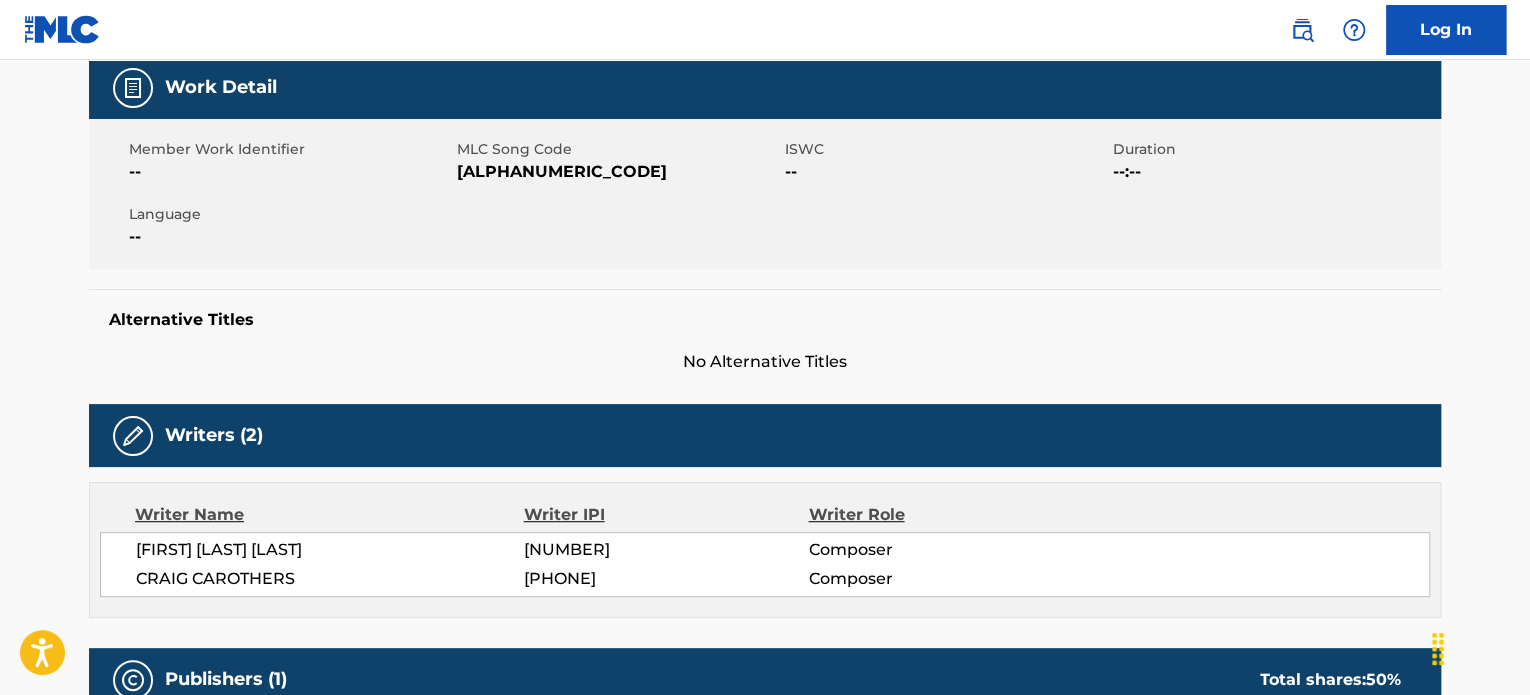 click on "[ALPHANUMERIC_CODE]" at bounding box center [618, 172] 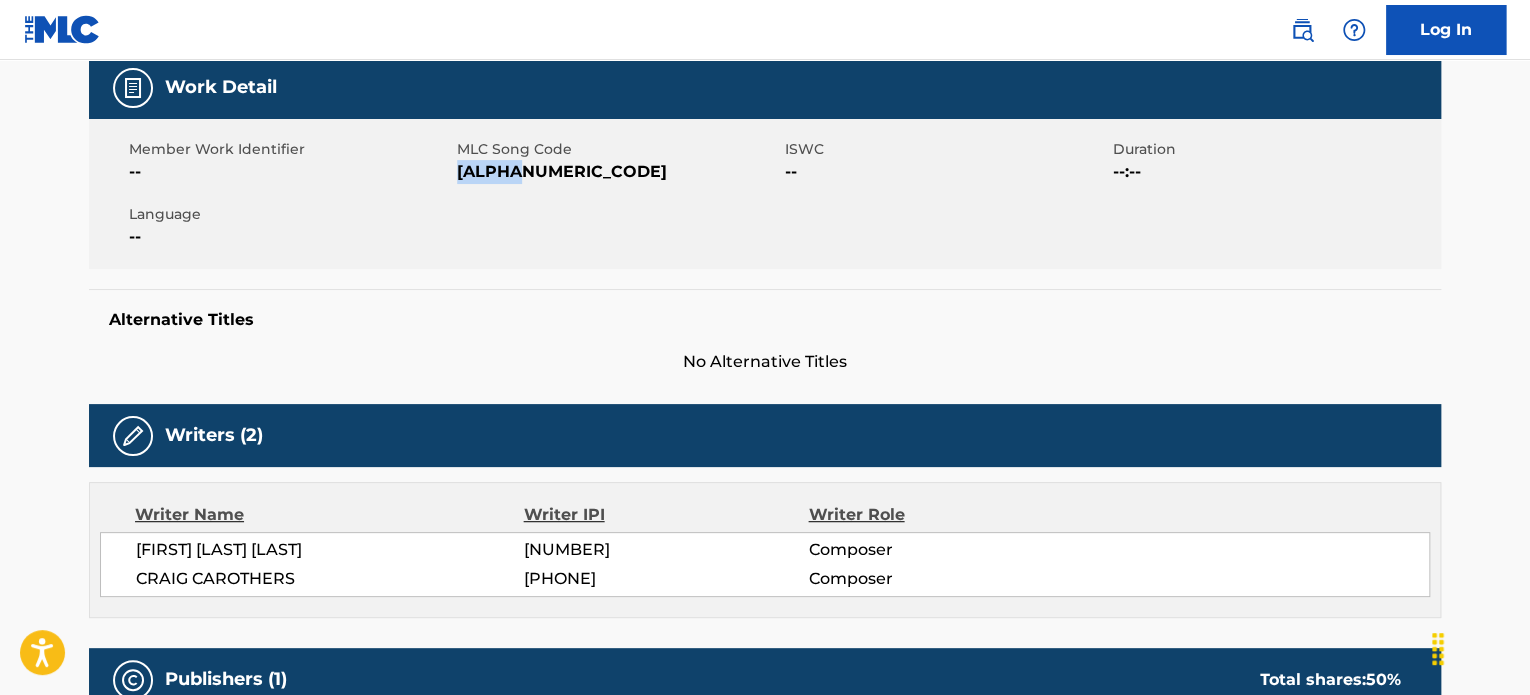 click on "[ALPHANUMERIC_CODE]" at bounding box center (618, 172) 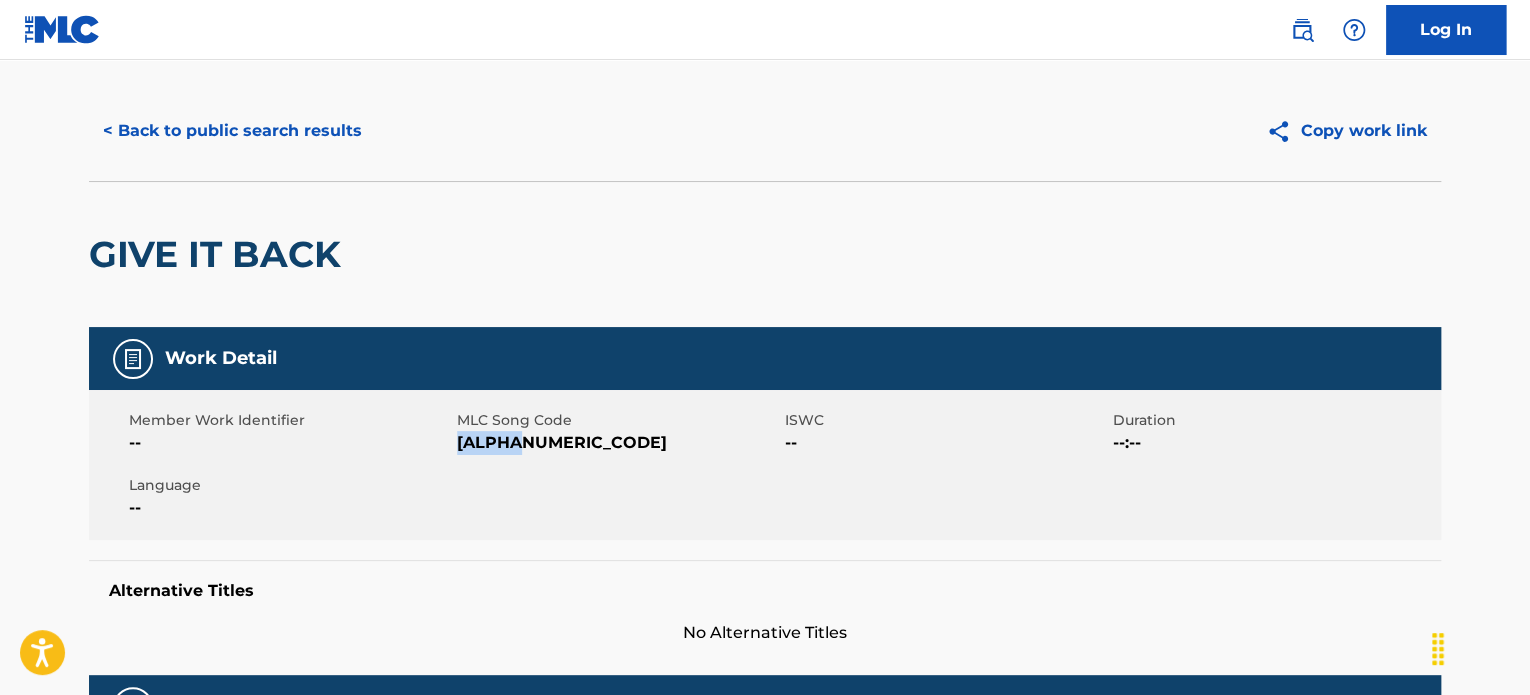 scroll, scrollTop: 0, scrollLeft: 0, axis: both 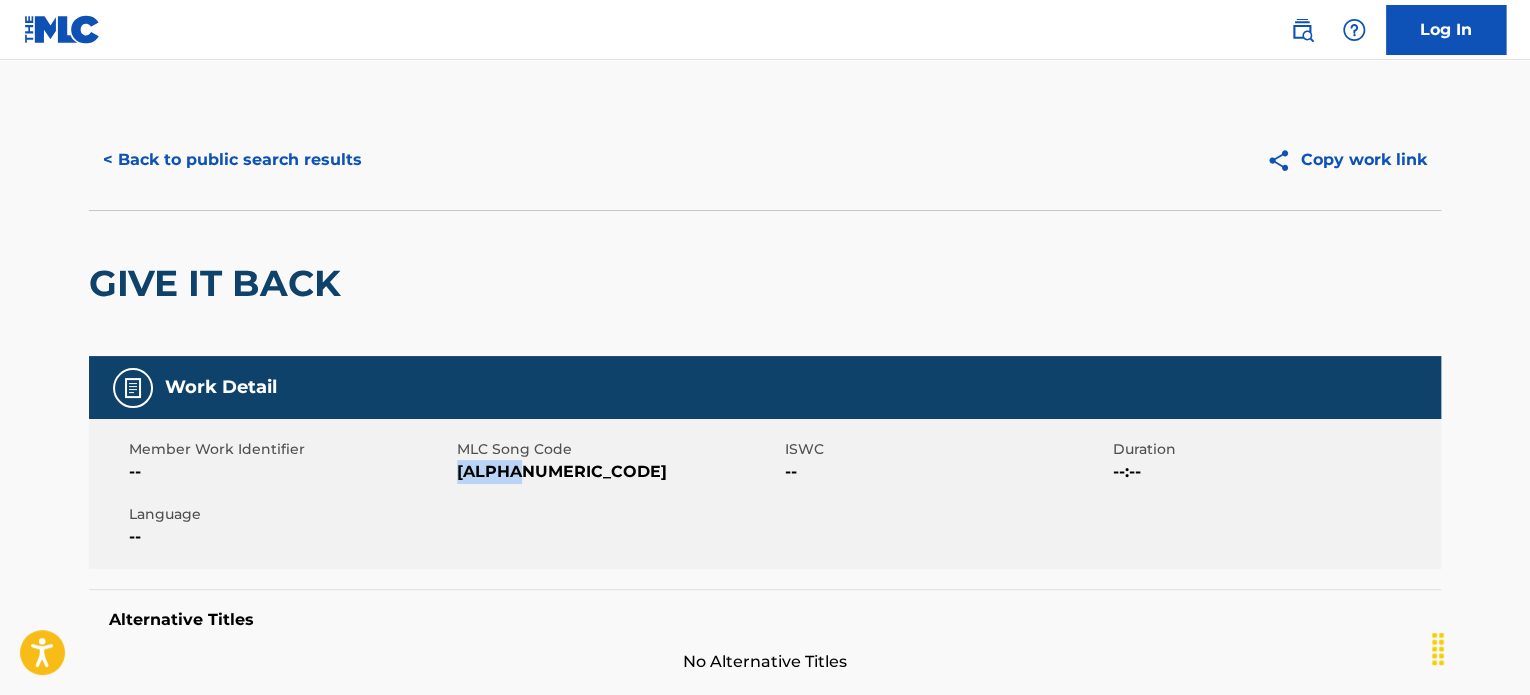 click on "< Back to public search results" at bounding box center [232, 160] 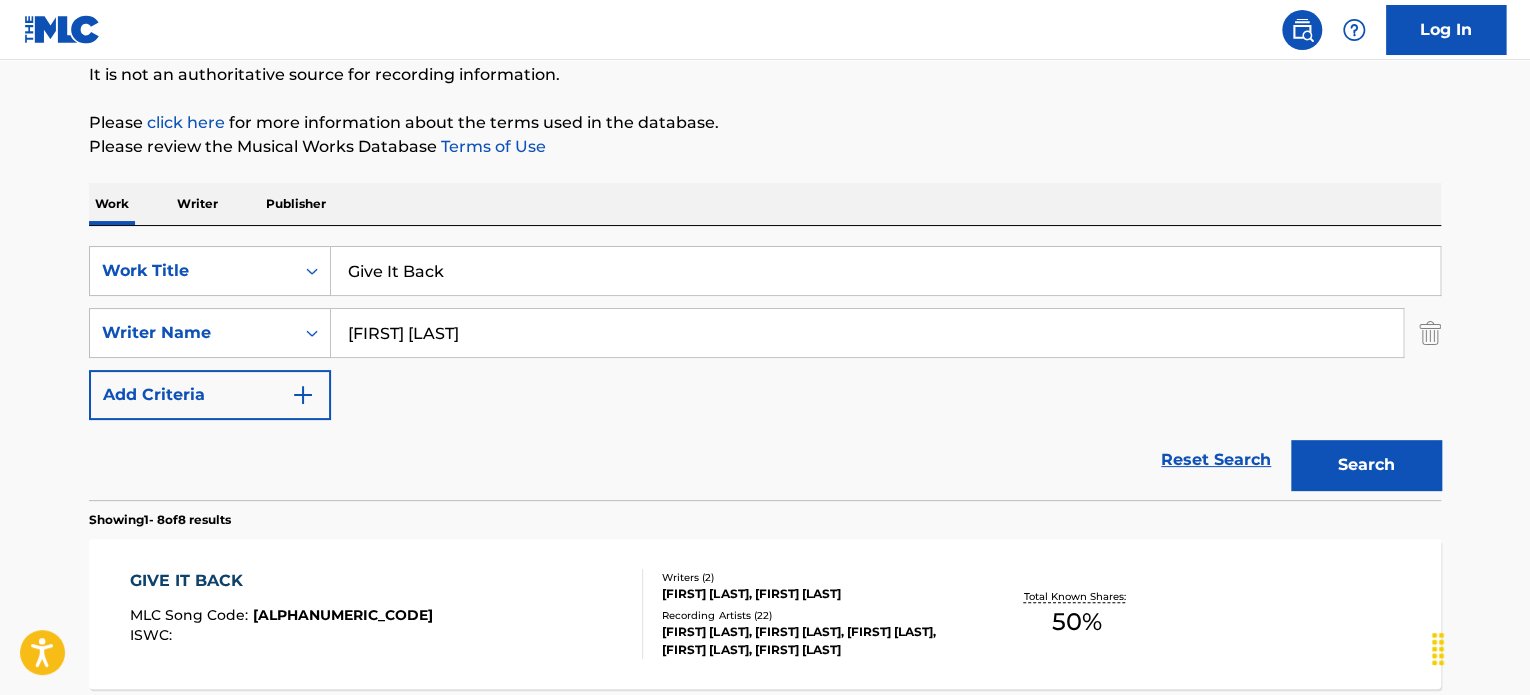 scroll, scrollTop: 0, scrollLeft: 0, axis: both 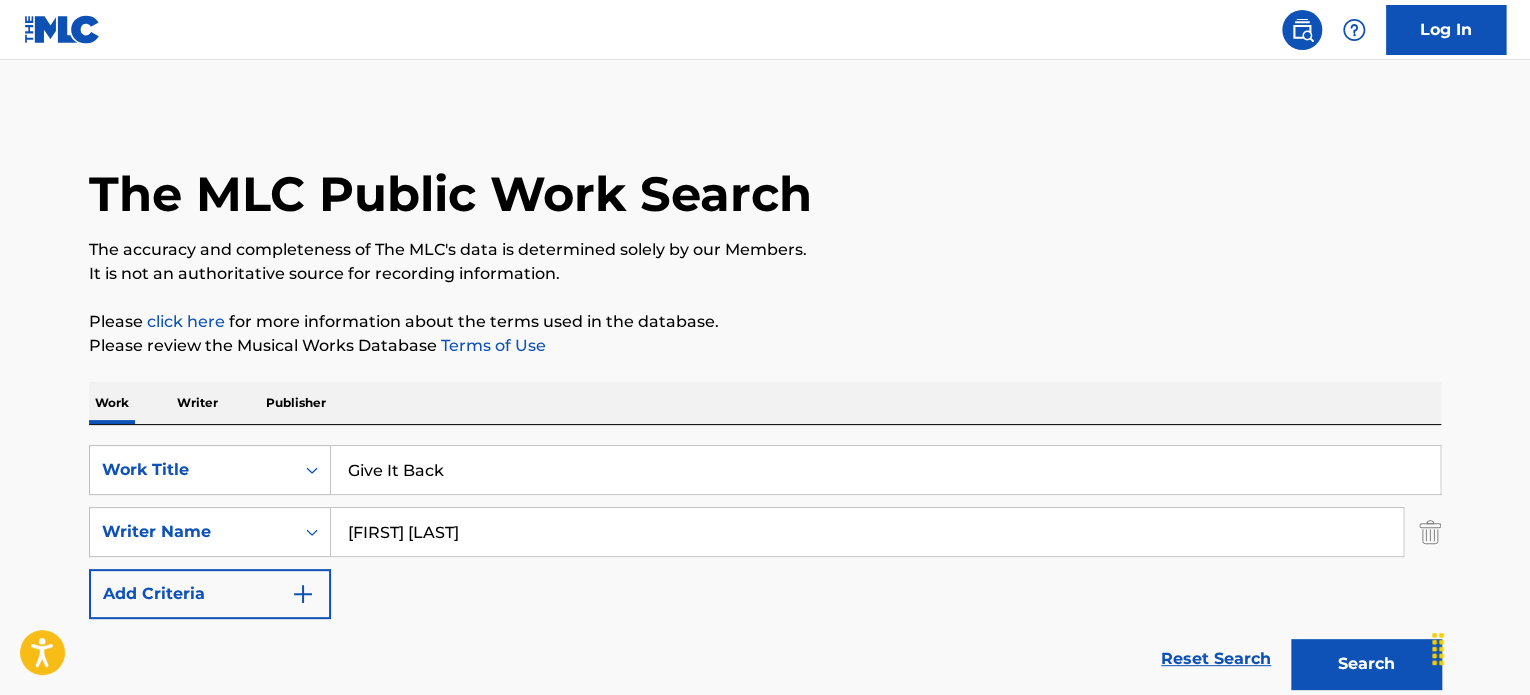 click on "Give It Back" at bounding box center (885, 470) 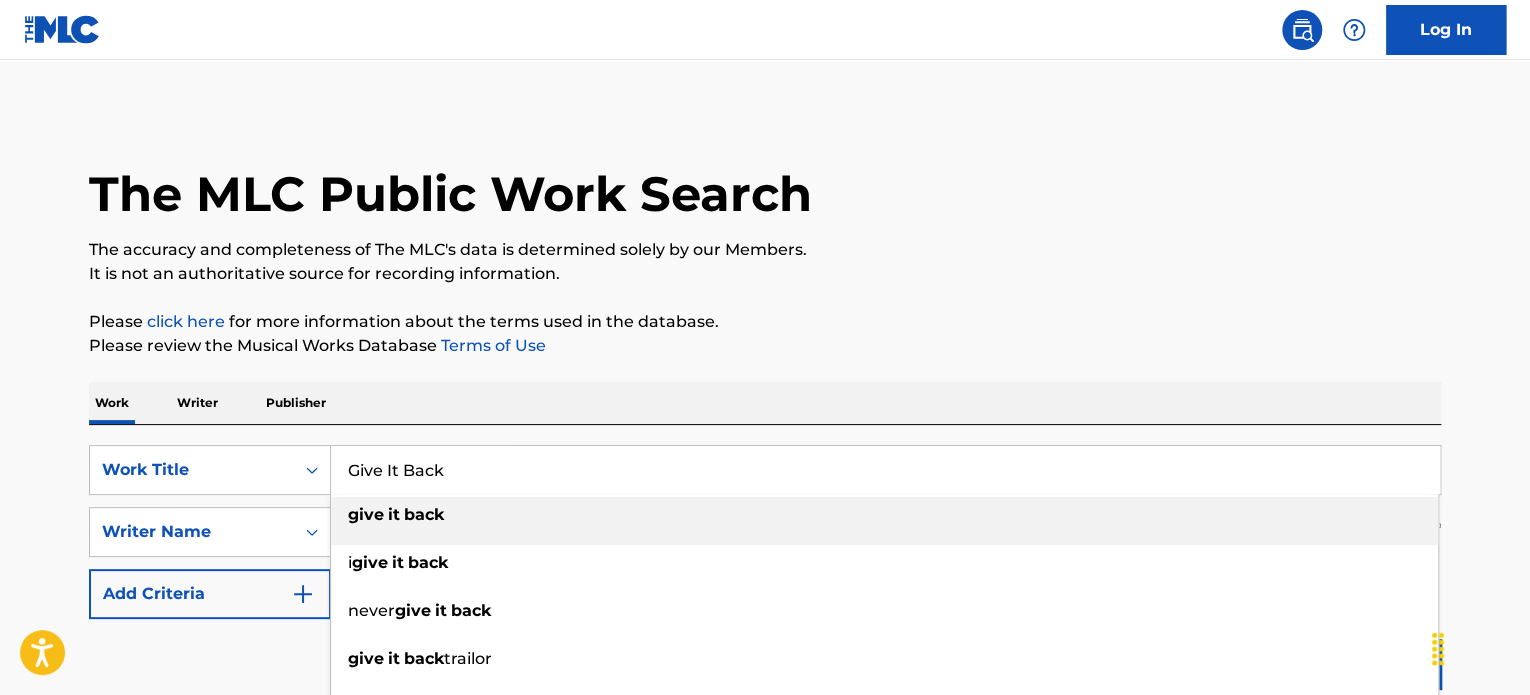 click on "Give It Back" at bounding box center [885, 470] 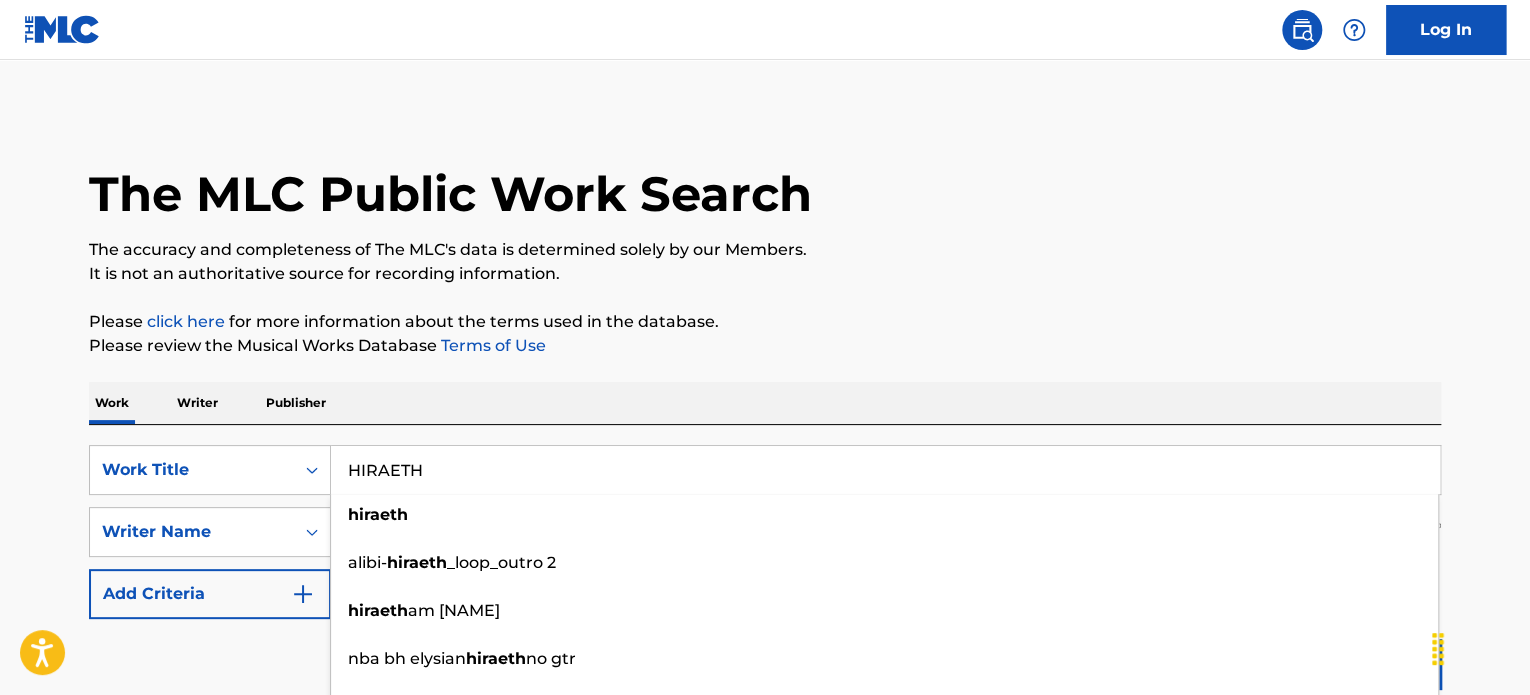 type on "HIRAETH" 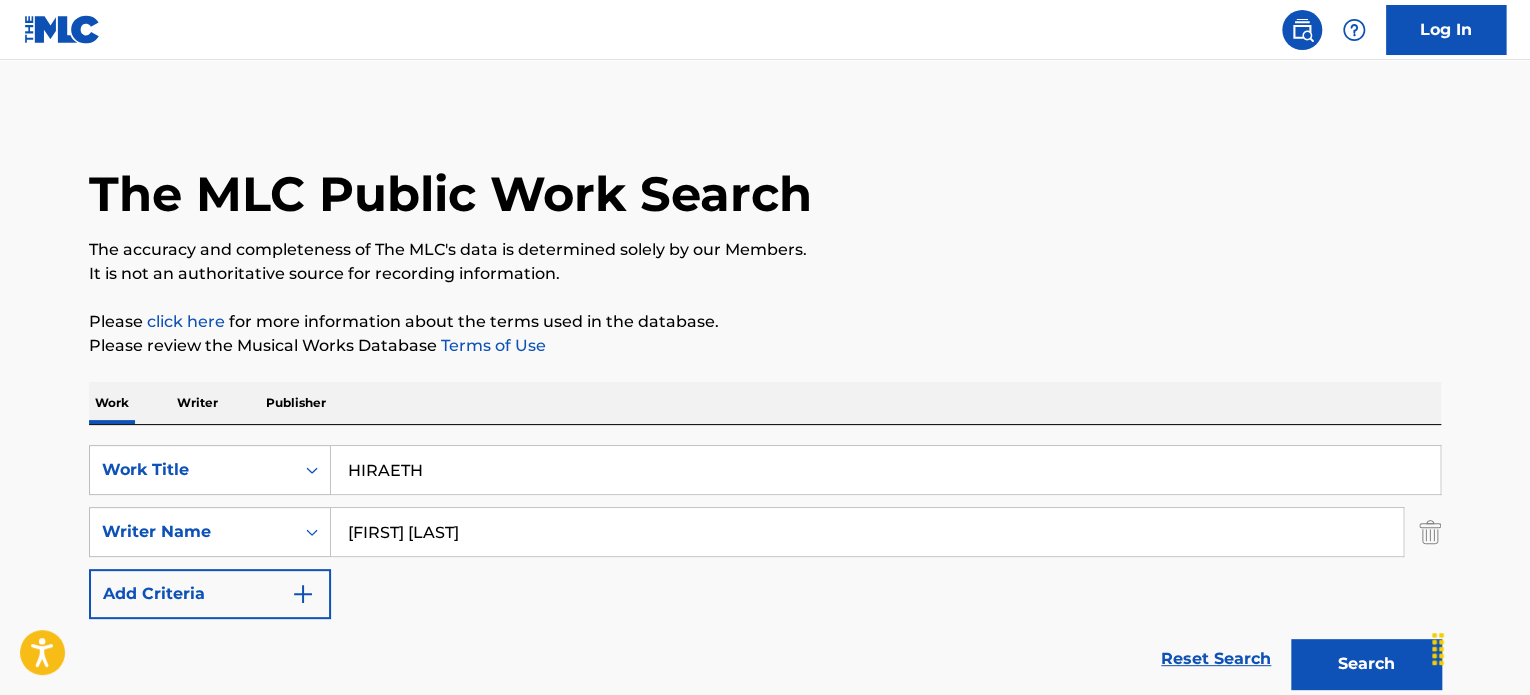 click on "The MLC Public Work Search The accuracy and completeness of The MLC's data is determined solely by our Members. It is not an authoritative source for recording information. Please   click here   for more information about the terms used in the database. Please review the Musical Works Database   Terms of Use Work Writer Publisher SearchWithCriteriac48c5509-b6c2-43a1-b506-c95b2634953e Work Title HIRAETH SearchWithCriteria70cff9f2-235d-46b3-b678-b431446be5b0 Writer Name [FIRST] [LAST] Add Criteria Reset Search Search Showing  1  -   8  of  8   results   GIVE IT BACK MLC Song Code : GVAFOU ISWC : Writers ( 2 ) [FIRST] [LAST], [FIRST] [LAST] Recording Artists ( 22 ) [FIRST] [LAST], [FIRST] [LAST], [FIRST] [LAST], [FIRST] [LAST], [FIRST] [LAST] Total Known Shares: 50 % DON T COME BACK MLC Song Code : DA9TH9 ISWC : [ID] Writers ( 2 ) [FIRST] [LAST], [FIRST] [LAST] Recording Artists ( 0 ) Total Known Shares: 100 % HEAVEN WANTS YOU BACK MLC Song Code : HA78XP ISWC : [ID] Writers ( 1 )" at bounding box center (765, 1095) 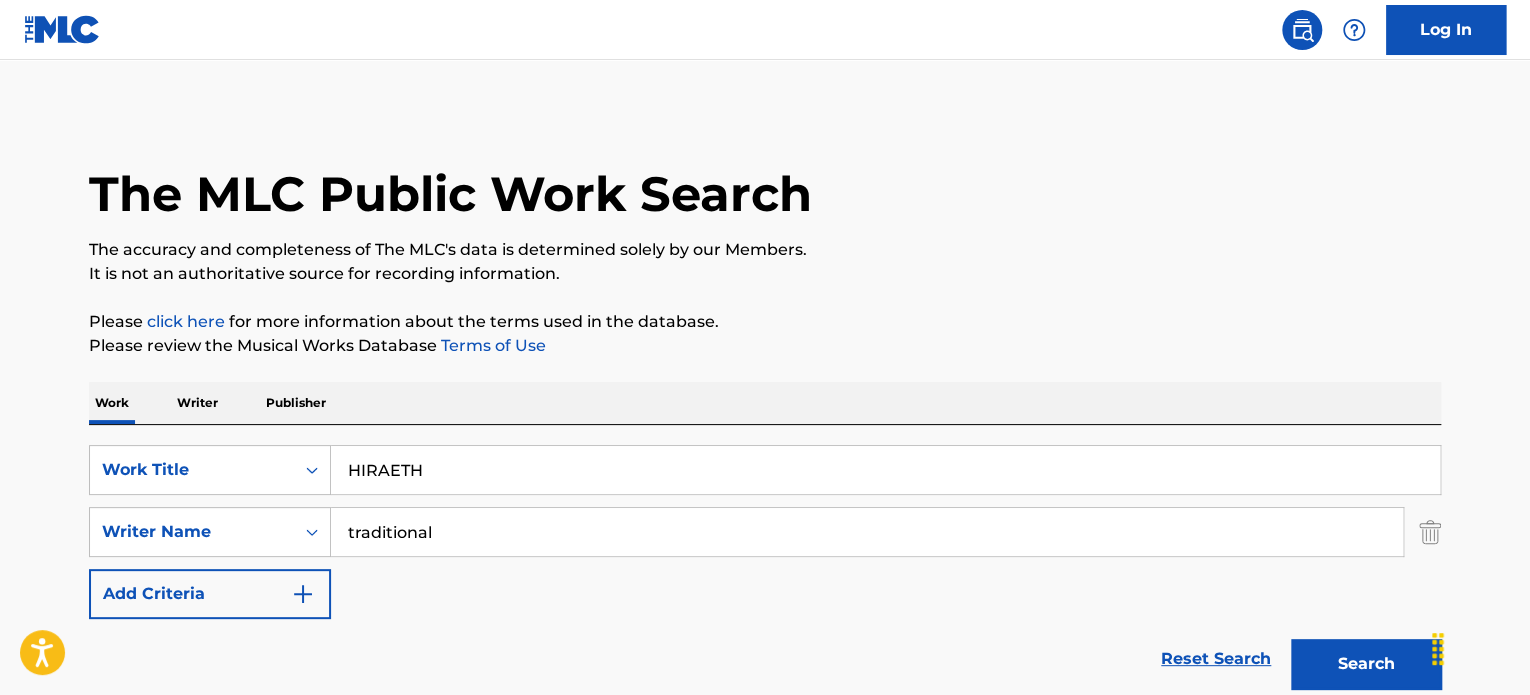 type on "traditional" 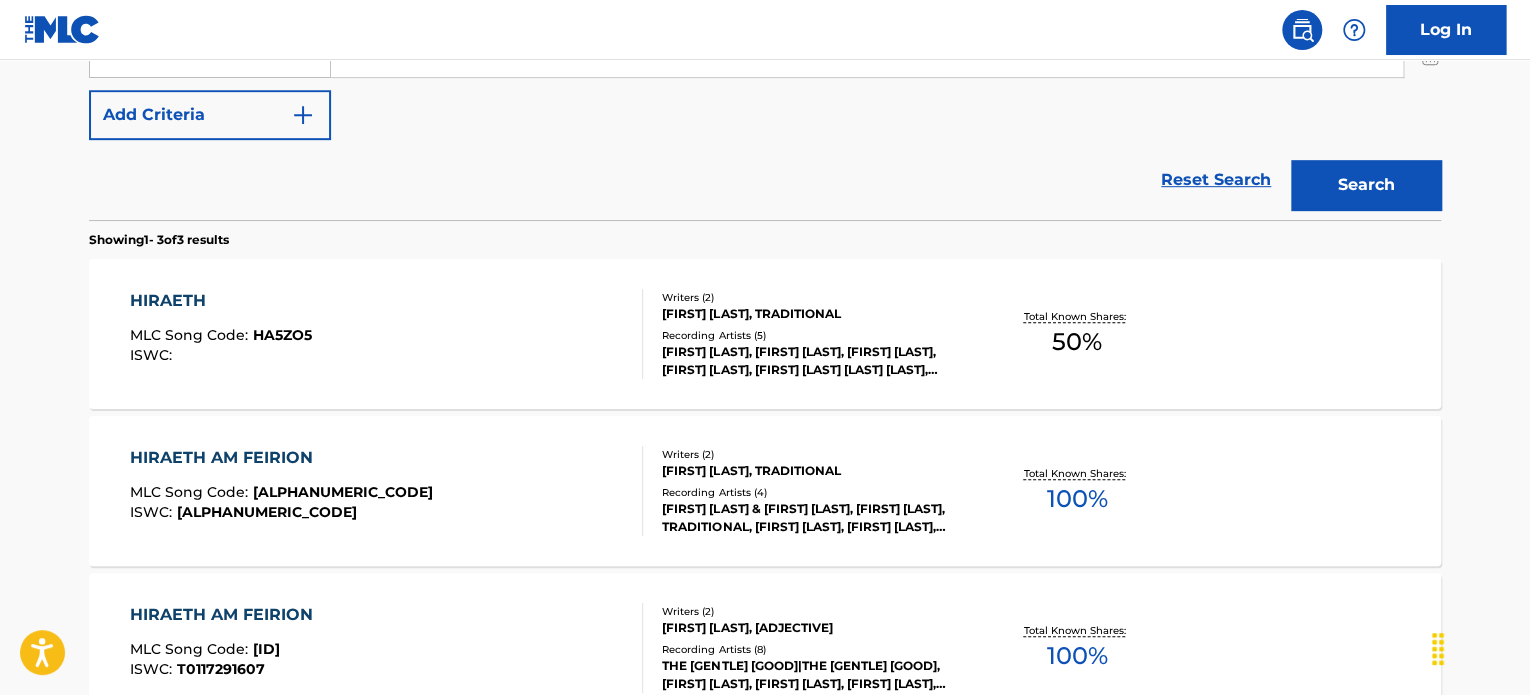scroll, scrollTop: 600, scrollLeft: 0, axis: vertical 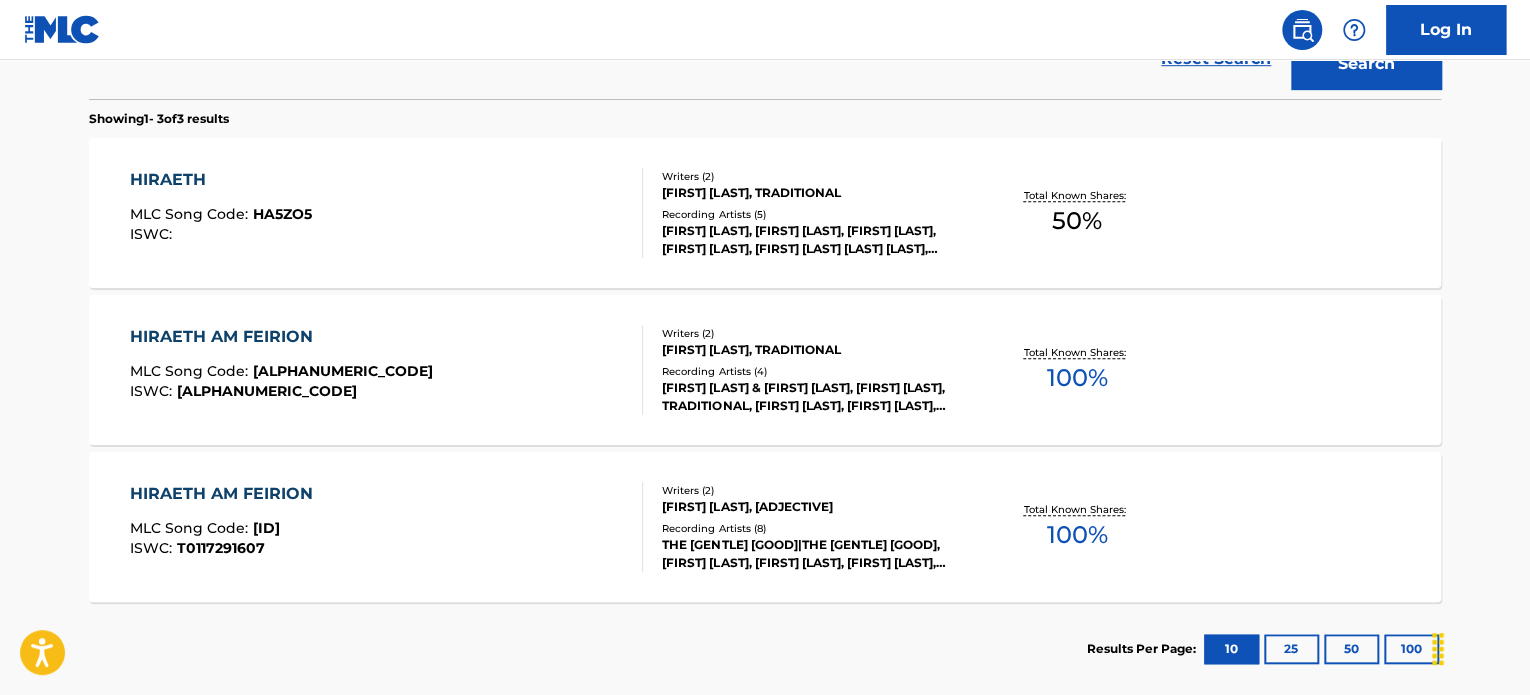 click on "[FIRST] [LAST], TRADITIONAL" at bounding box center [813, 193] 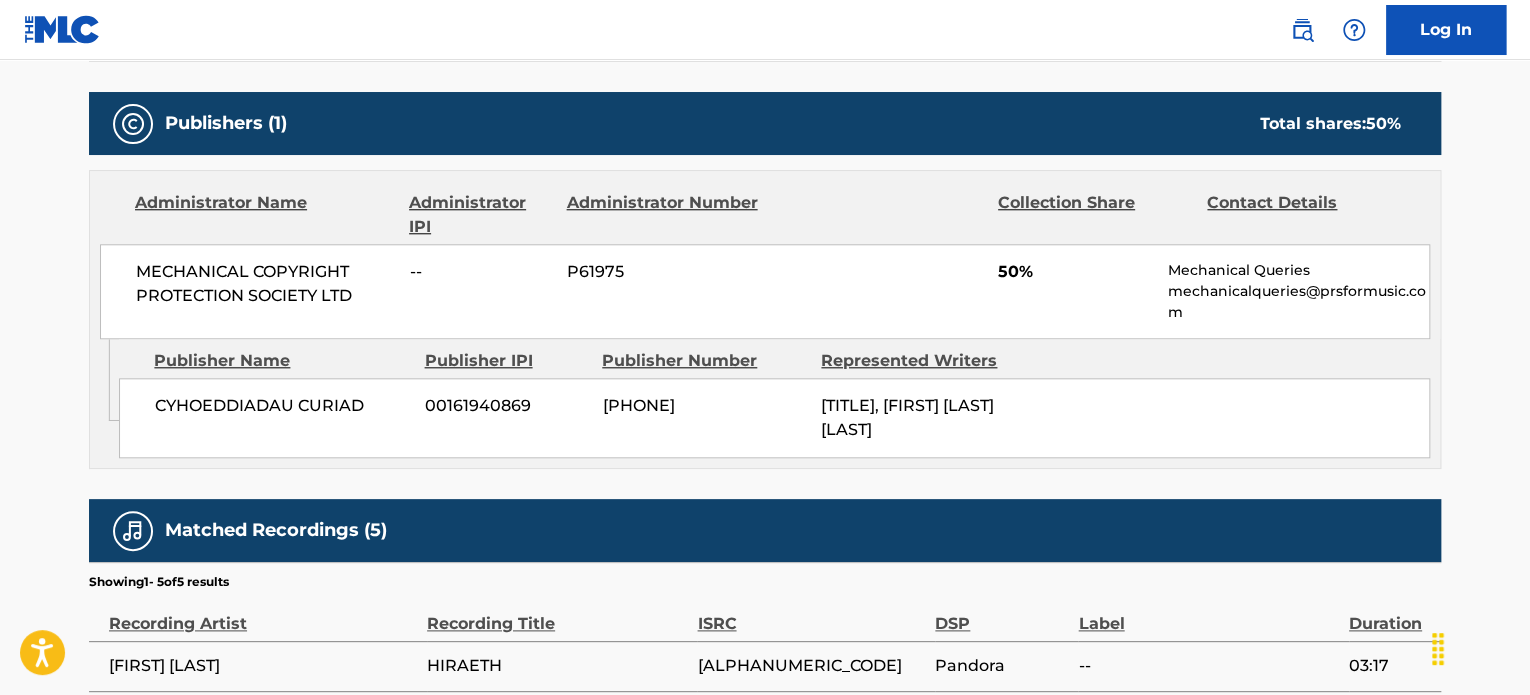 scroll, scrollTop: 1222, scrollLeft: 0, axis: vertical 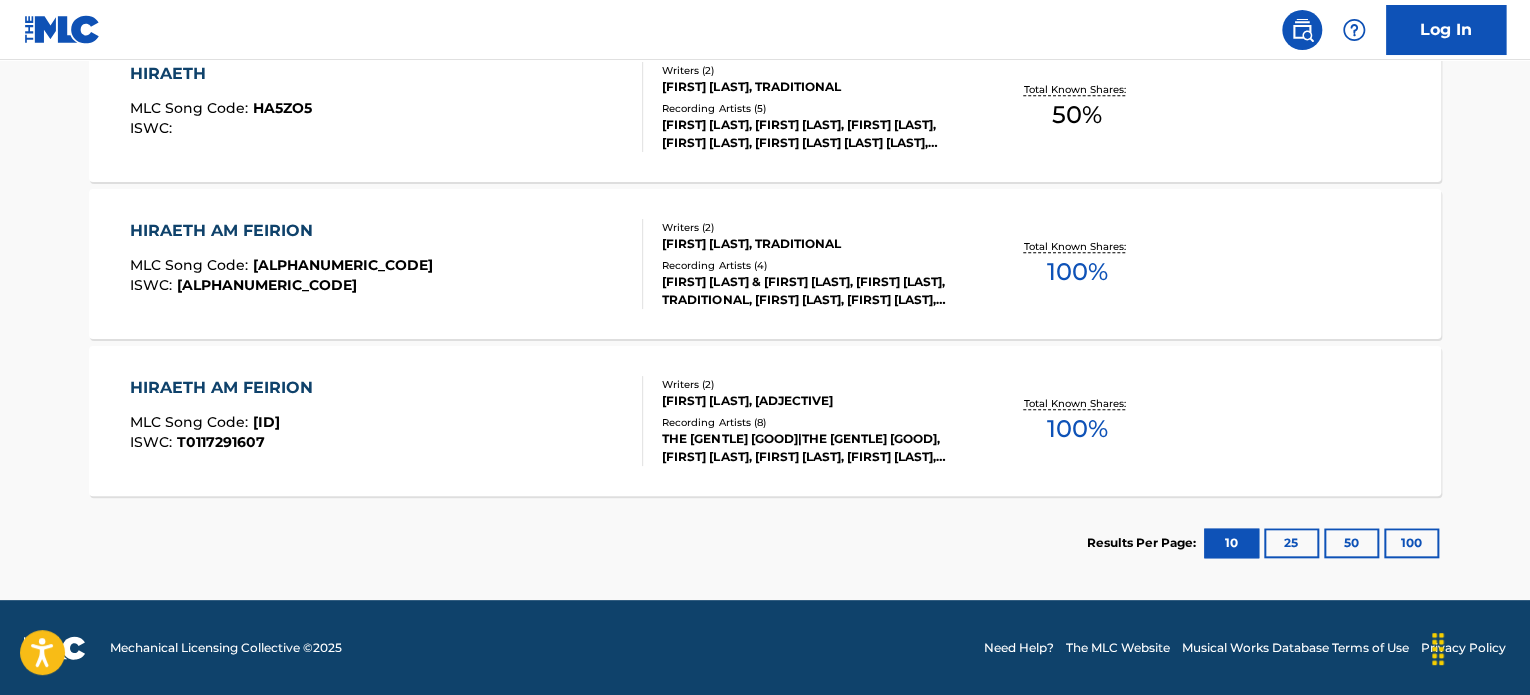 click on "[FIRST] [LAST] & [FIRST] [LAST], [FIRST] [LAST], TRADITIONAL, [FIRST] [LAST], [FIRST] [LAST], [FIRST] [LAST]" at bounding box center (813, 291) 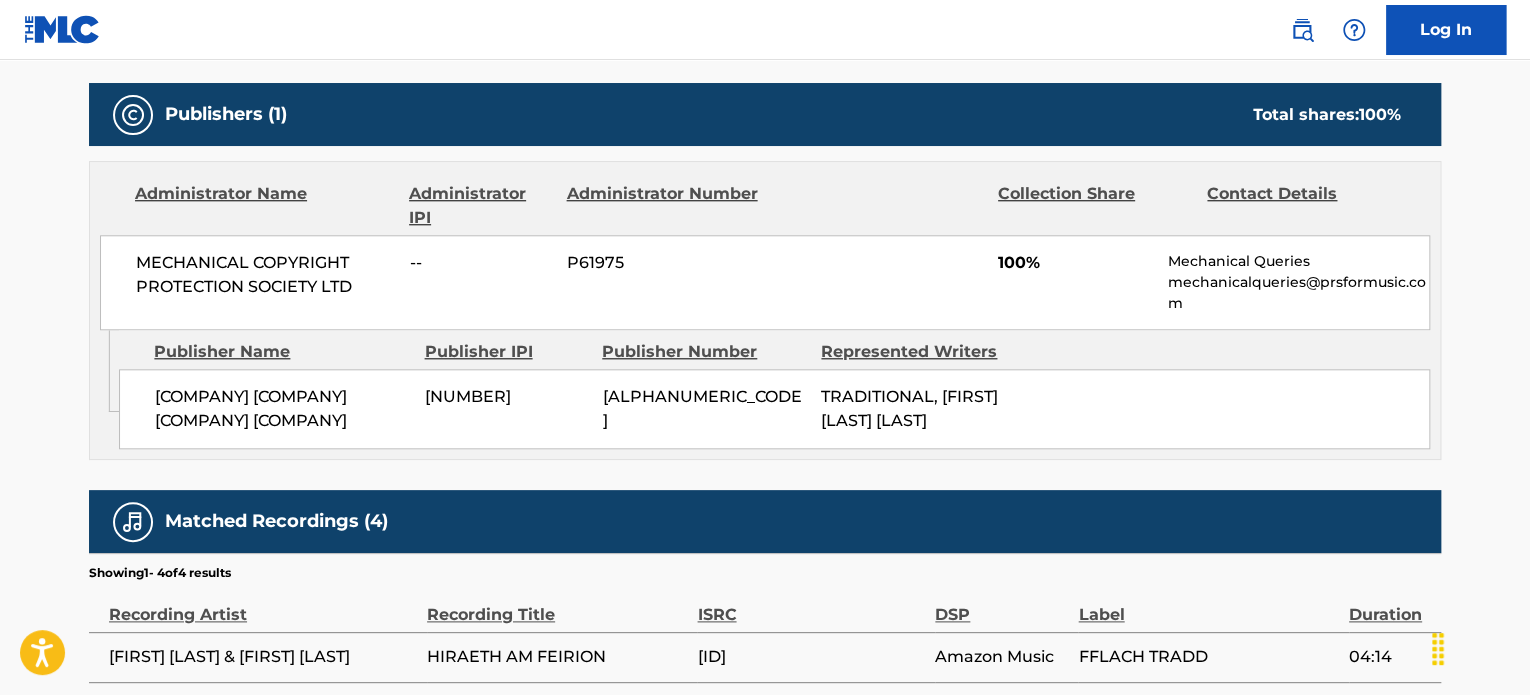 scroll, scrollTop: 1125, scrollLeft: 0, axis: vertical 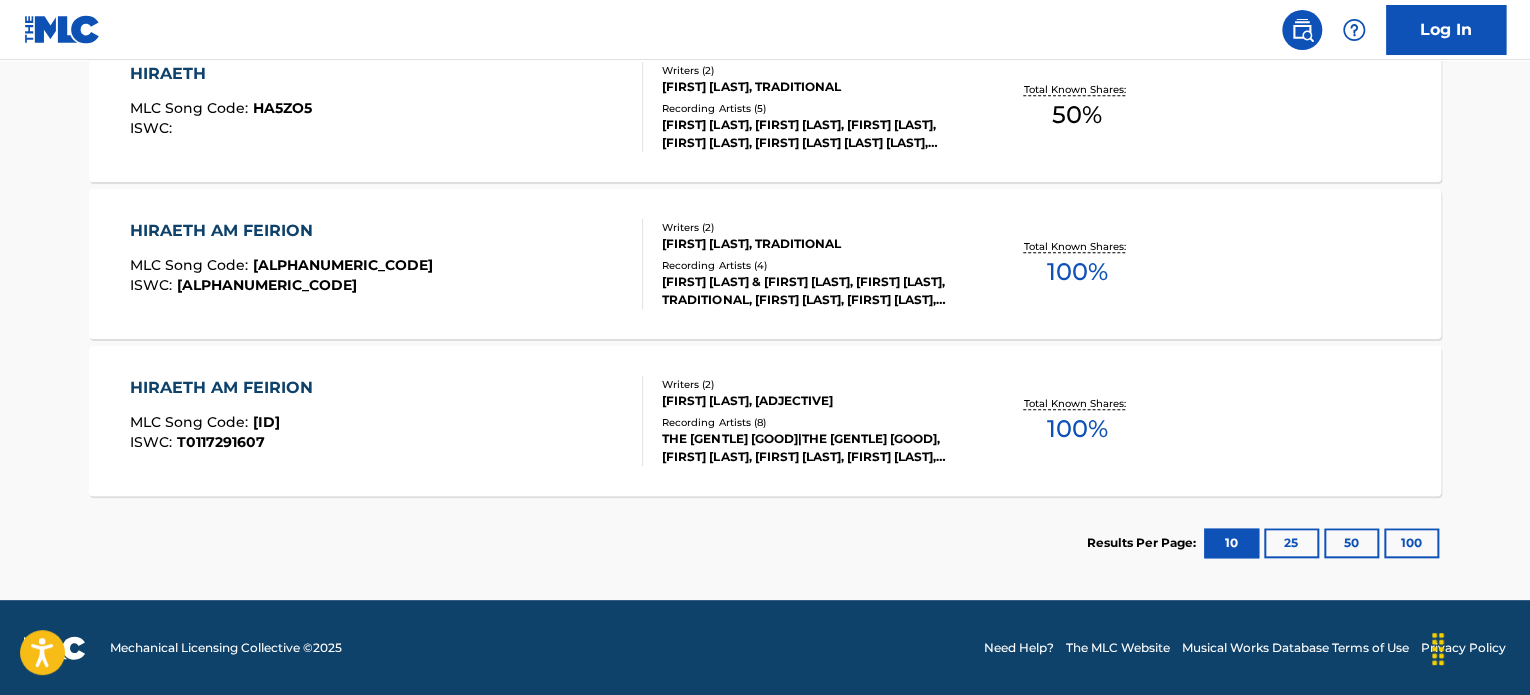 click on "HIRAETH AM FEIRION MLC Song Code : [ID] ISWC : [ID]" at bounding box center (387, 421) 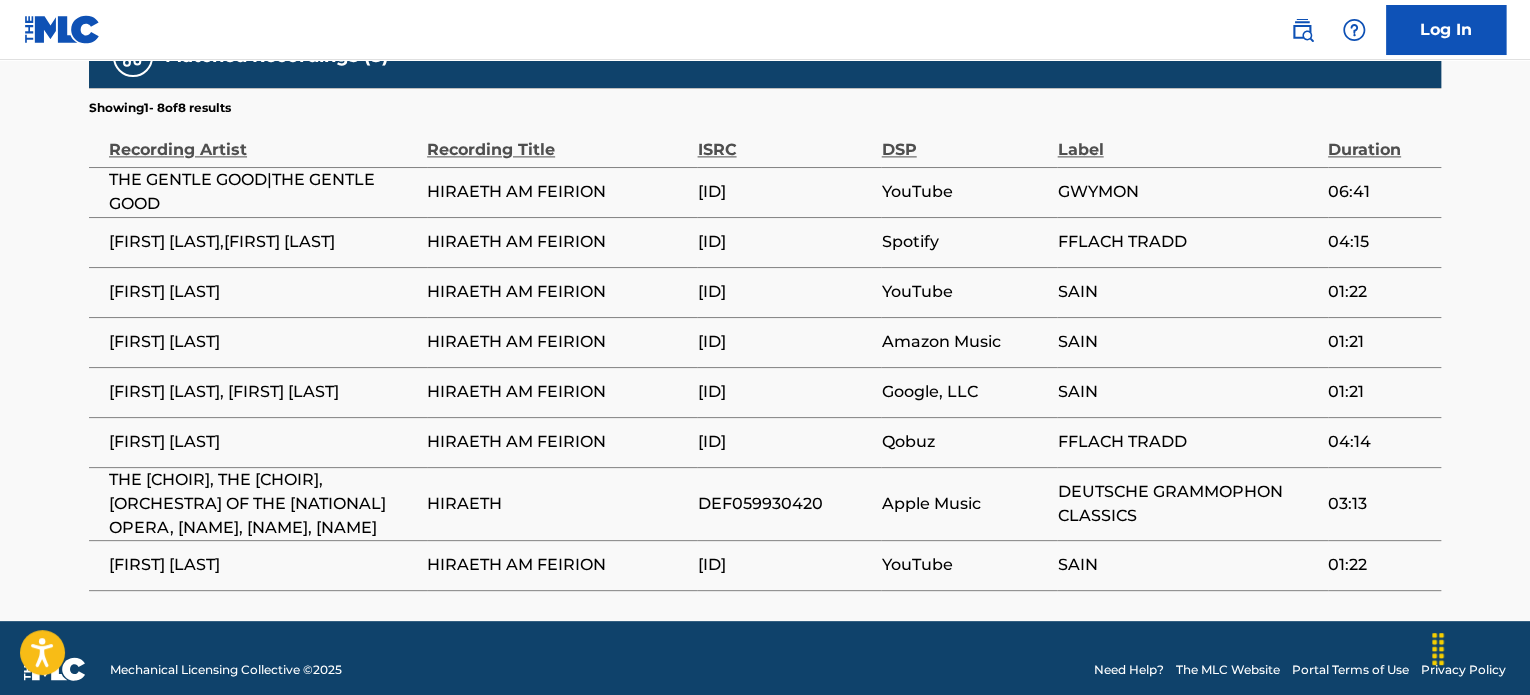 scroll, scrollTop: 1396, scrollLeft: 0, axis: vertical 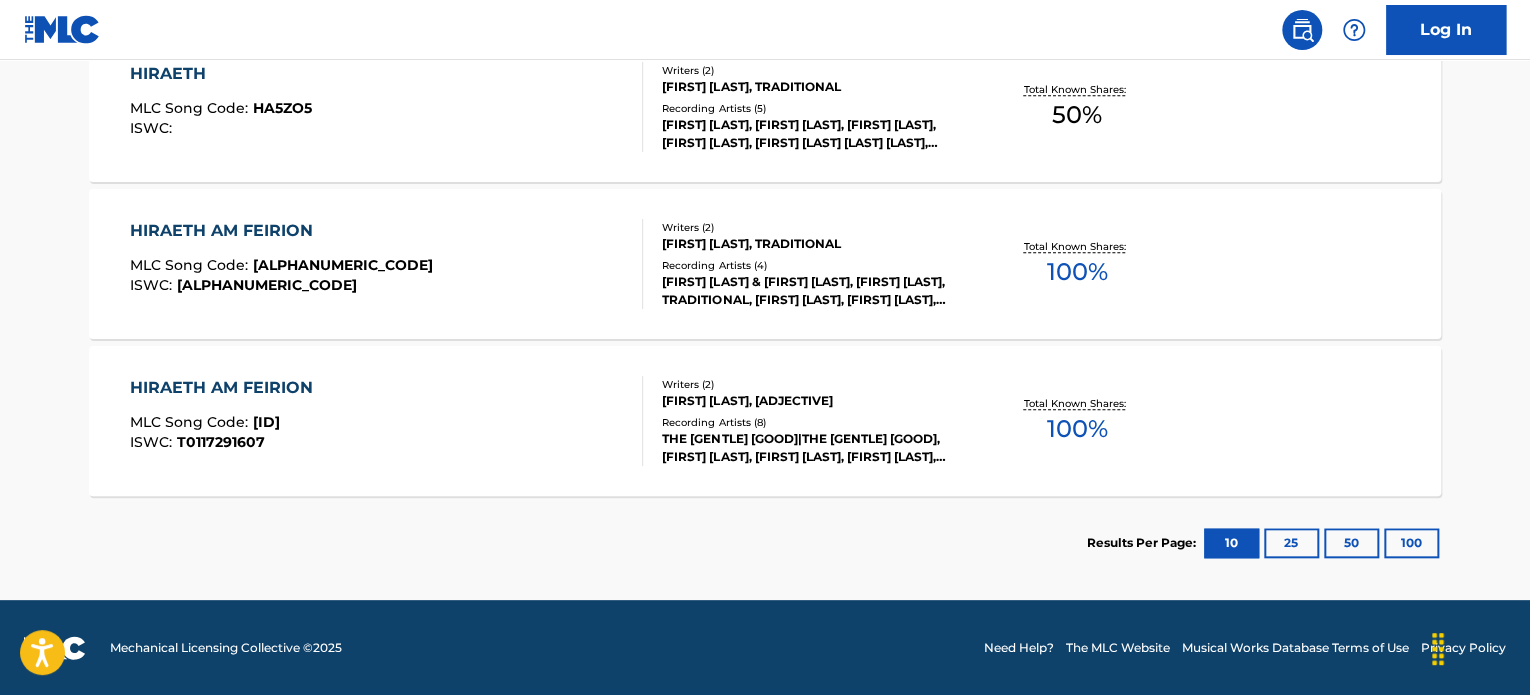 click on "HIRAETH AM FEIRION MLC Song Code : [ID] ISWC : T0117979835" at bounding box center (387, 264) 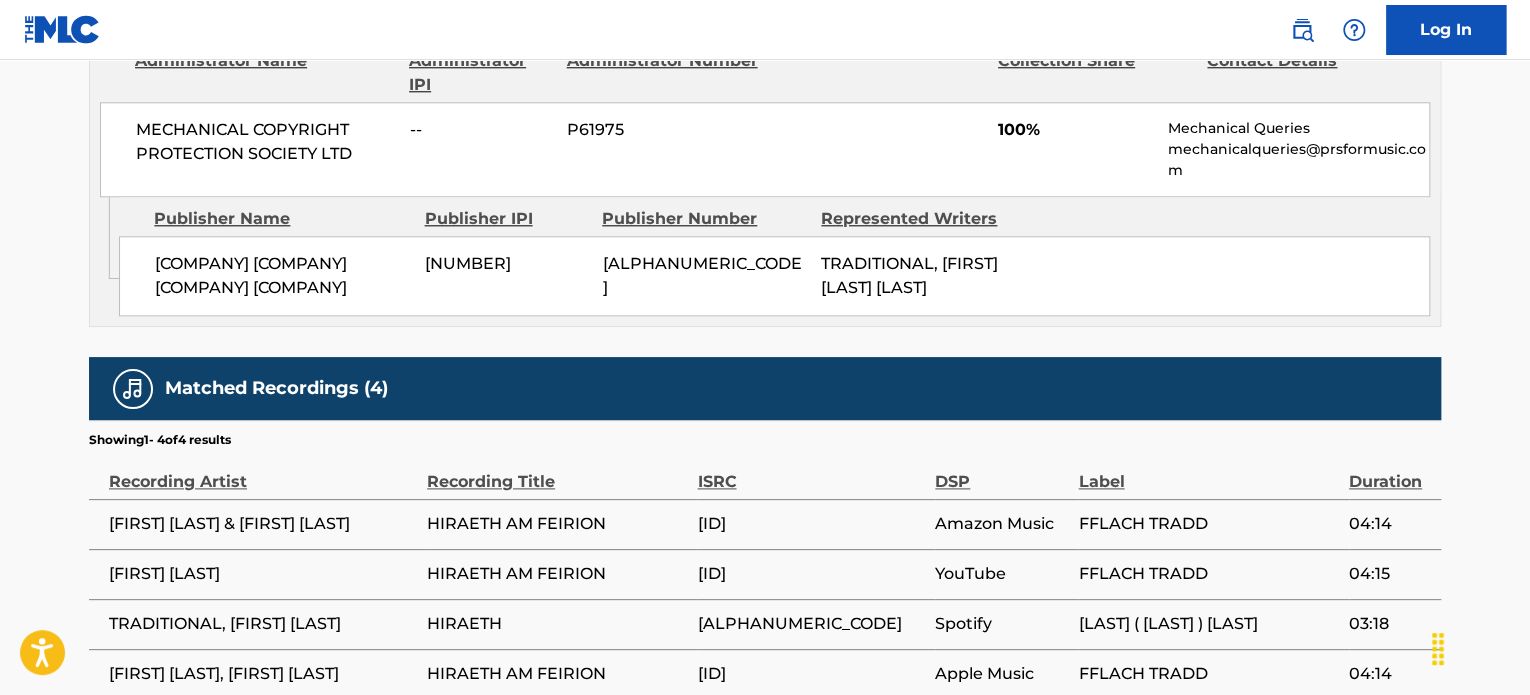 scroll, scrollTop: 1125, scrollLeft: 0, axis: vertical 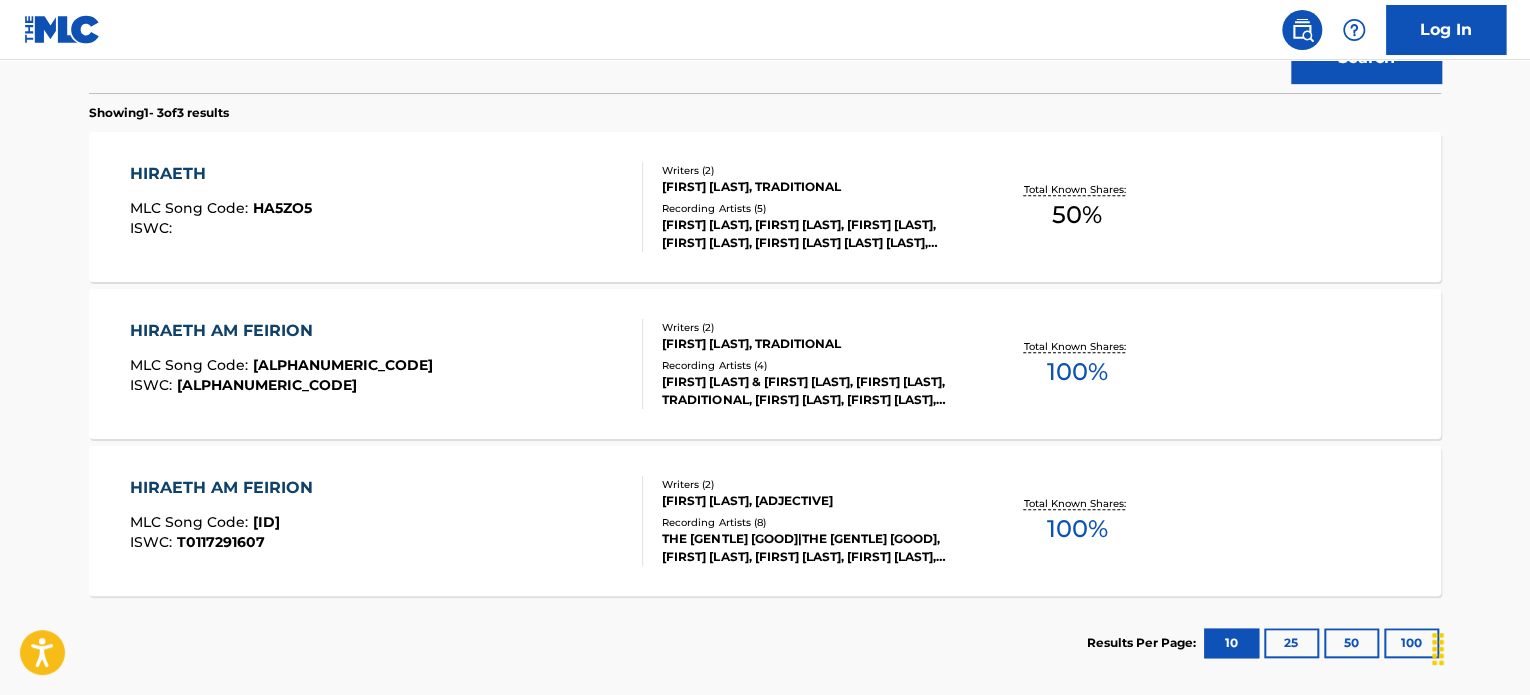 click on "25" at bounding box center (1291, 643) 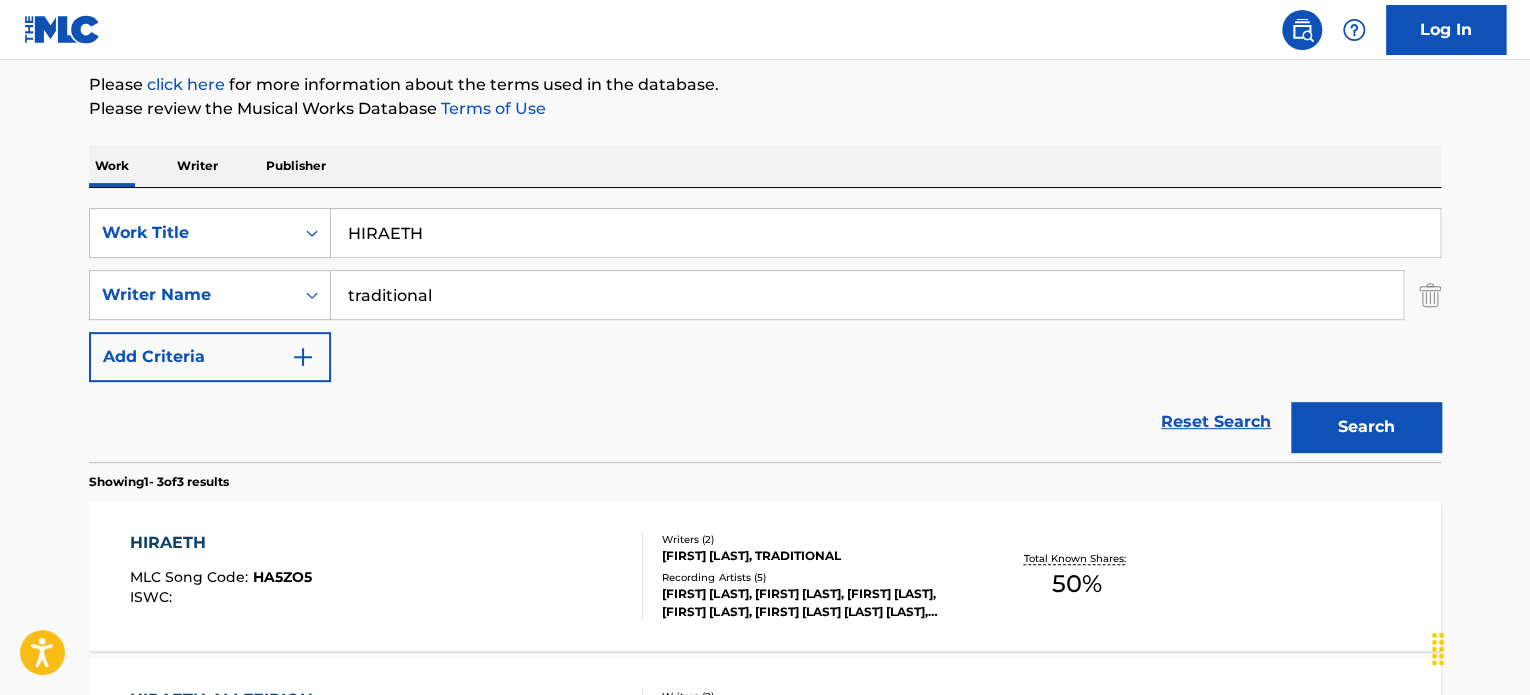 scroll, scrollTop: 606, scrollLeft: 0, axis: vertical 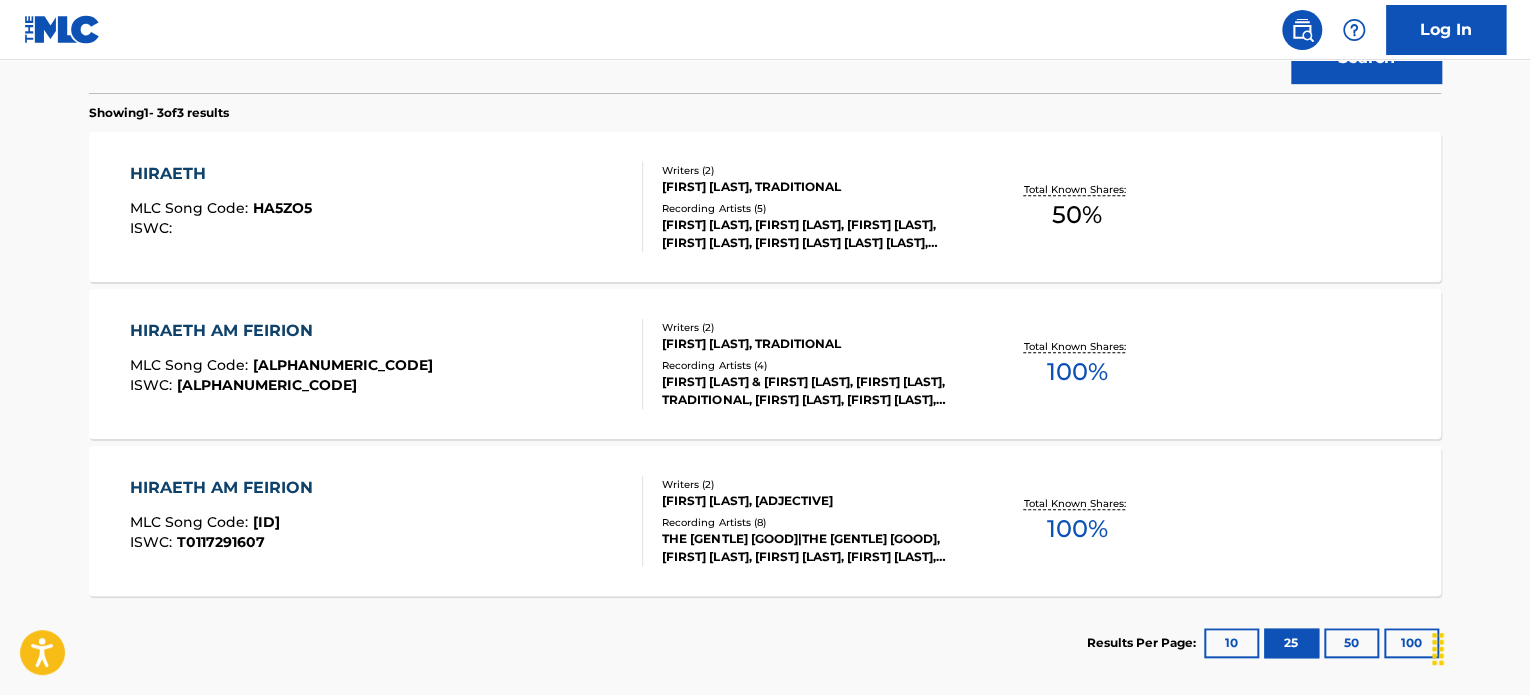 click on "50" at bounding box center [1351, 643] 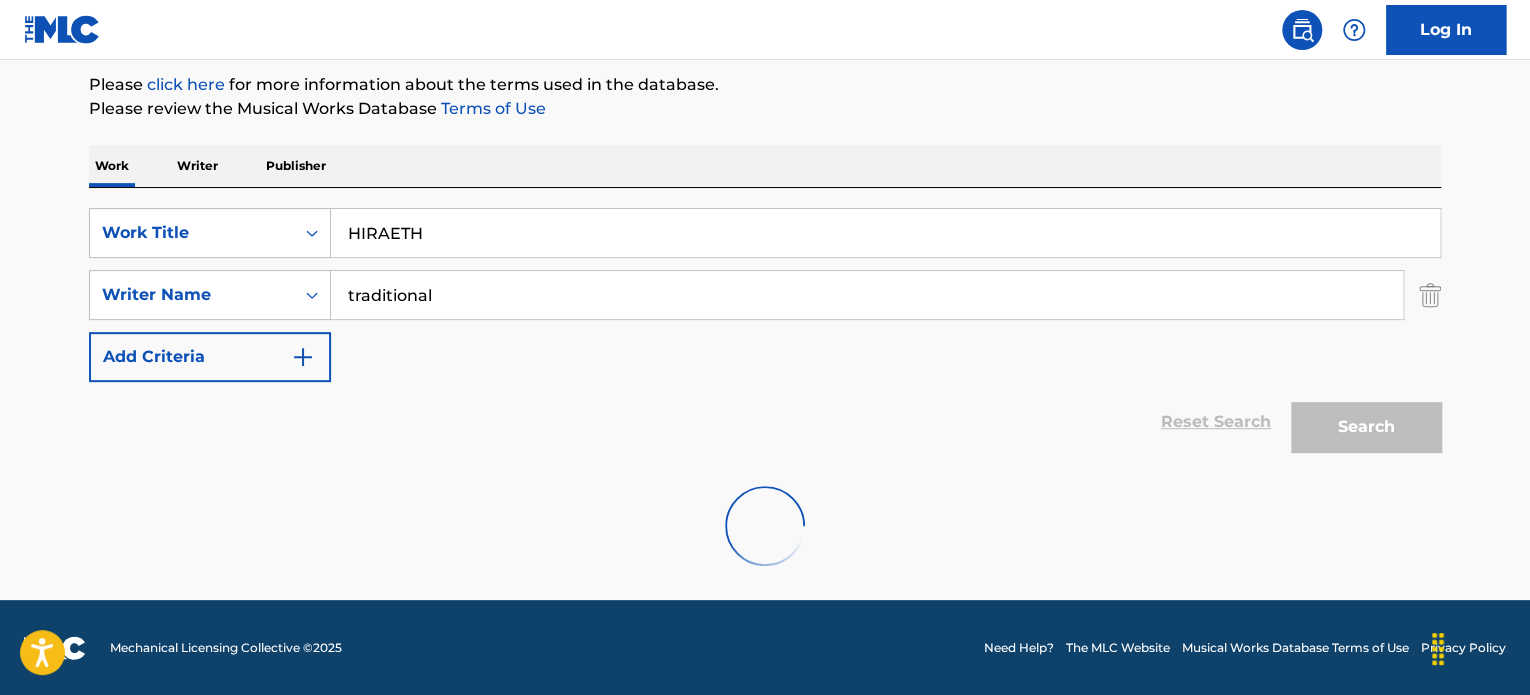 scroll, scrollTop: 606, scrollLeft: 0, axis: vertical 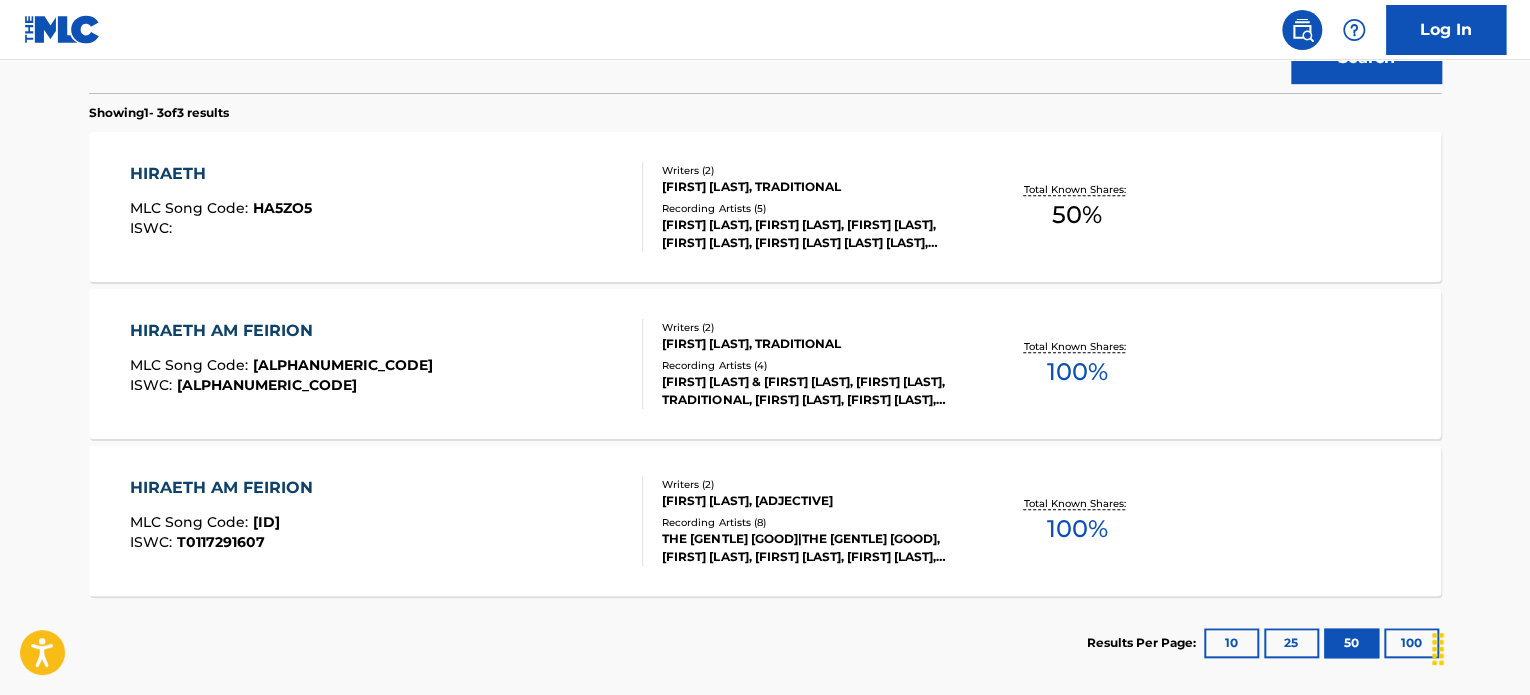 click on "100" at bounding box center (1411, 643) 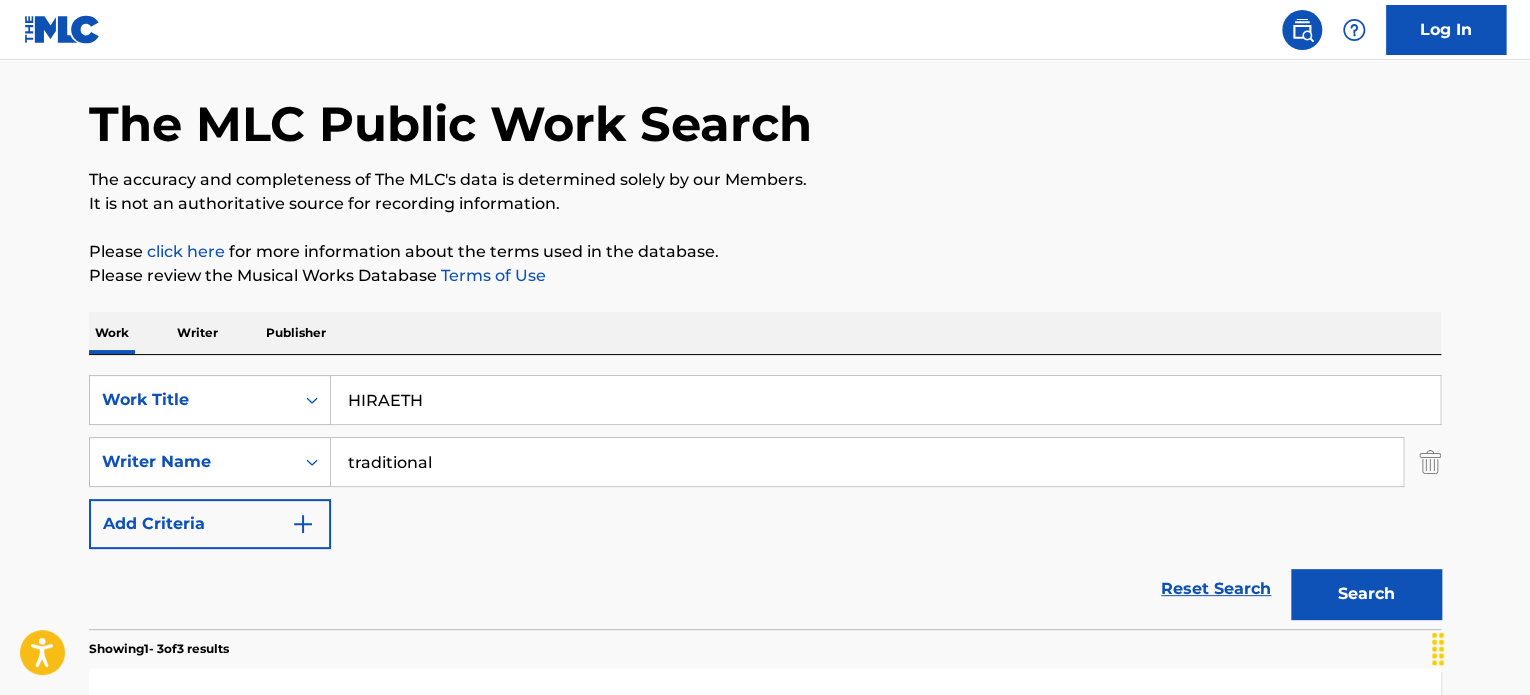 scroll, scrollTop: 0, scrollLeft: 0, axis: both 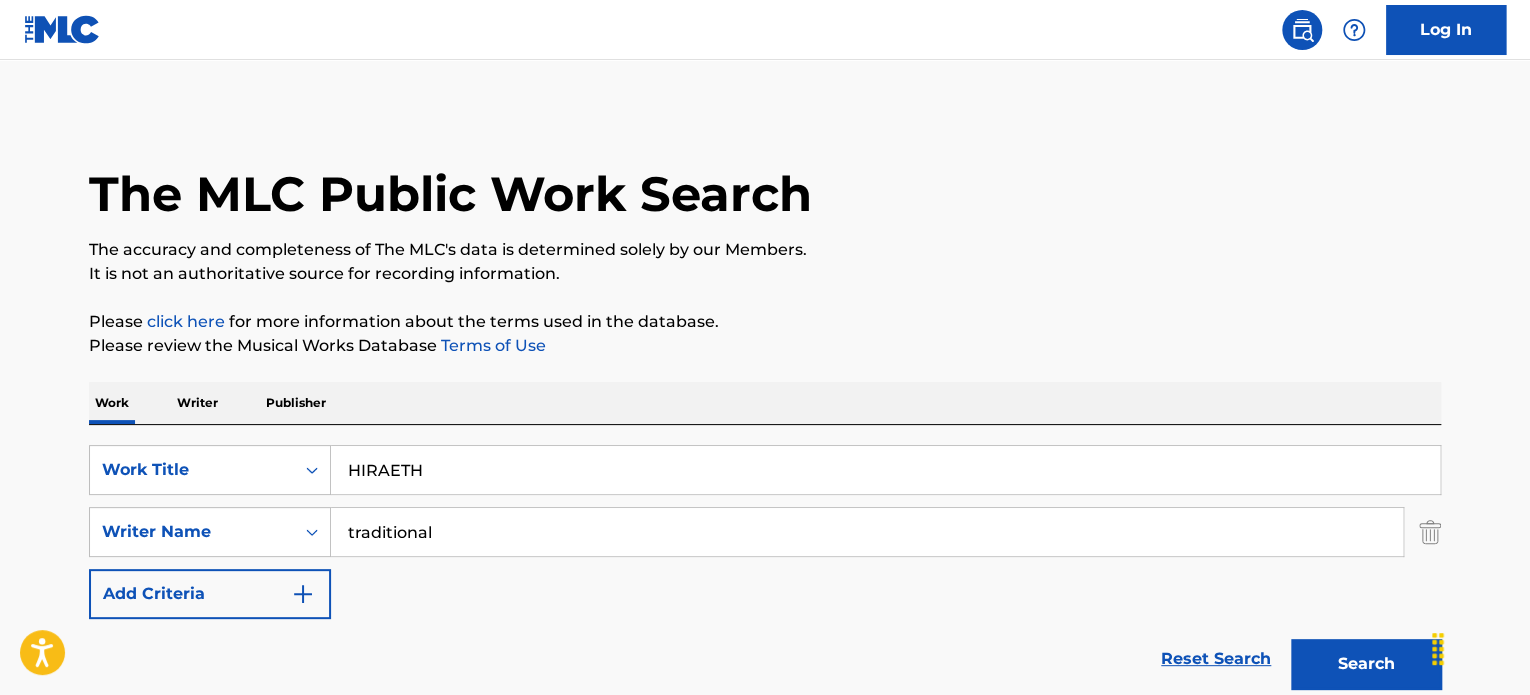click on "traditional" at bounding box center (867, 532) 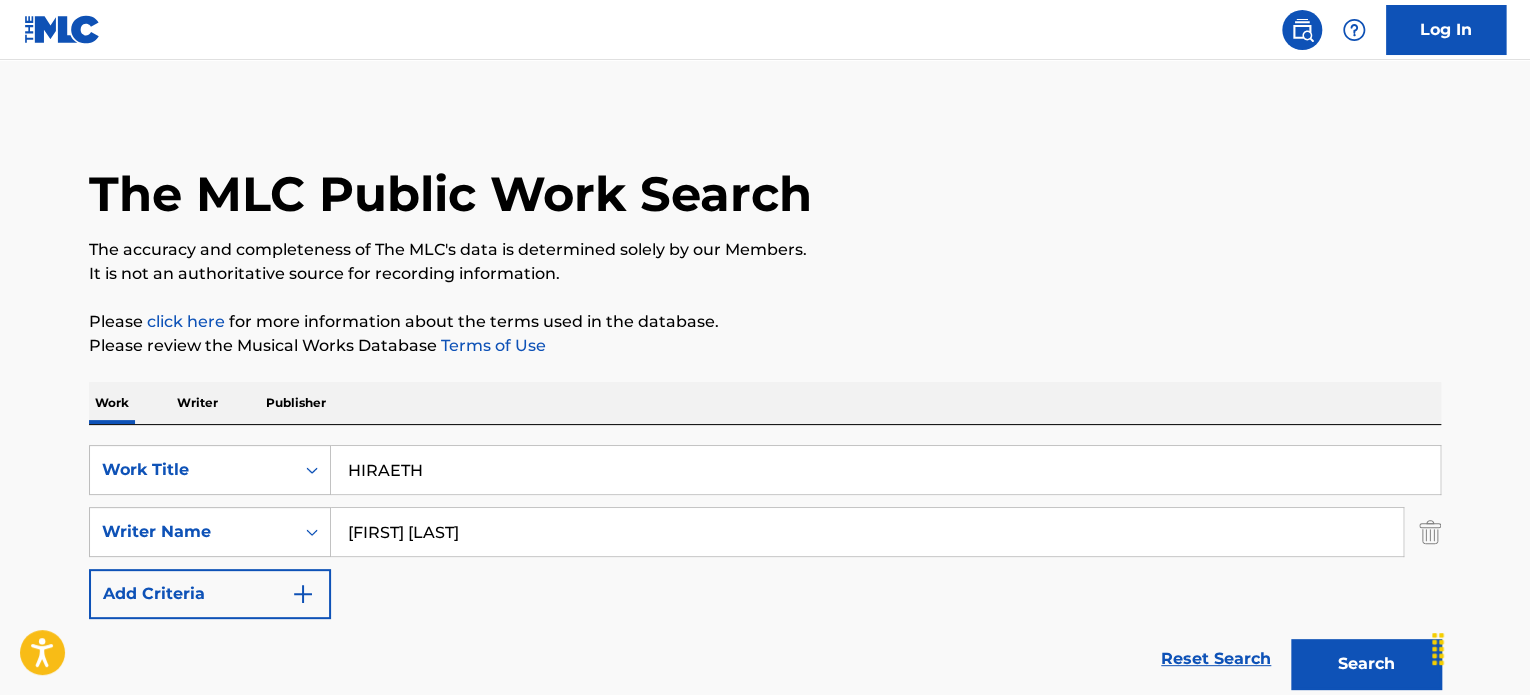 type on "[FIRST] [LAST]" 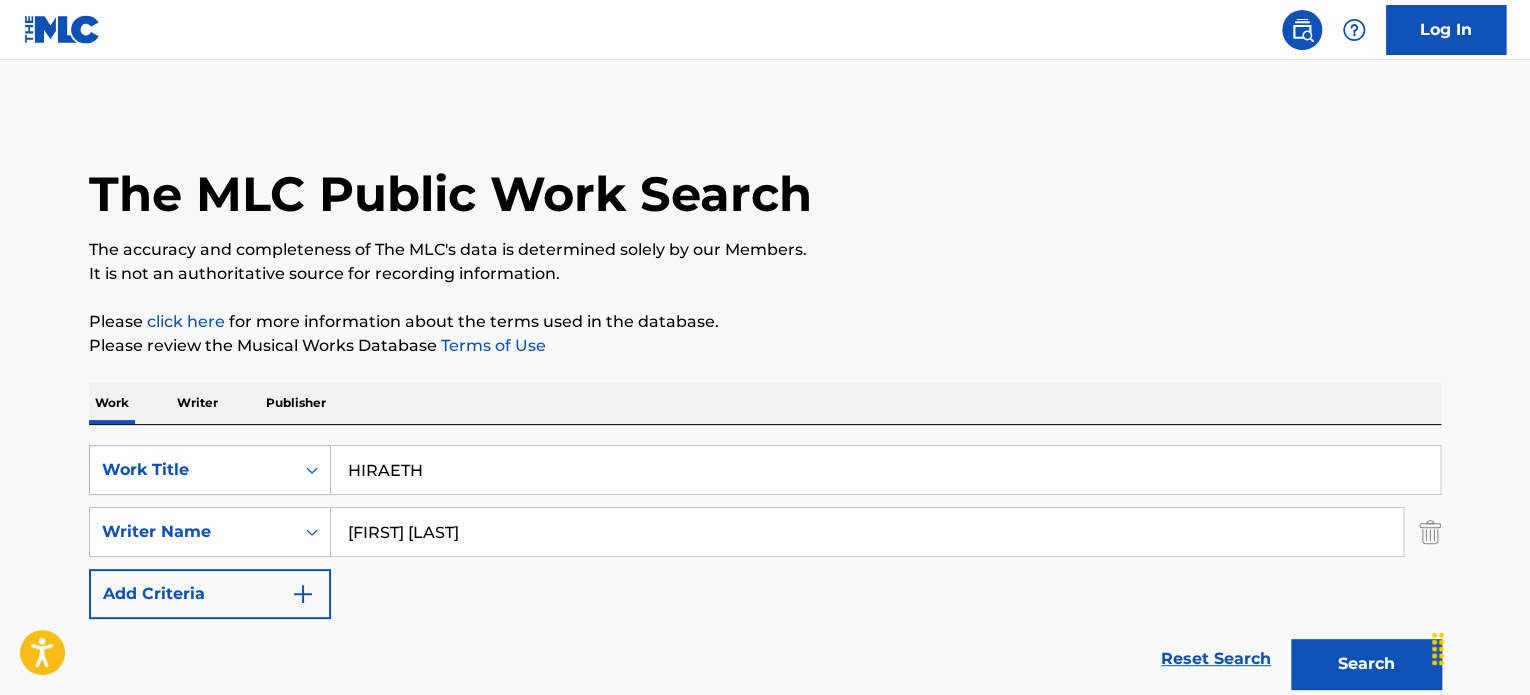 drag, startPoint x: 430, startPoint y: 467, endPoint x: 149, endPoint y: 468, distance: 281.00177 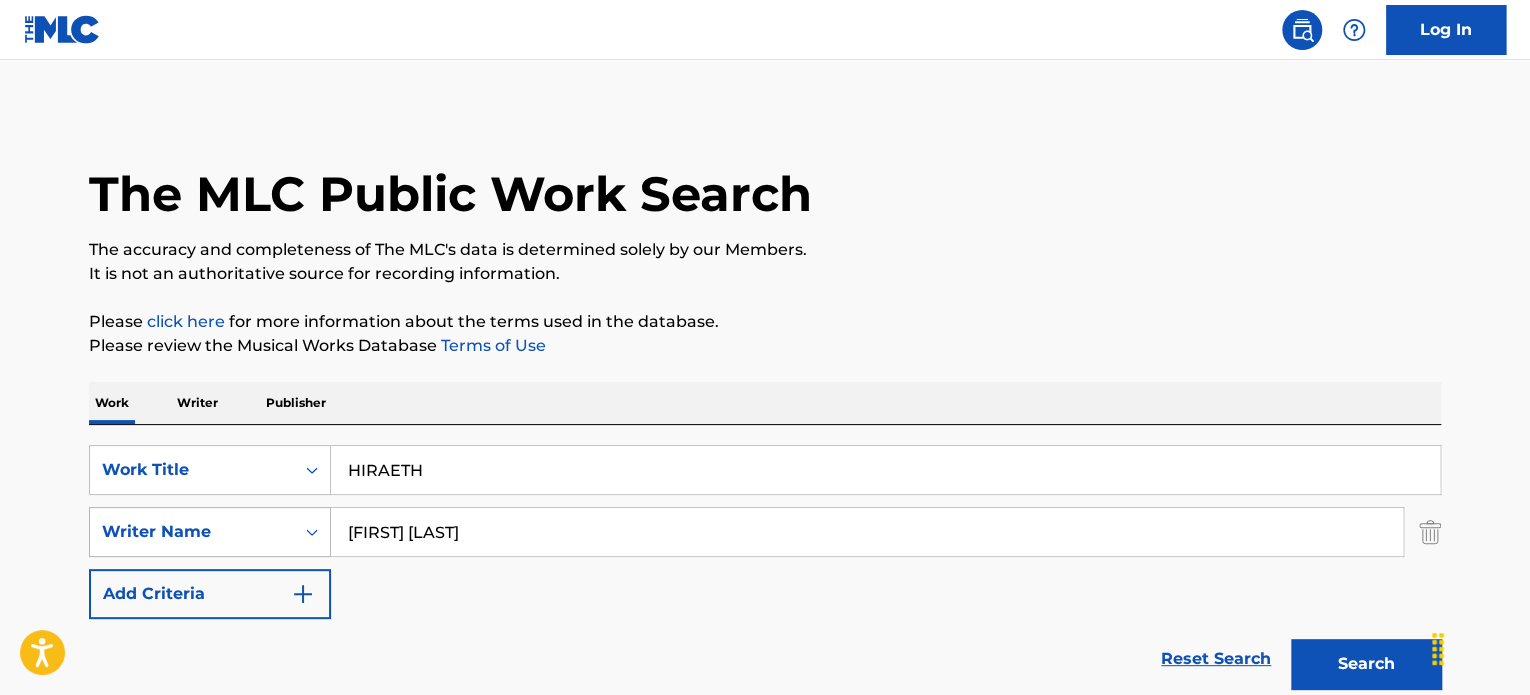 paste on "All My Luck" 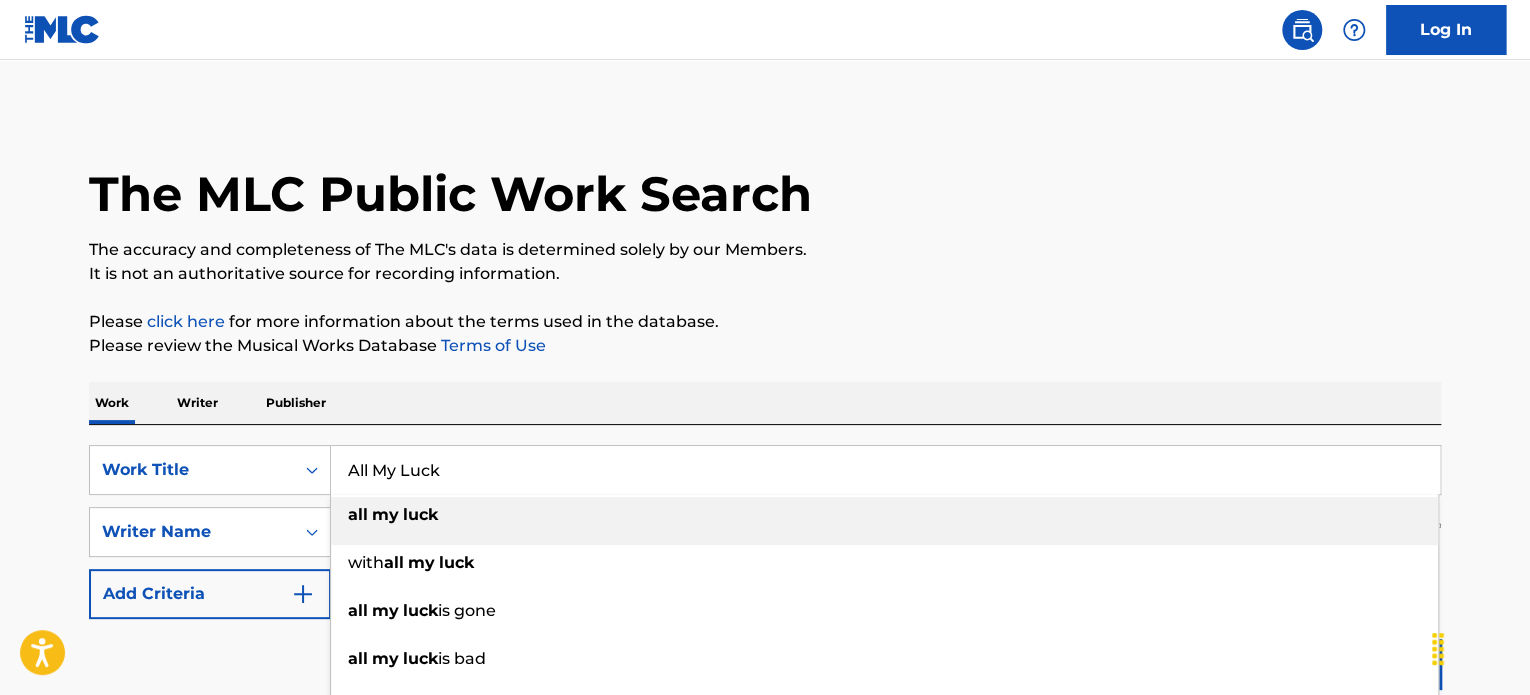 type on "All My Luck" 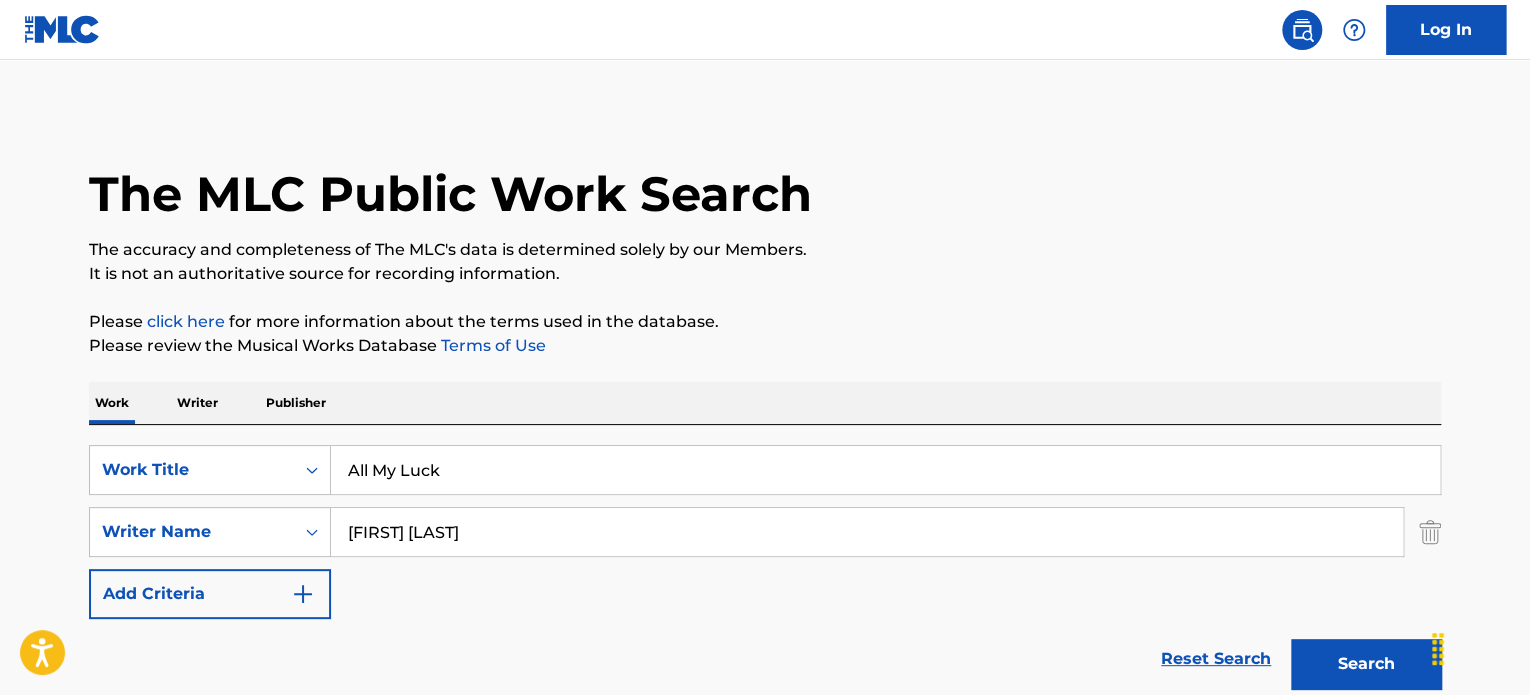 click on "The MLC Public Work Search The accuracy and completeness of The MLC's data is determined solely by our Members. It is not an authoritative source for recording information. Please   click here   for more information about the terms used in the database. Please review the Musical Works Database   Terms of Use Work Writer Publisher SearchWithCriteriac48c5509-b6c2-43a1-b506-c95b2634953e Work Title All My Luck SearchWithCriteria70cff9f2-235d-46b3-b678-b431446be5b0 Writer Name [FIRST] [LAST] Add Criteria Reset Search Search Showing  1  -   3  of  3   results   HIRAETH MLC Song Code : [ID] ISWC : Writers ( 2 ) [FIRST] [LAST], TRADITIONAL Recording Artists ( 5 ) [FIRST] [LAST], [FIRST] [LAST], [FIRST] [LAST], [FIRST] [LAST] [LAST] [LAST] Total Known Shares: 50 % HIRAETH AM FEIRION MLC Song Code : [ID] ISWC : T0117979835 Writers ( 2 ) [FIRST] [LAST], TRADITIONAL Recording Artists ( 4 ) Total Known Shares: 100 % HIRAETH AM FEIRION : ISWC" at bounding box center [765, 703] 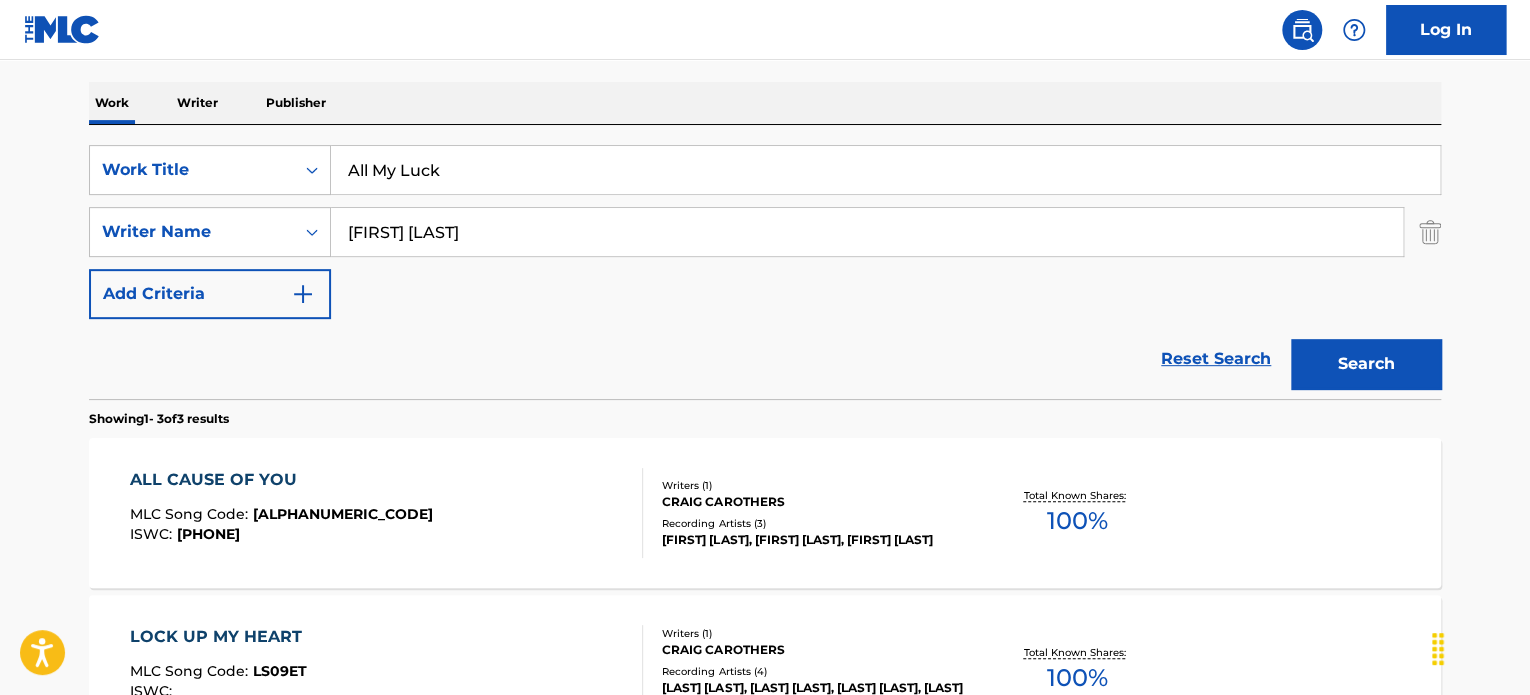 click on "Search" at bounding box center (1366, 364) 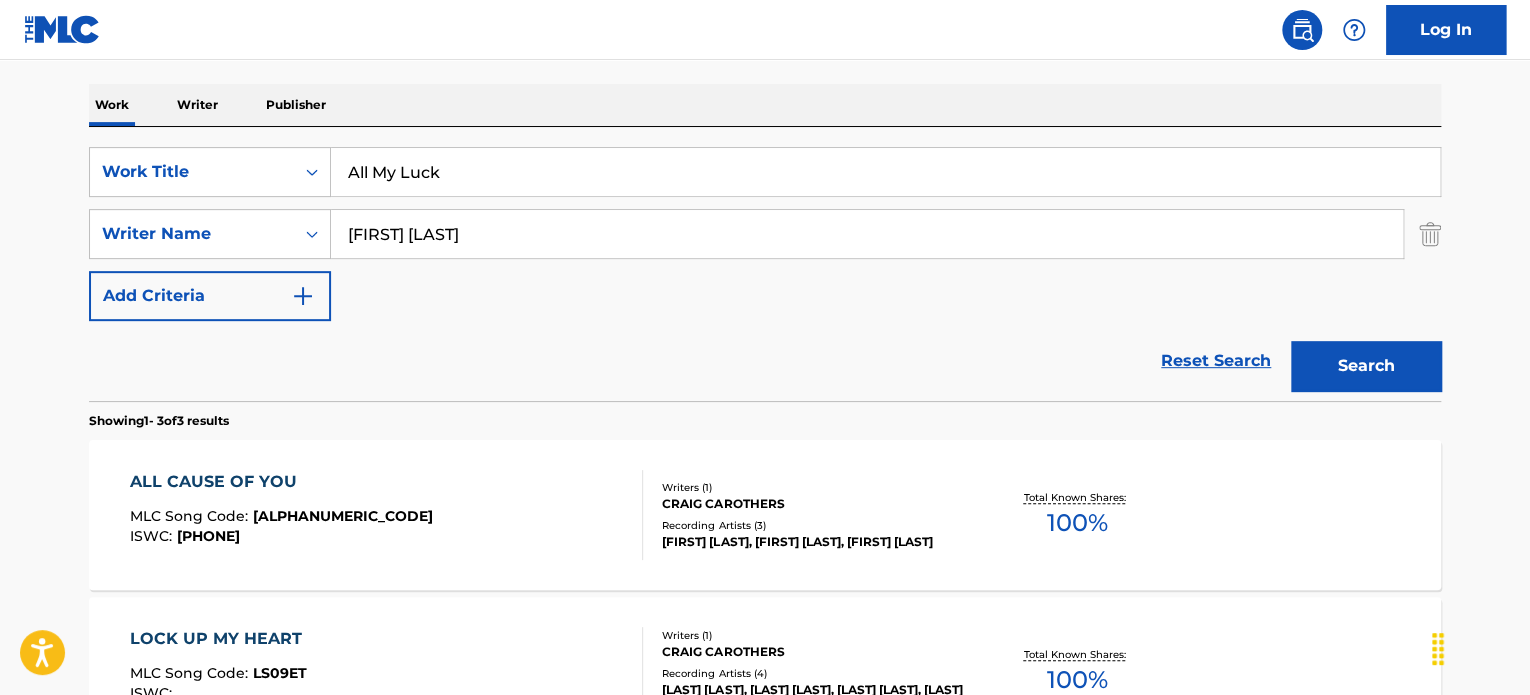 scroll, scrollTop: 106, scrollLeft: 0, axis: vertical 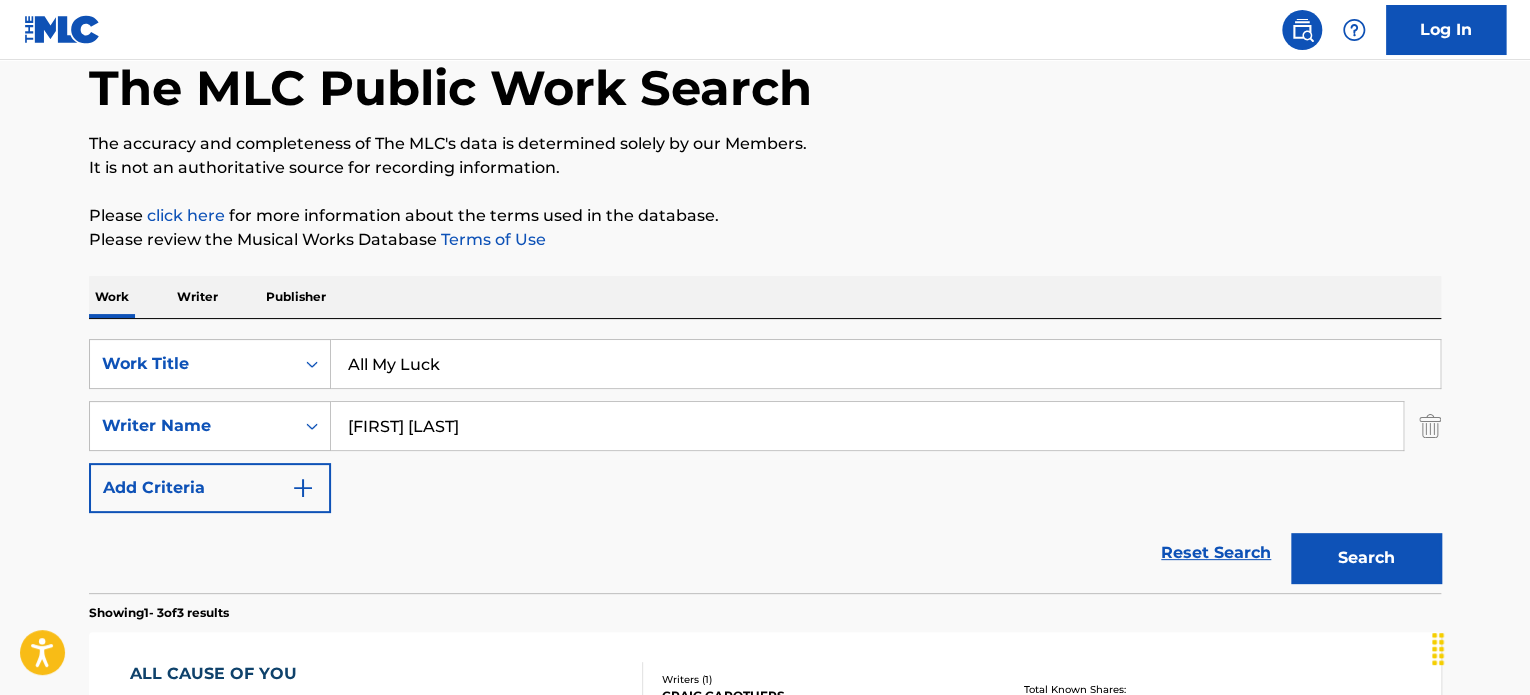 click on "[FIRST] [LAST]" at bounding box center [867, 426] 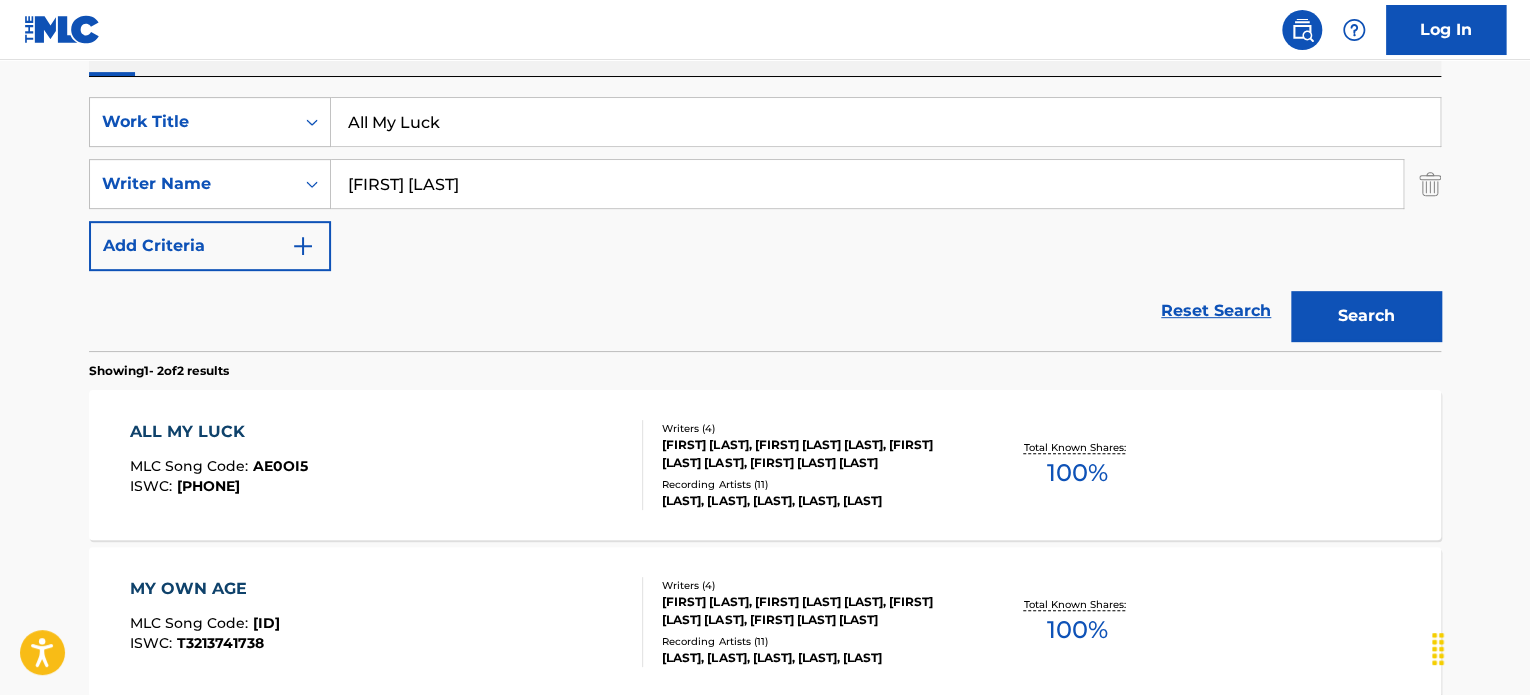 scroll, scrollTop: 549, scrollLeft: 0, axis: vertical 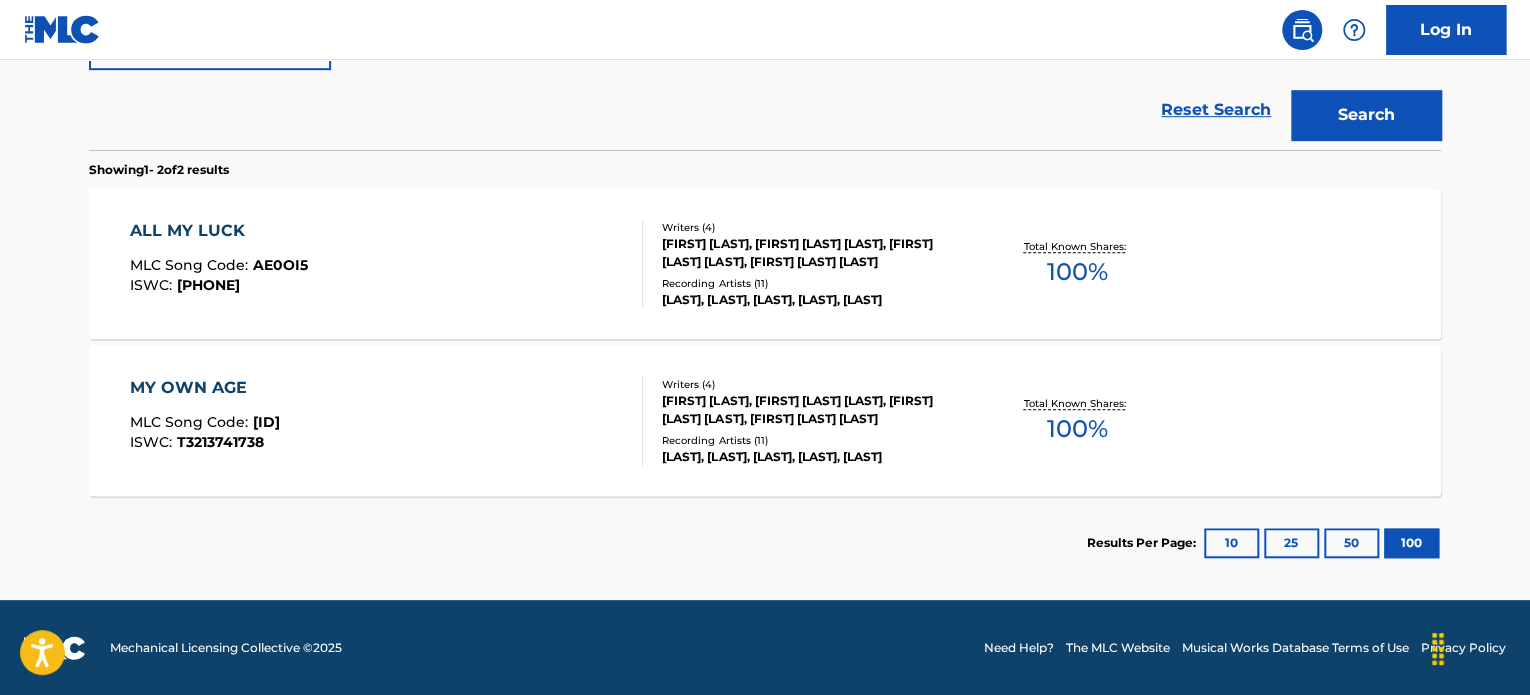 click on "ALL MY LUCK MLC Song Code : [PHONE] ISWC : [PHONE]" at bounding box center [387, 264] 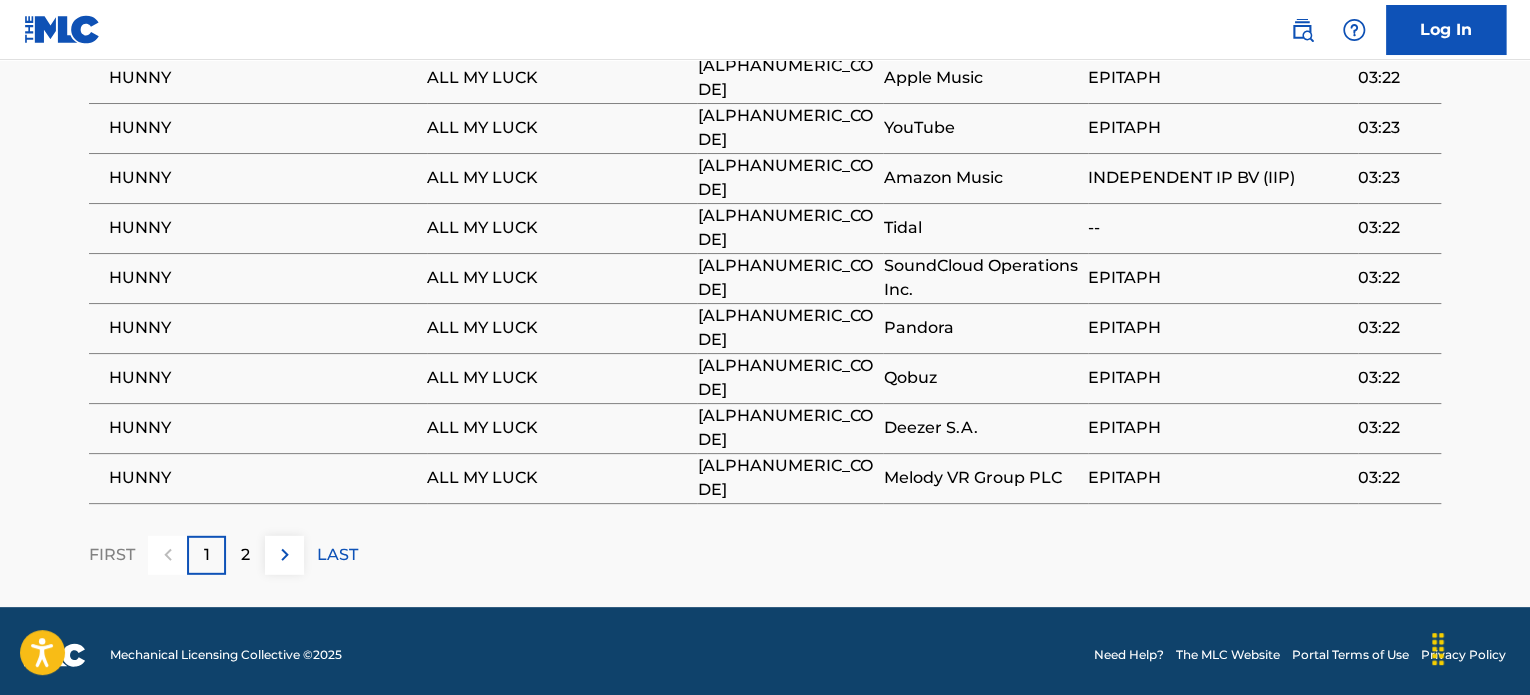 scroll, scrollTop: 2653, scrollLeft: 0, axis: vertical 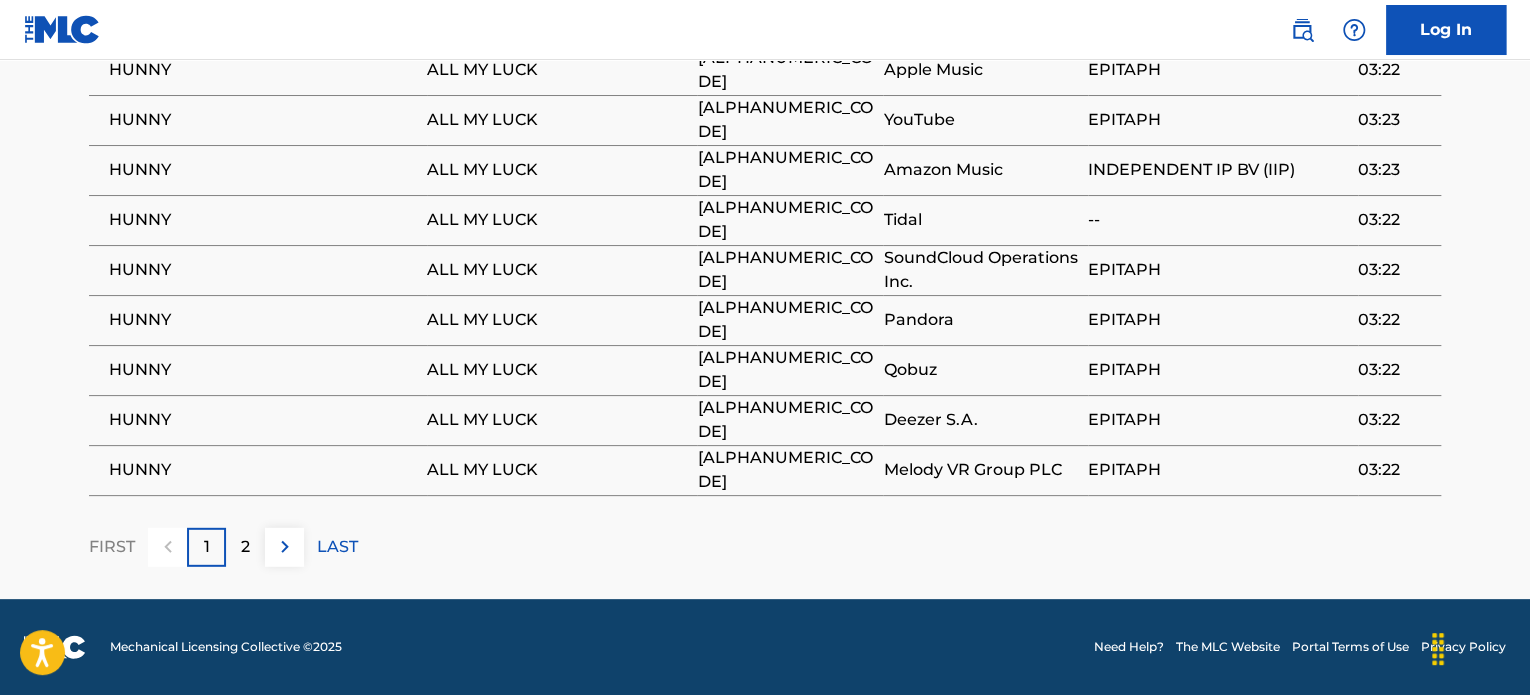 click on "2" at bounding box center [245, 547] 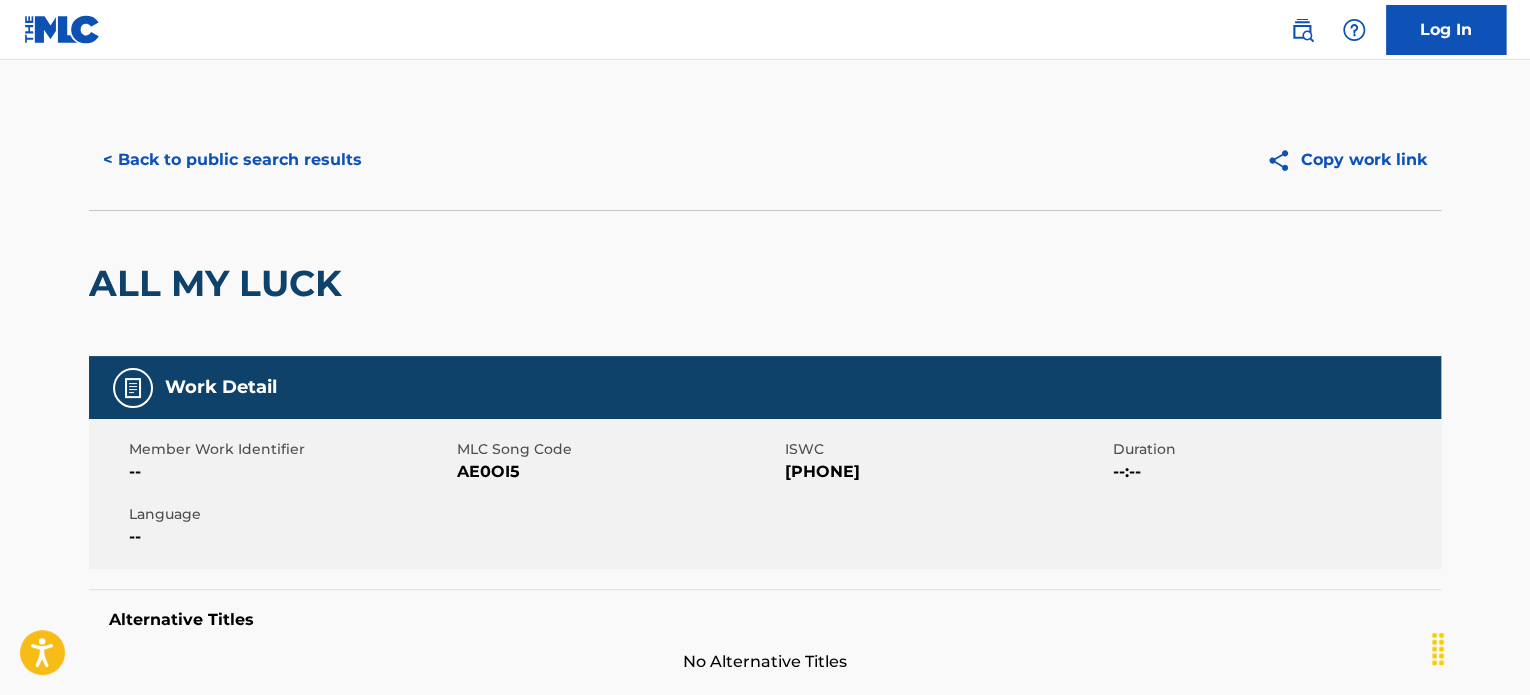 scroll, scrollTop: 0, scrollLeft: 0, axis: both 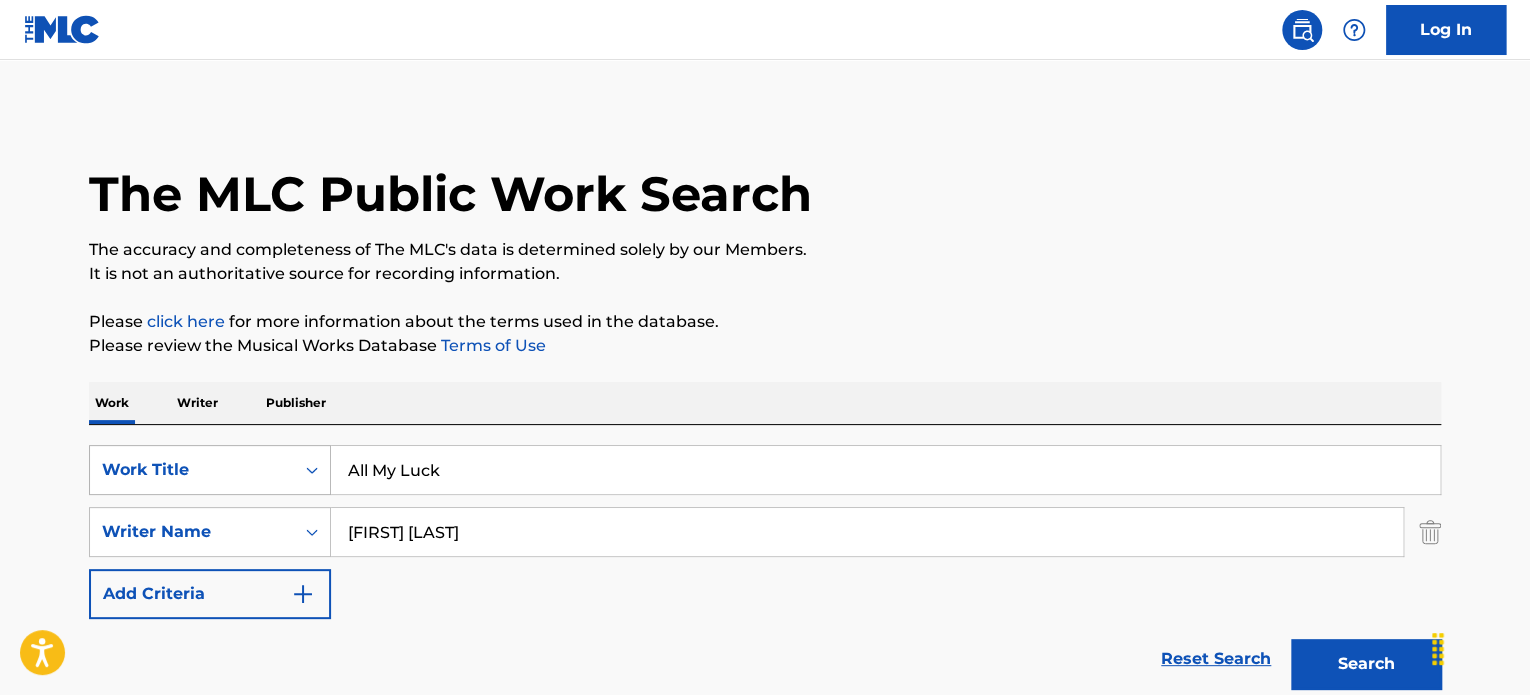 drag, startPoint x: 517, startPoint y: 468, endPoint x: 200, endPoint y: 491, distance: 317.83328 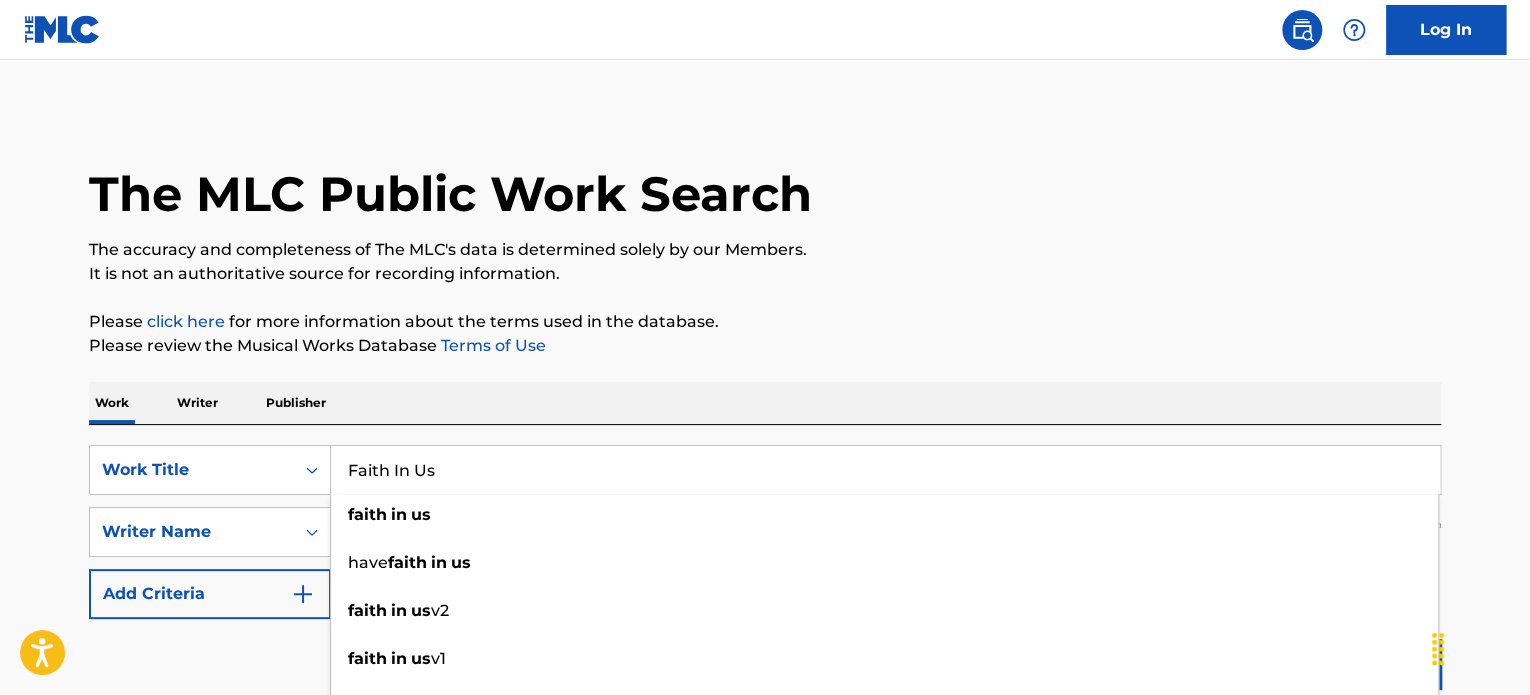 type on "Faith In Us" 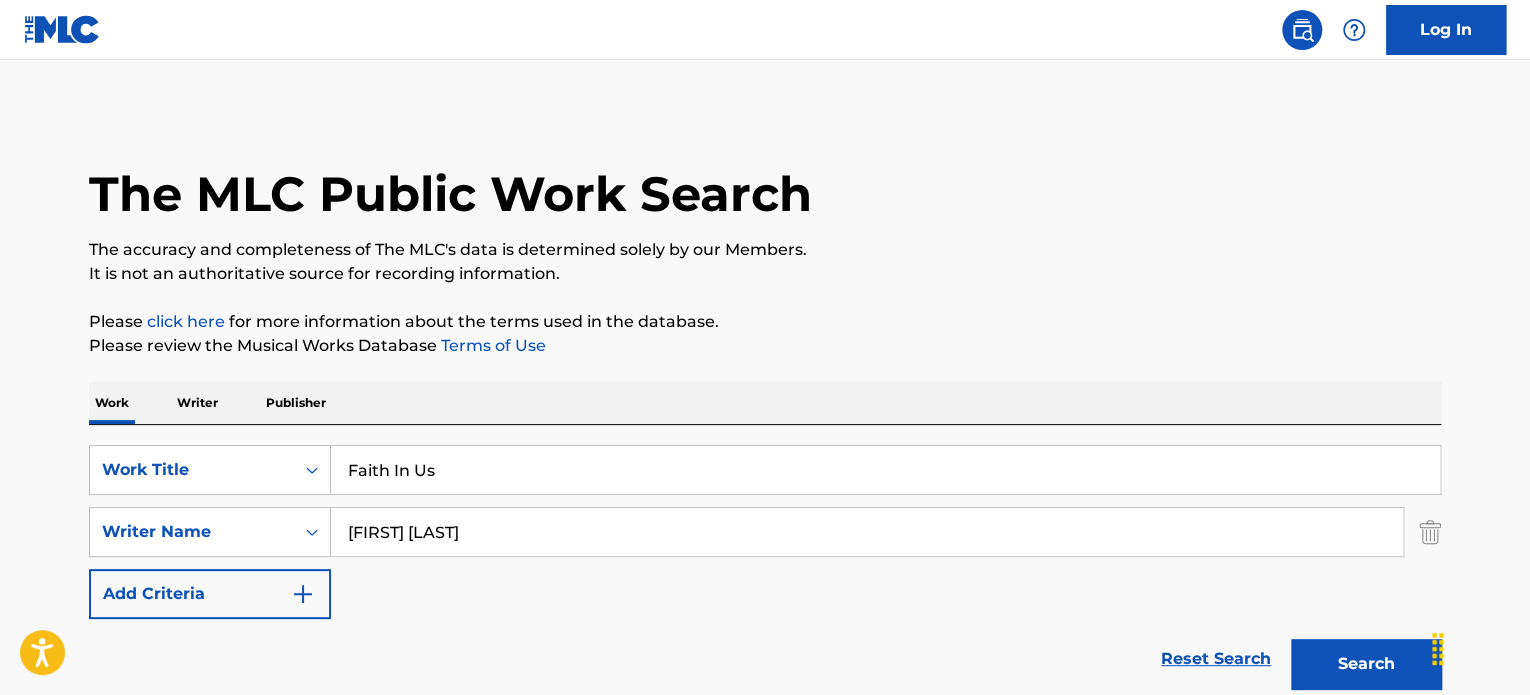 click on "Work Writer Publisher" at bounding box center (765, 403) 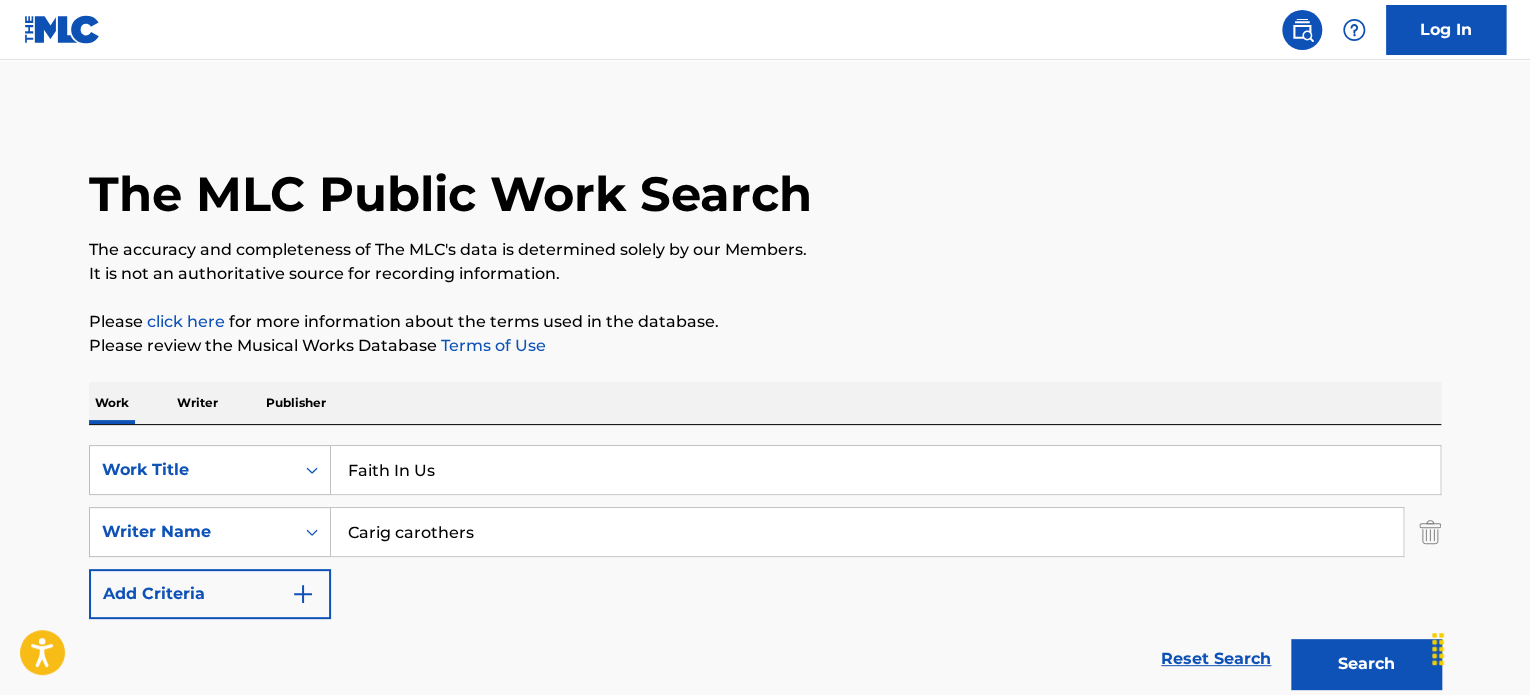 click on "Search" at bounding box center [1366, 664] 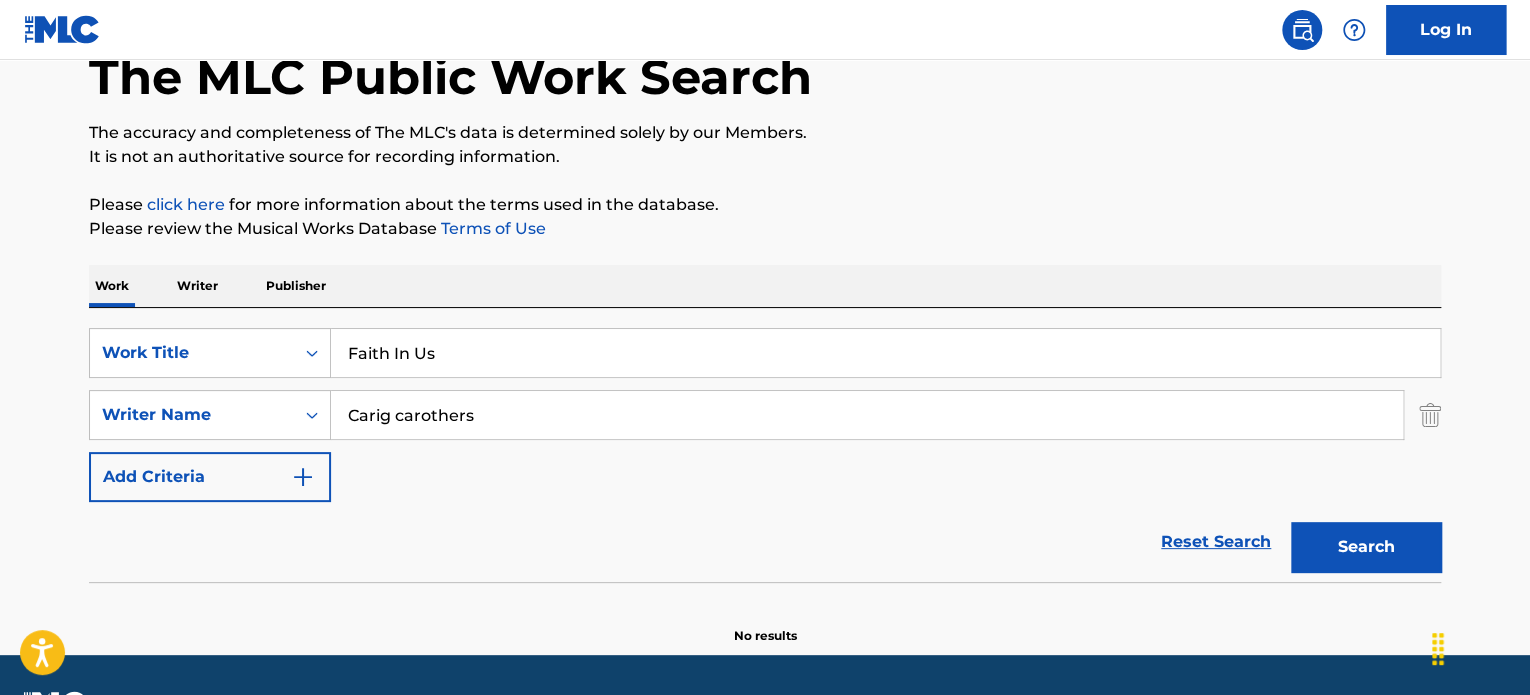 scroll, scrollTop: 172, scrollLeft: 0, axis: vertical 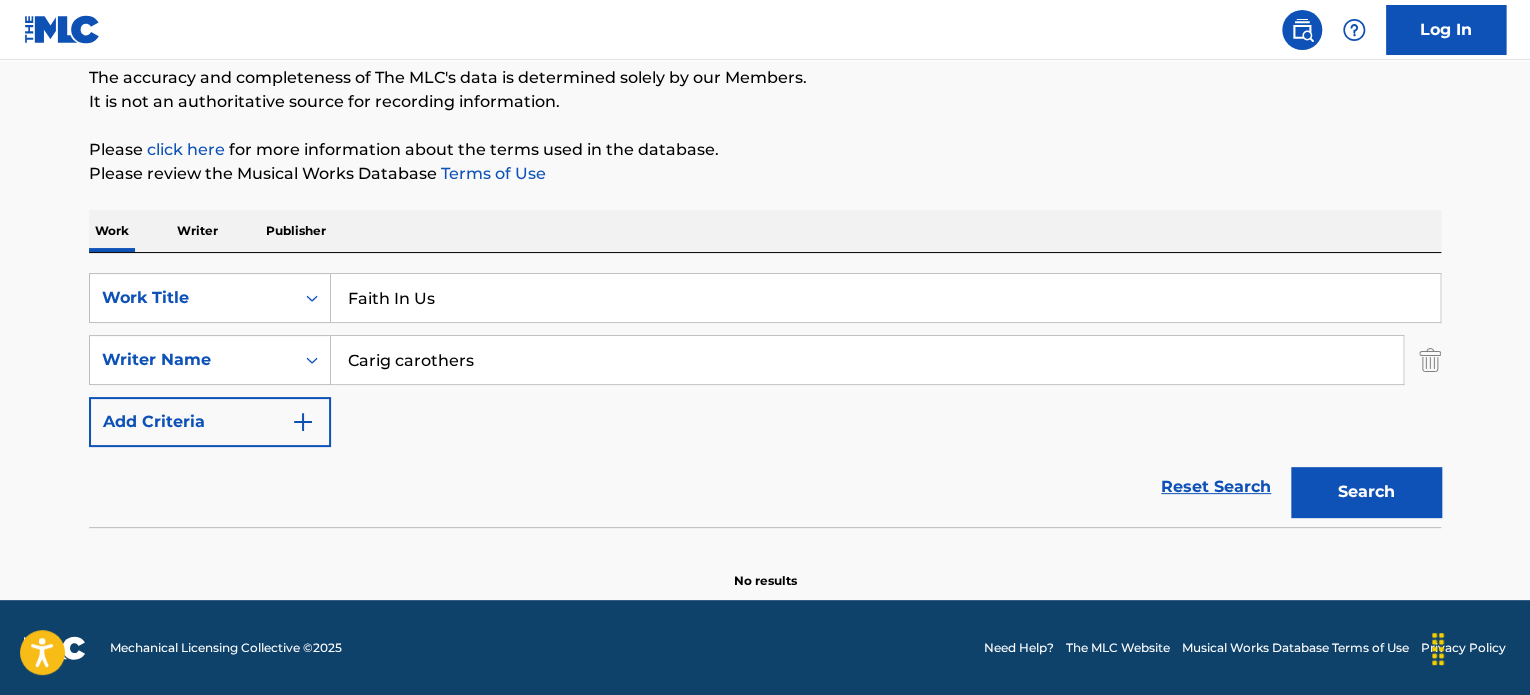 click on "Carig carothers" at bounding box center [867, 360] 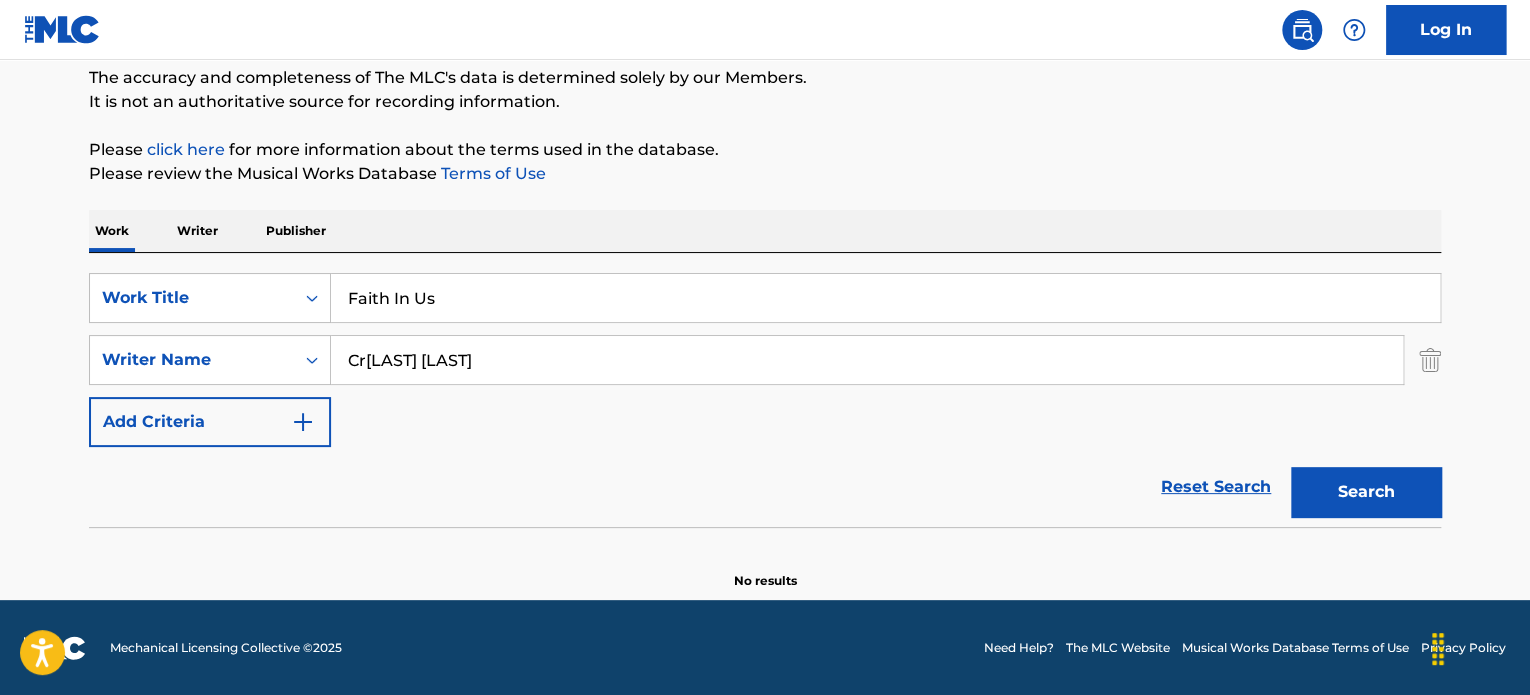 type on "Cr[LAST] [LAST]" 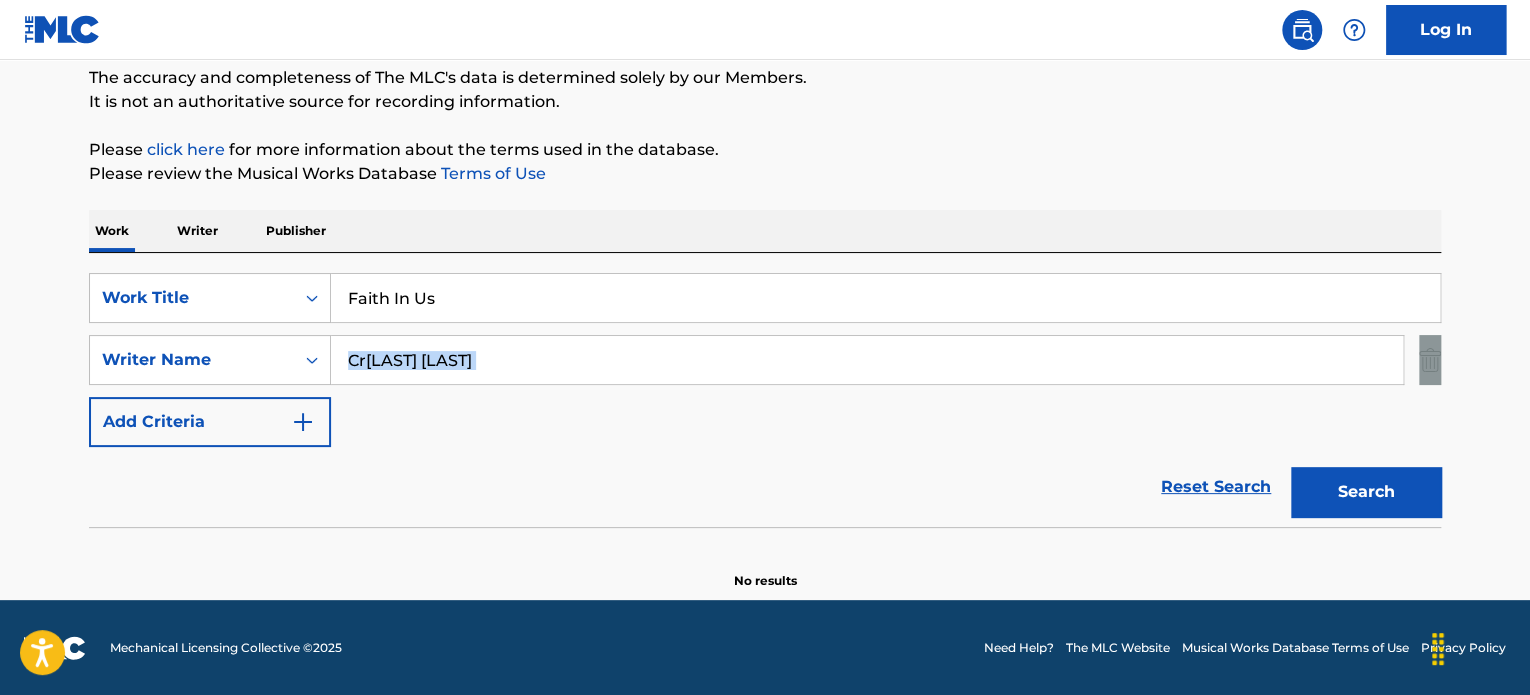 click at bounding box center [1430, 360] 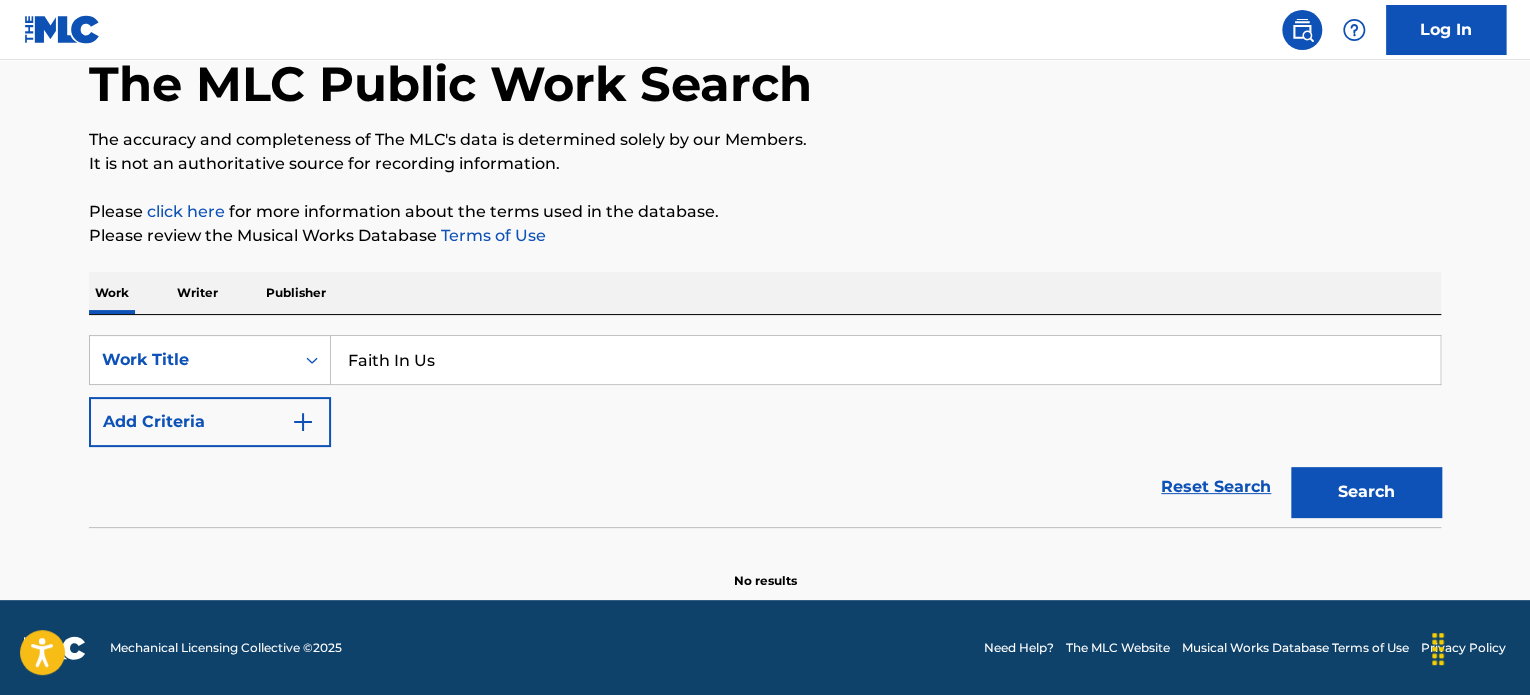 click on "Search" at bounding box center [1366, 492] 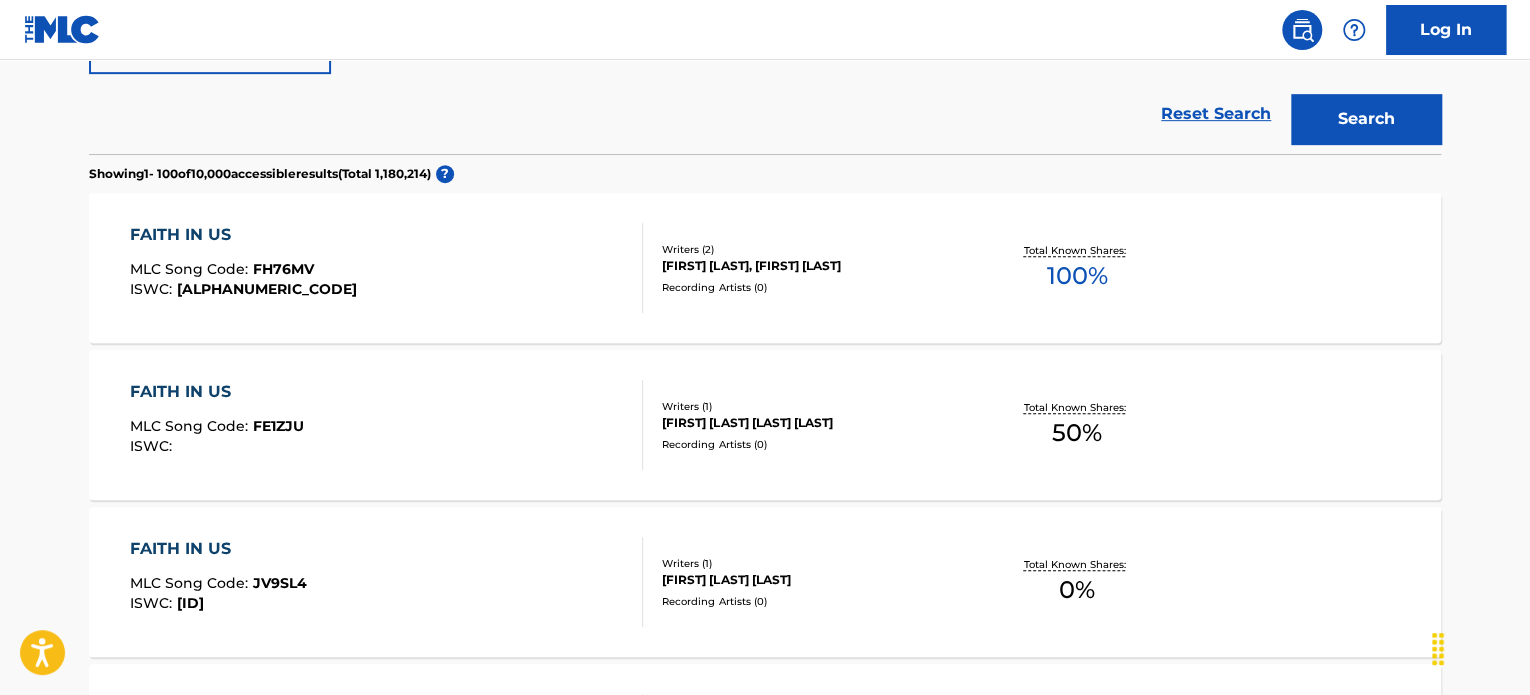 scroll, scrollTop: 600, scrollLeft: 0, axis: vertical 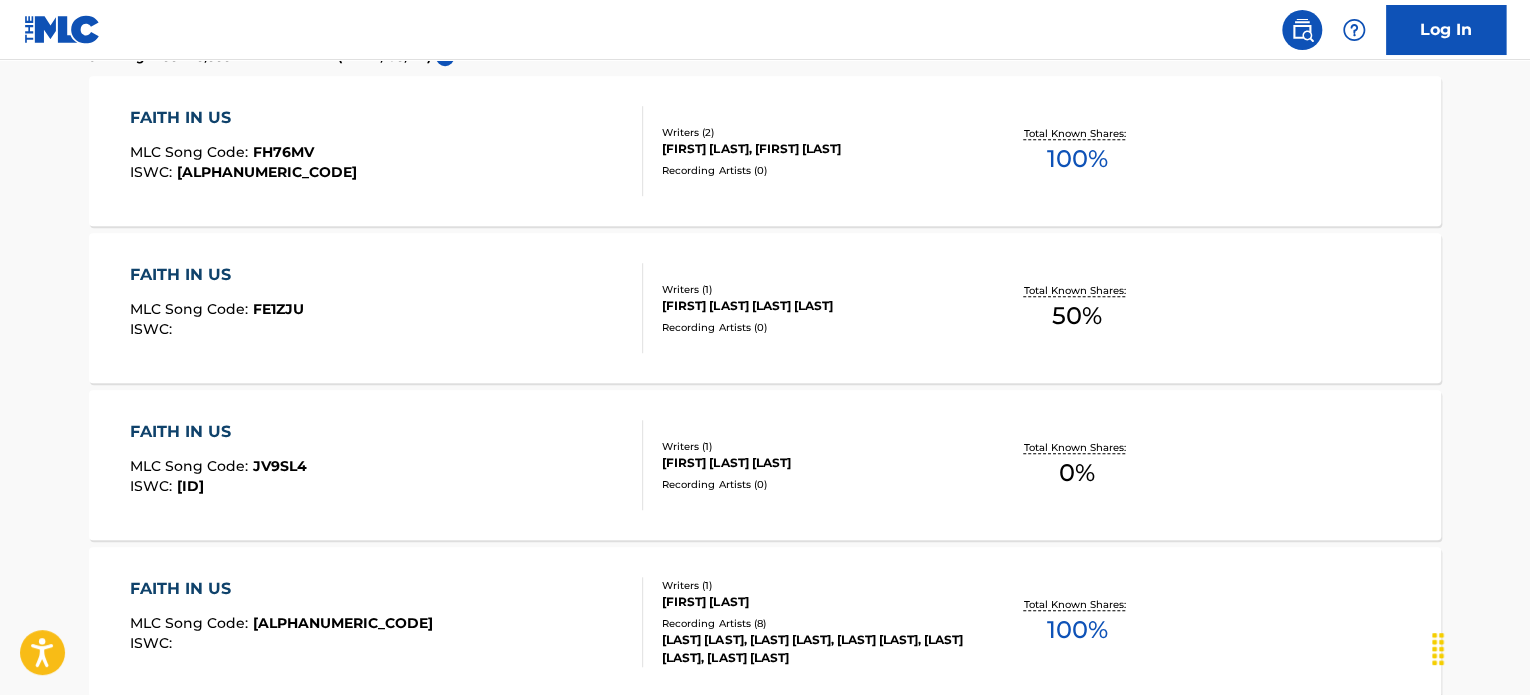 click on "FAITH IN US Song Code : FH76MV ISWC : [PHONE]" at bounding box center (387, 151) 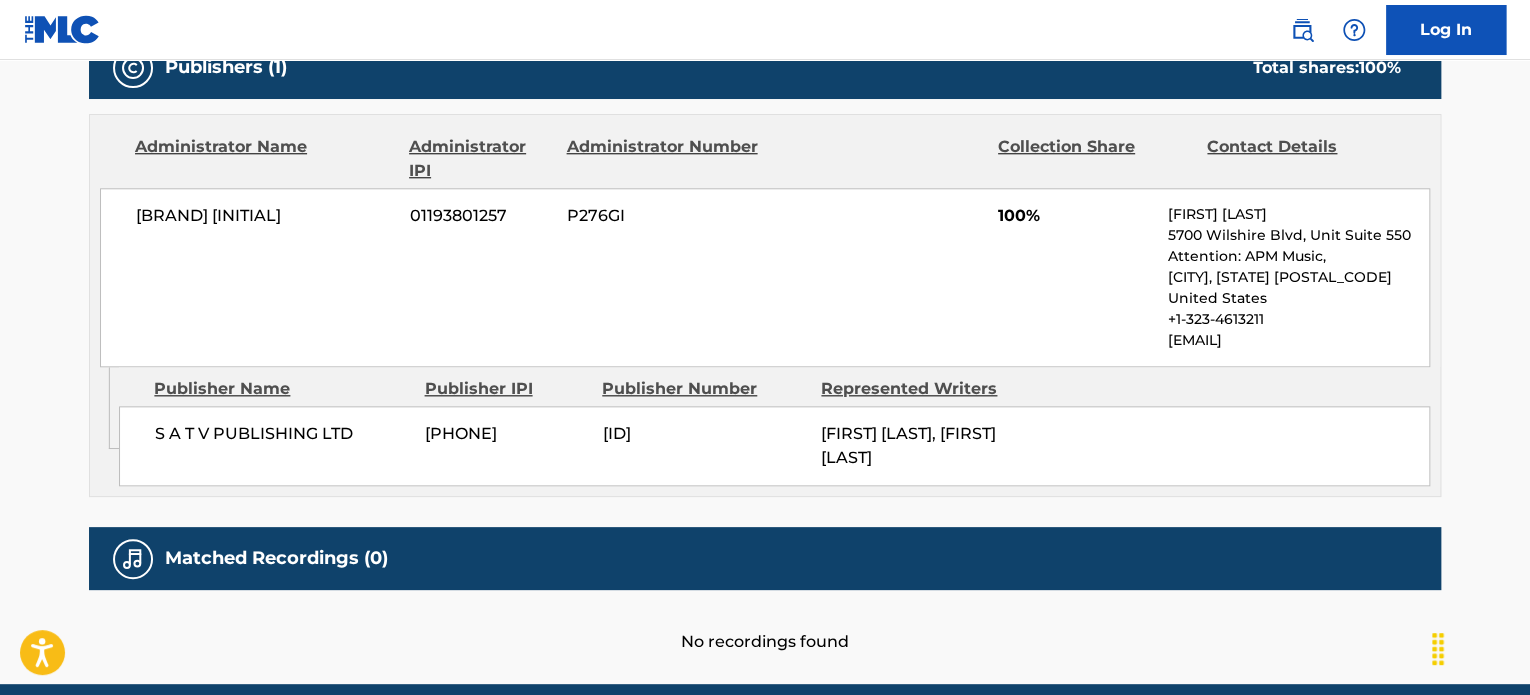 scroll, scrollTop: 994, scrollLeft: 0, axis: vertical 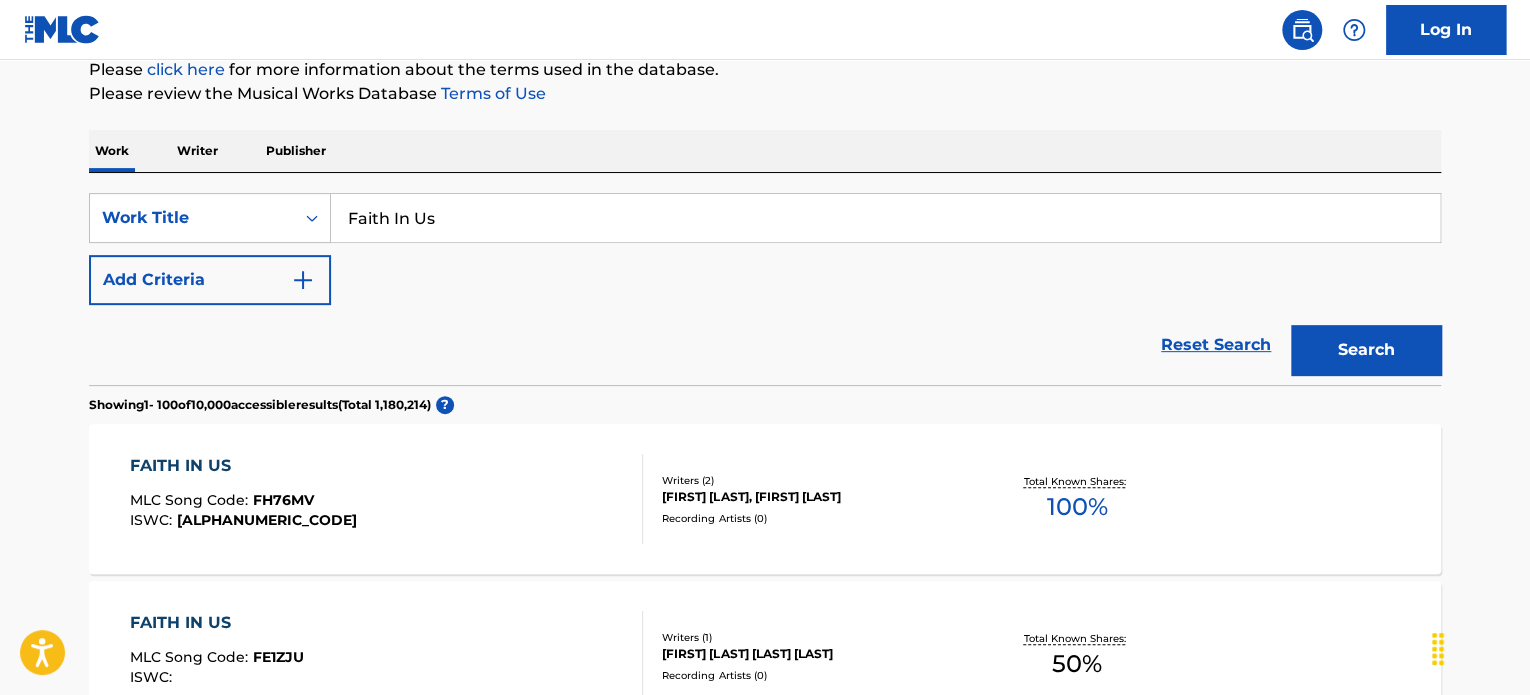 click on "FAITH IN US MLC Song Code : [ID] ISWC :" at bounding box center [387, 656] 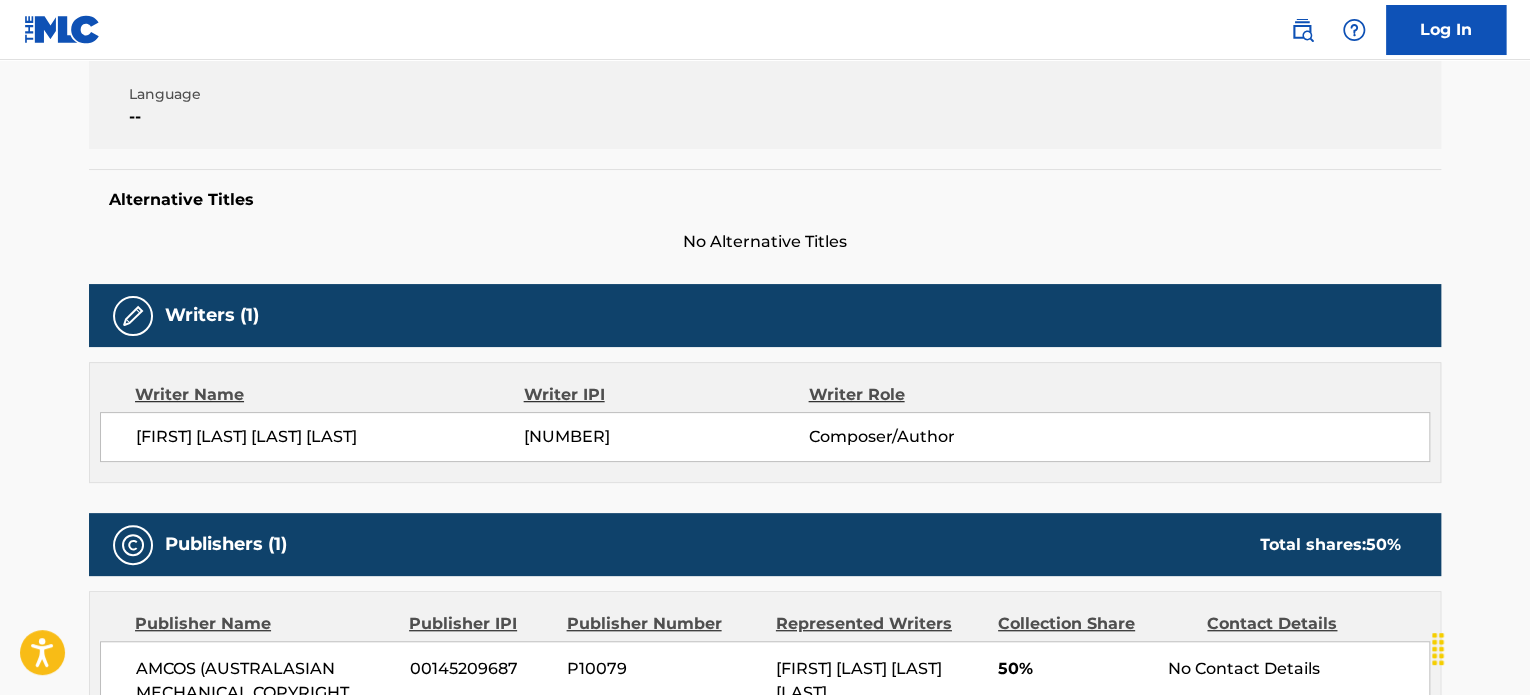 scroll, scrollTop: 272, scrollLeft: 0, axis: vertical 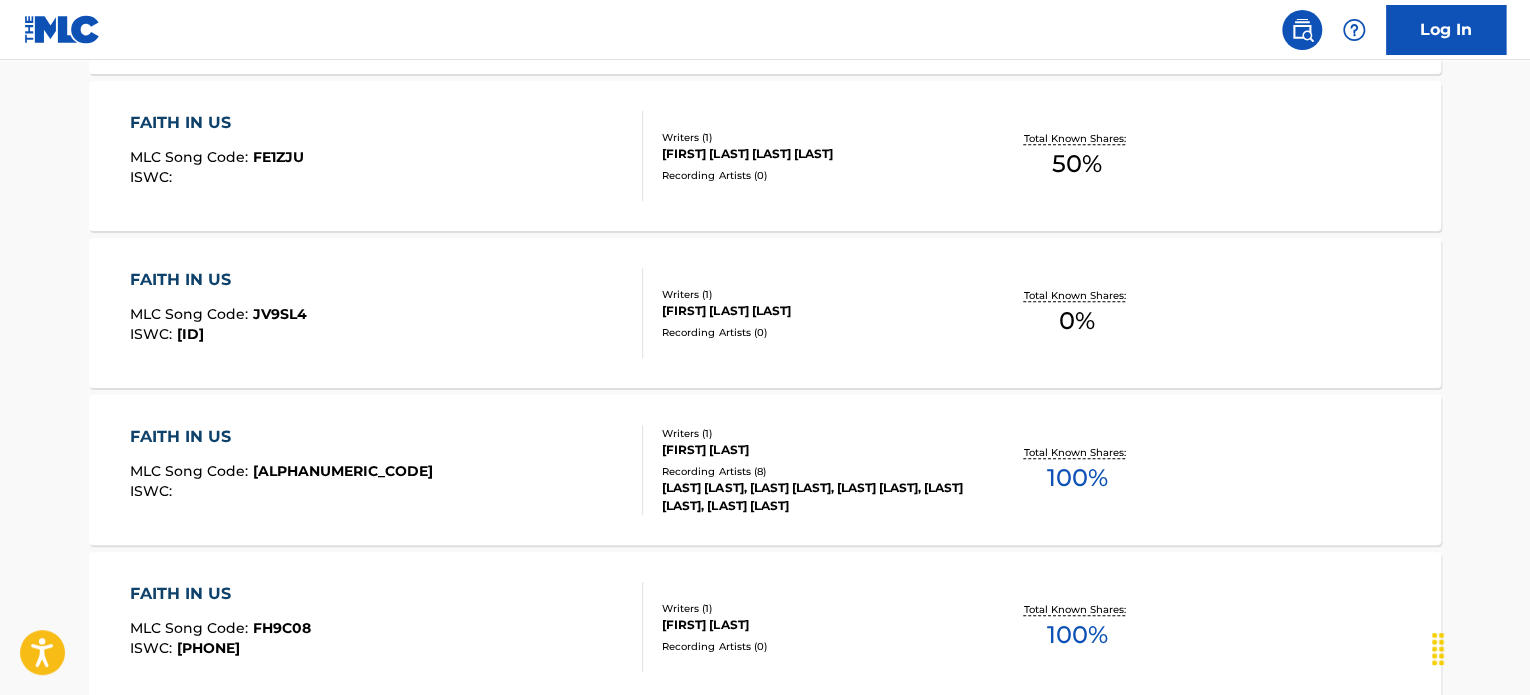 click on "Recording Artists ( 8 )" at bounding box center (813, 471) 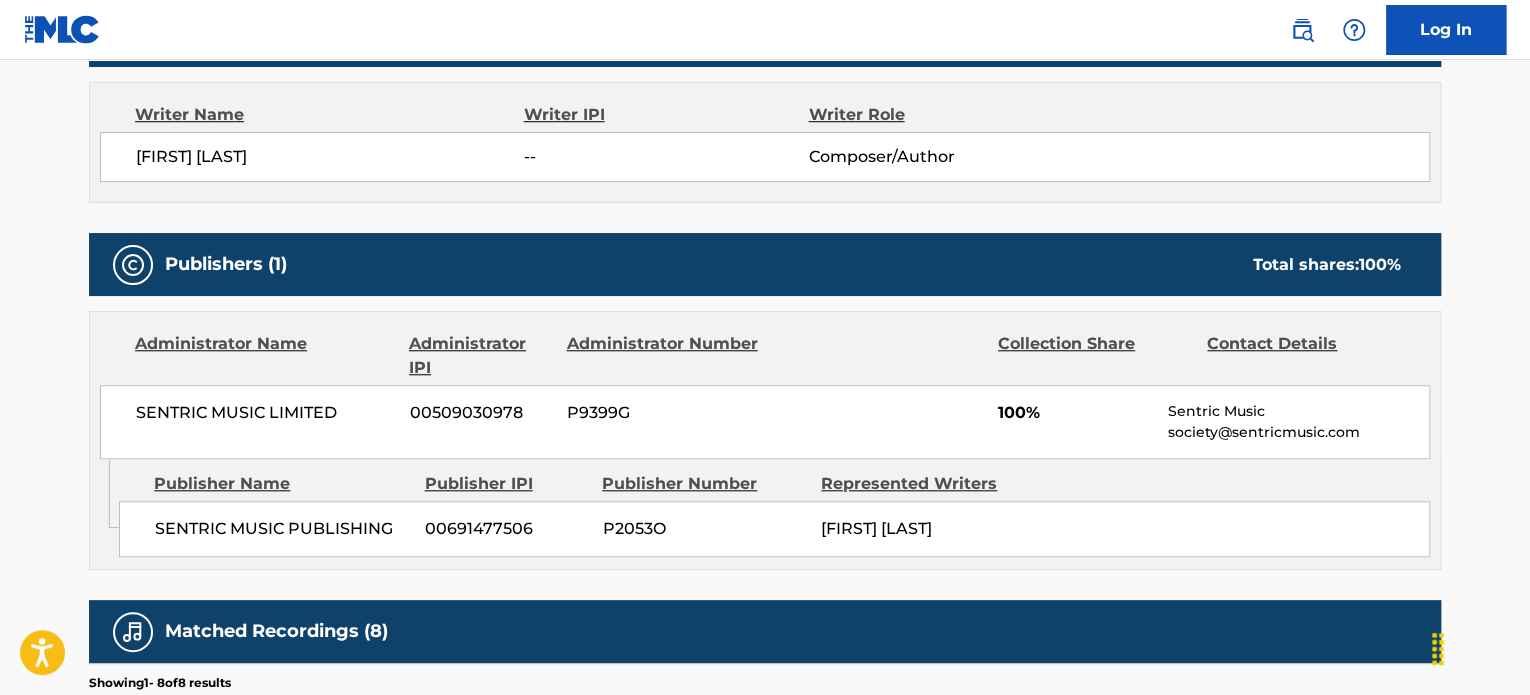 scroll, scrollTop: 1271, scrollLeft: 0, axis: vertical 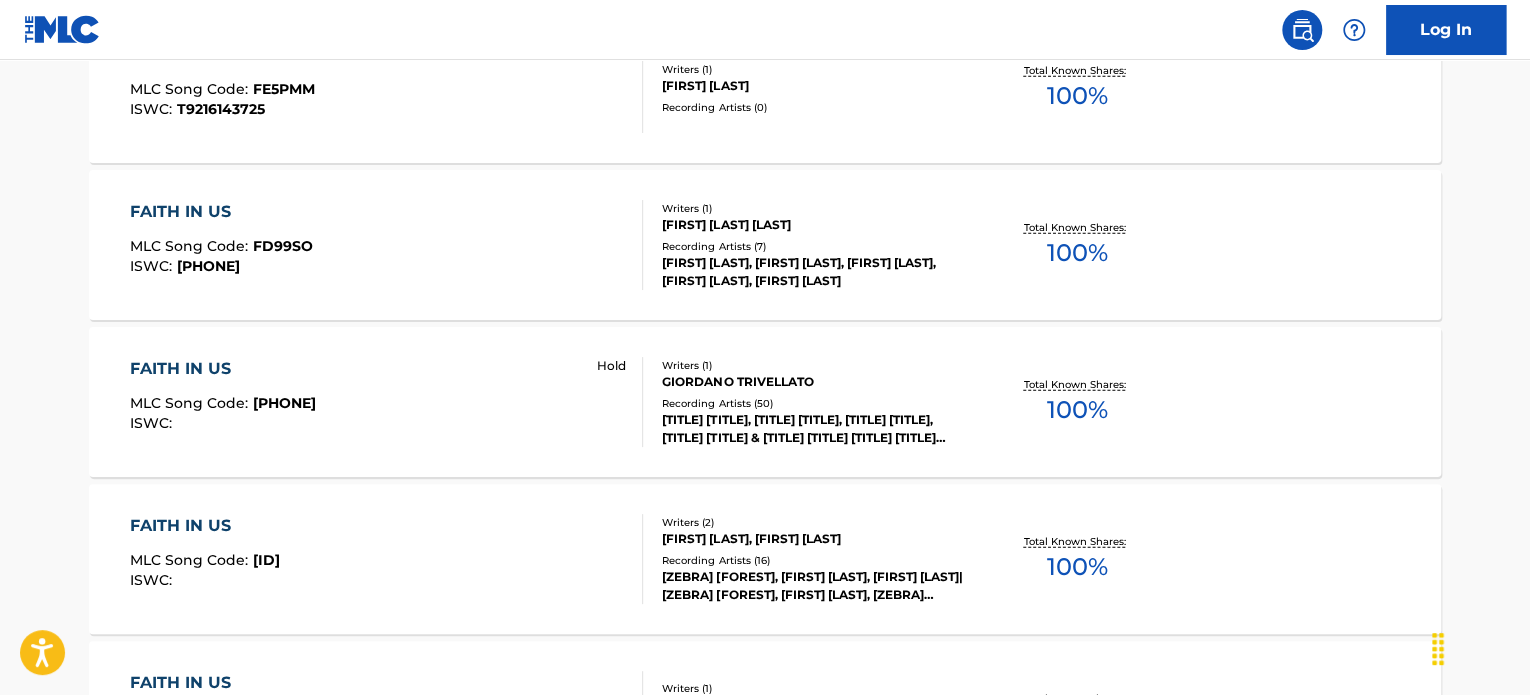 click on "[BRAND] [LAST] : [ID] ISWC : Hold Writers ( 1 ) [FIRST] [LAST] Recording Artists ( 50 ) [BRAND] [ADJECTIVE] [BRAND] & [BRAND] [ADJECTIVE] [BRAND] [NUMBER] & [BRAND] [ADJECTIVE] [BRAND] [NUMBER] & [BRAND] [ADJECTIVE] [BRAND] [NUMBER], [FIRST] [LAST], [BRAND] [ADJECTIVE] [BRAND] & [BRAND] [ADJECTIVE] [BRAND] [NUMBER] & [BRAND] [ADJECTIVE] [BRAND] [NUMBER], [FIRST] [LAST] Total Known Shares: 100 %" at bounding box center (765, 402) 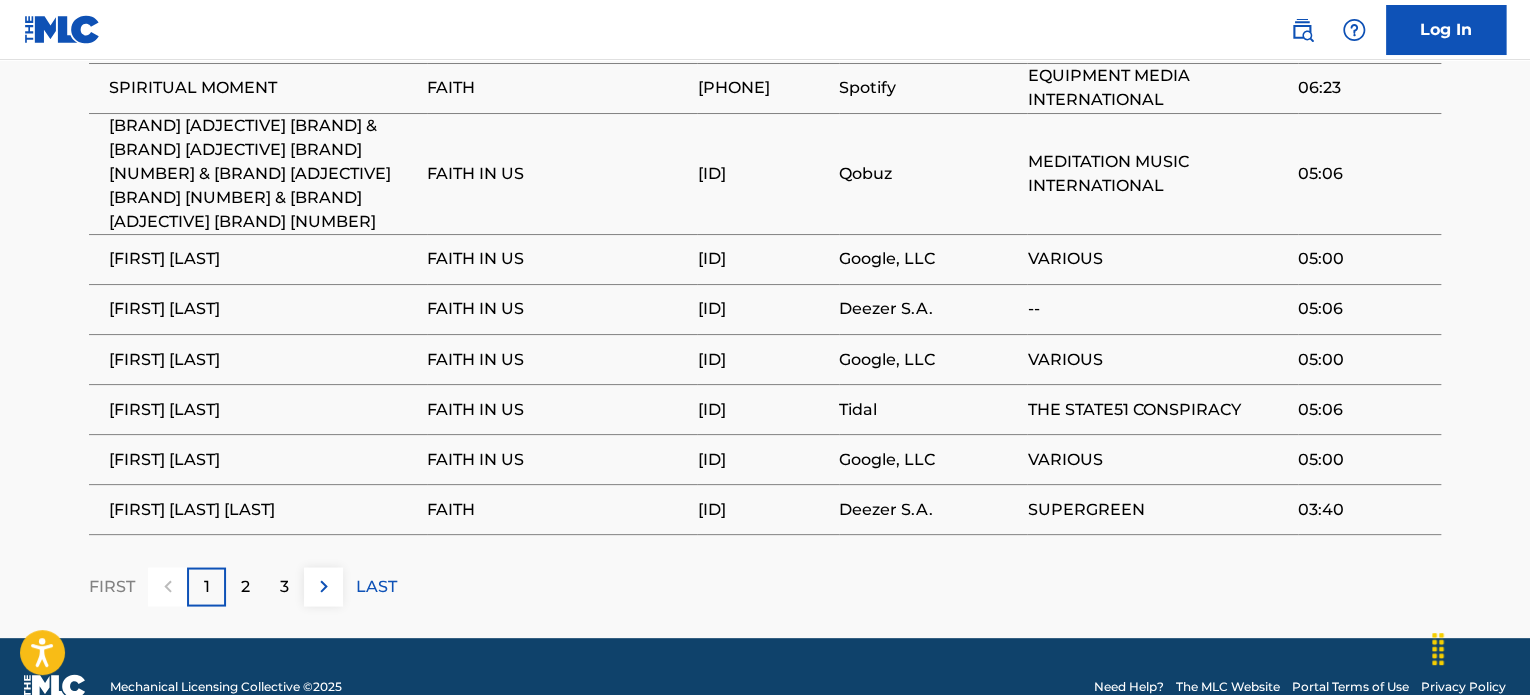 scroll, scrollTop: 1575, scrollLeft: 0, axis: vertical 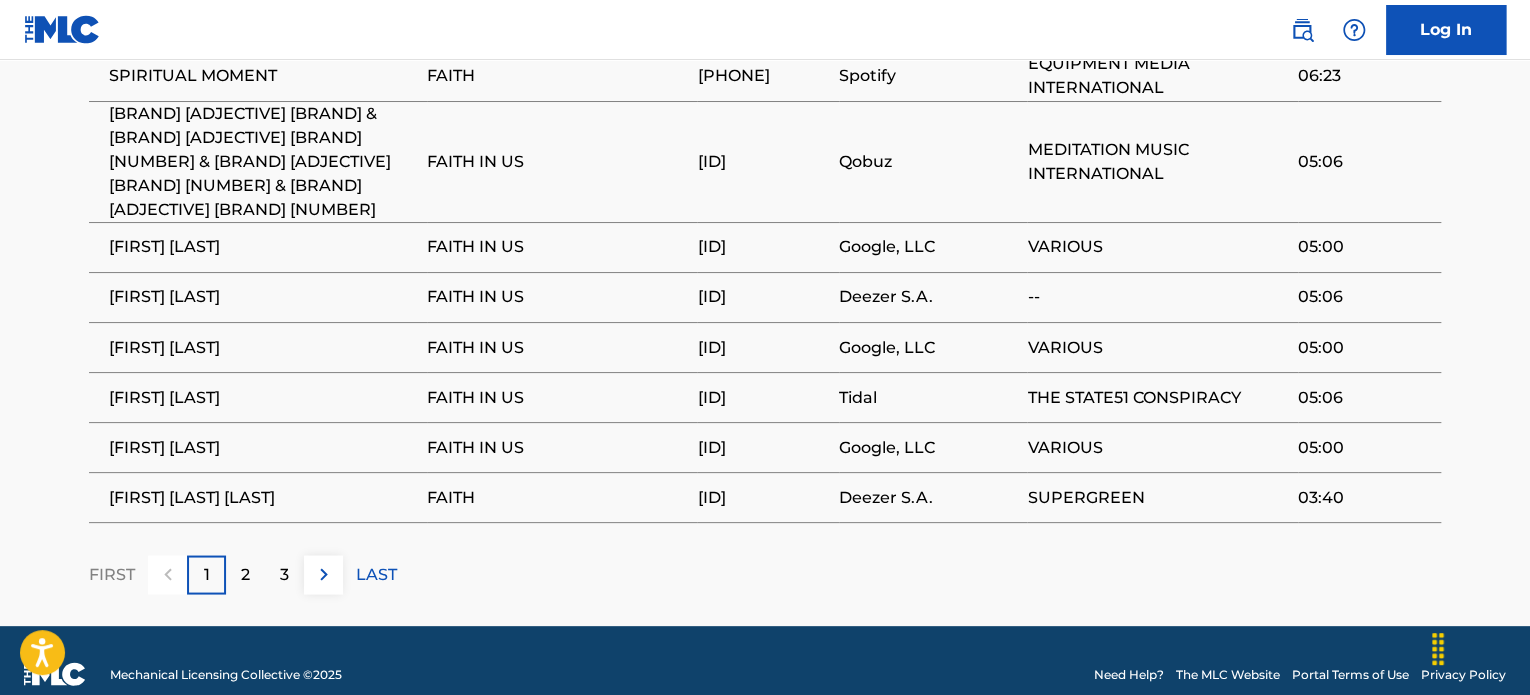 click on "2" at bounding box center (245, 574) 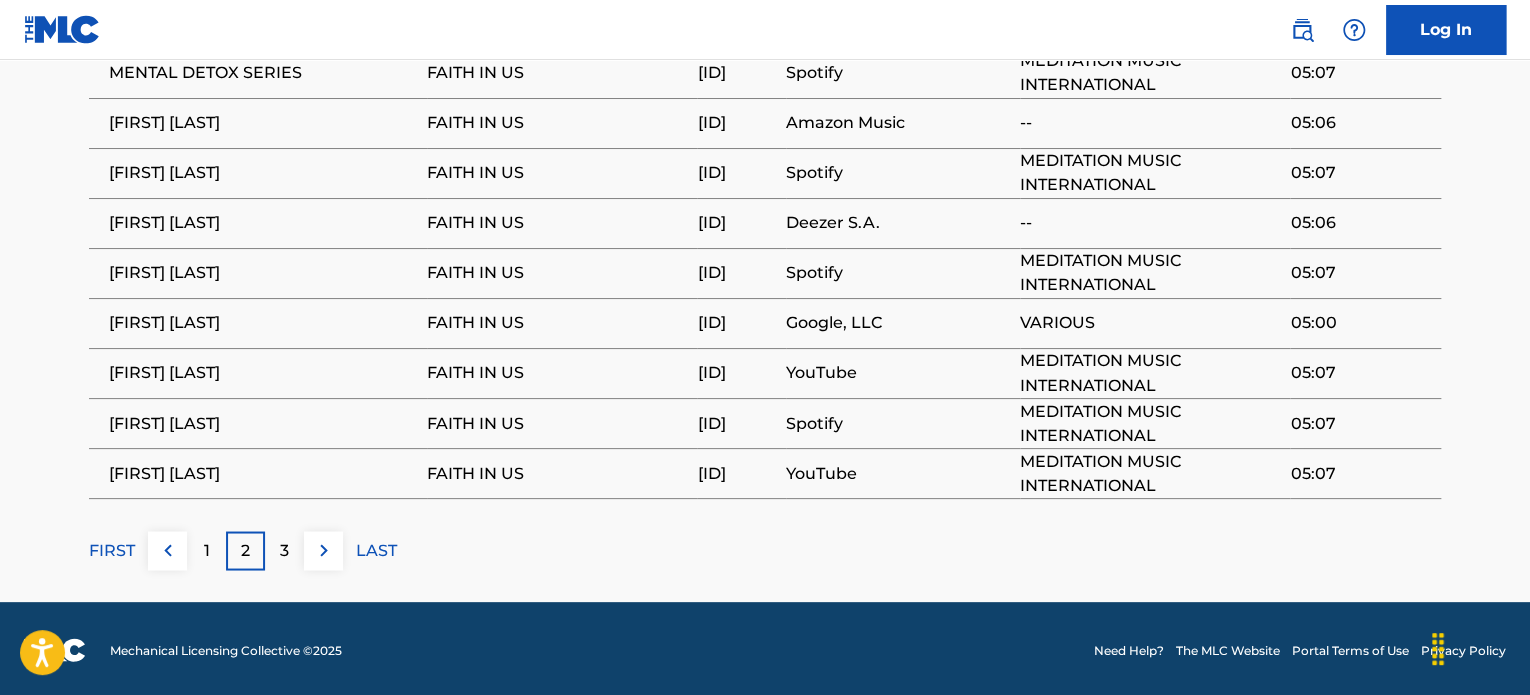 click on "3" at bounding box center (284, 550) 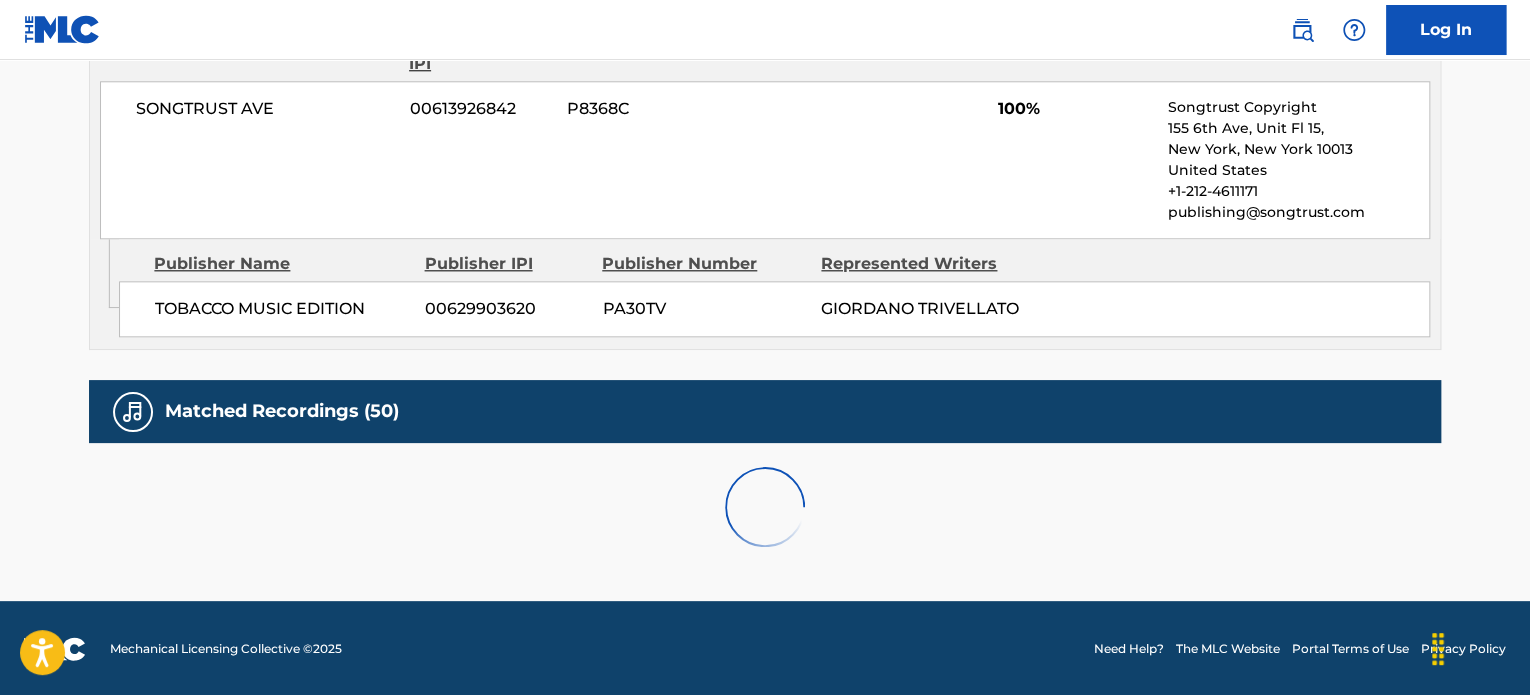 scroll, scrollTop: 1551, scrollLeft: 0, axis: vertical 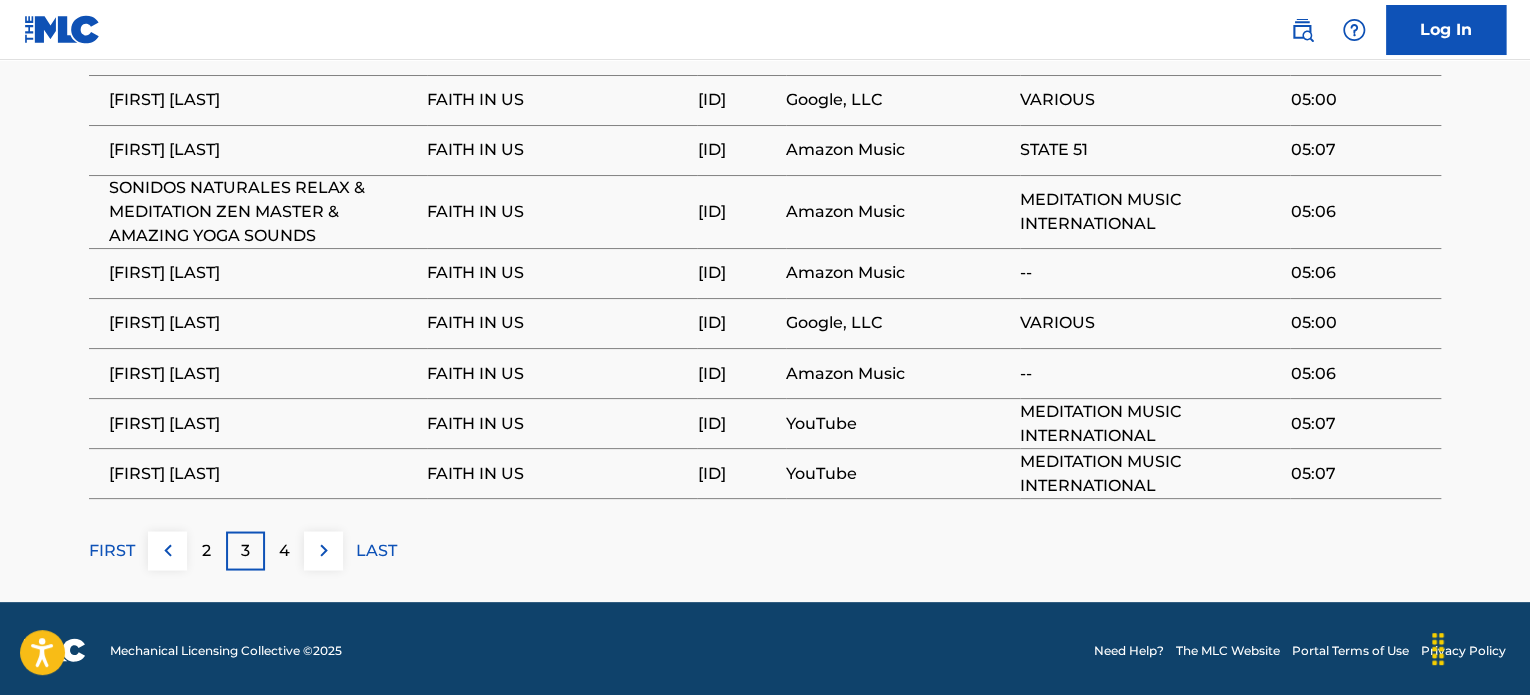 click on "4" at bounding box center (284, 550) 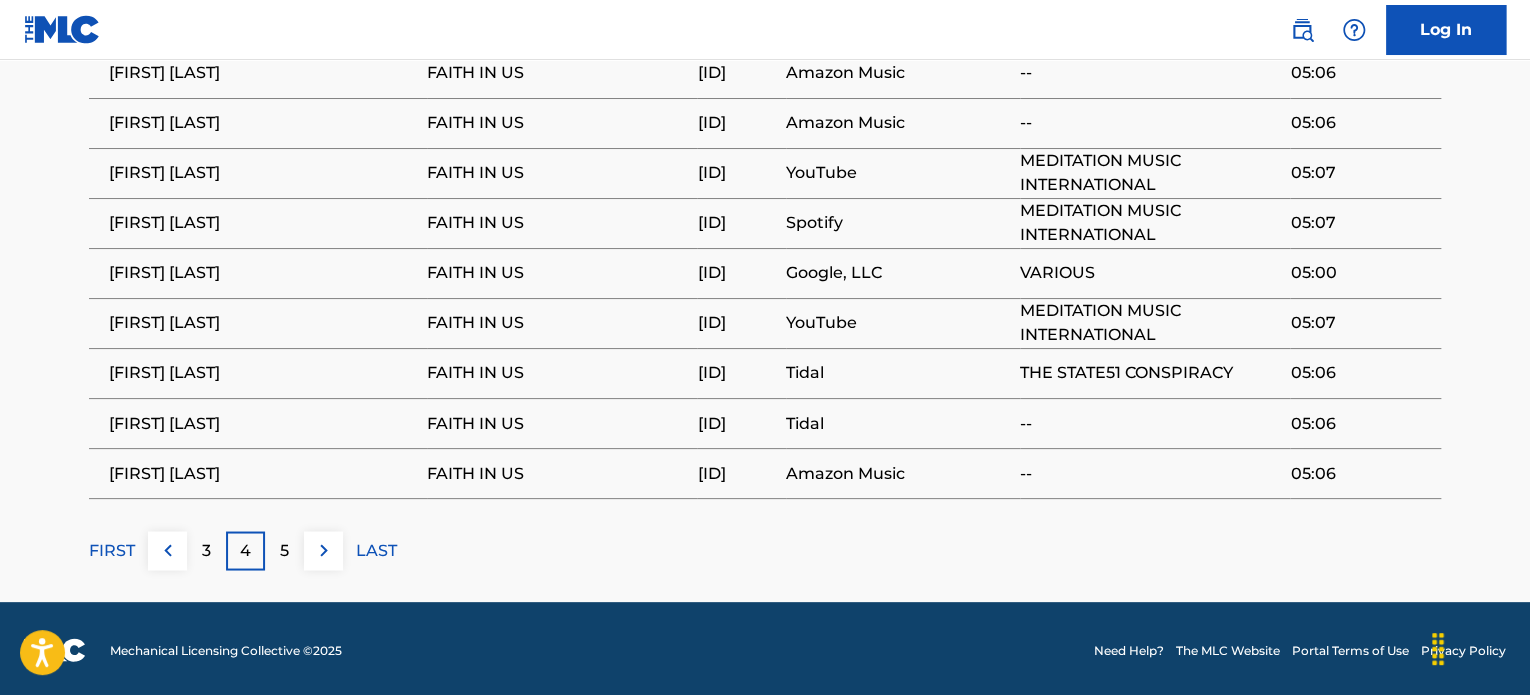 click on "5" at bounding box center (284, 550) 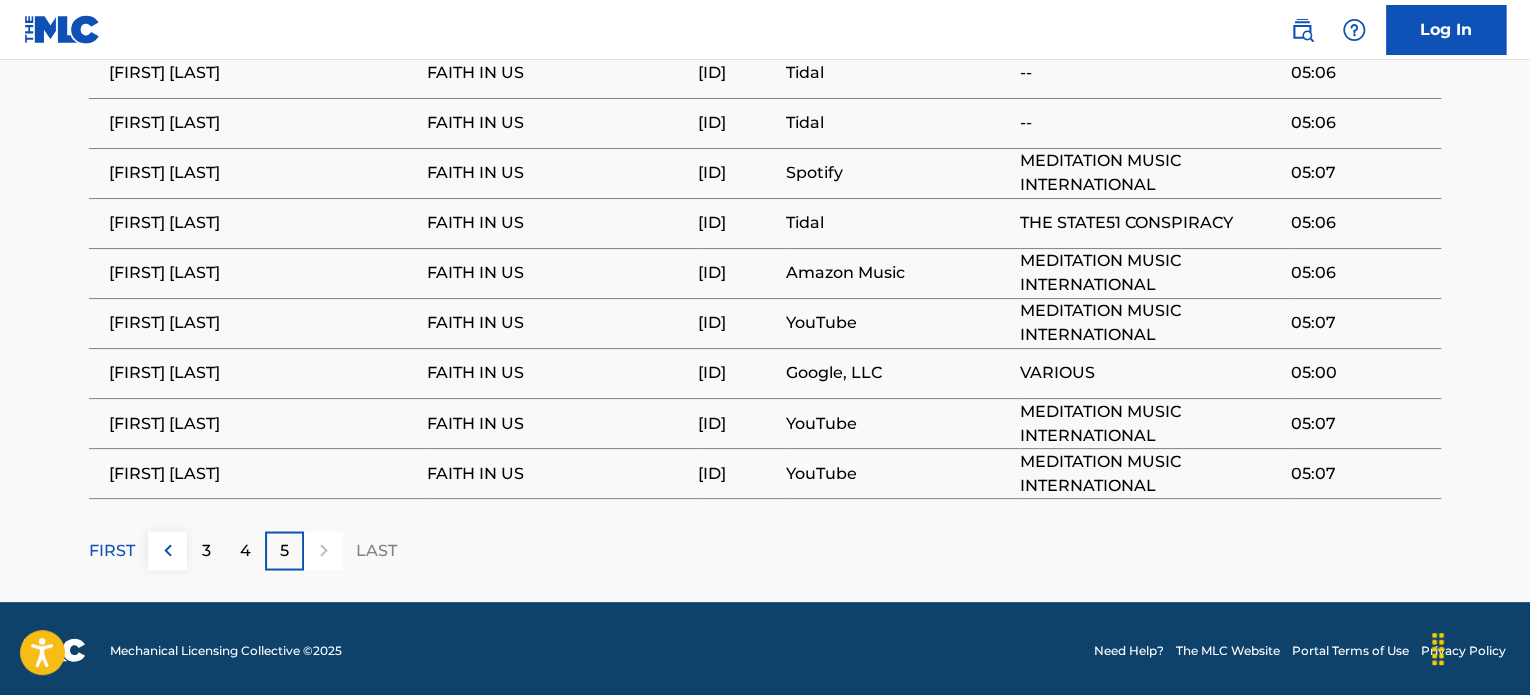 click on "5" at bounding box center (284, 550) 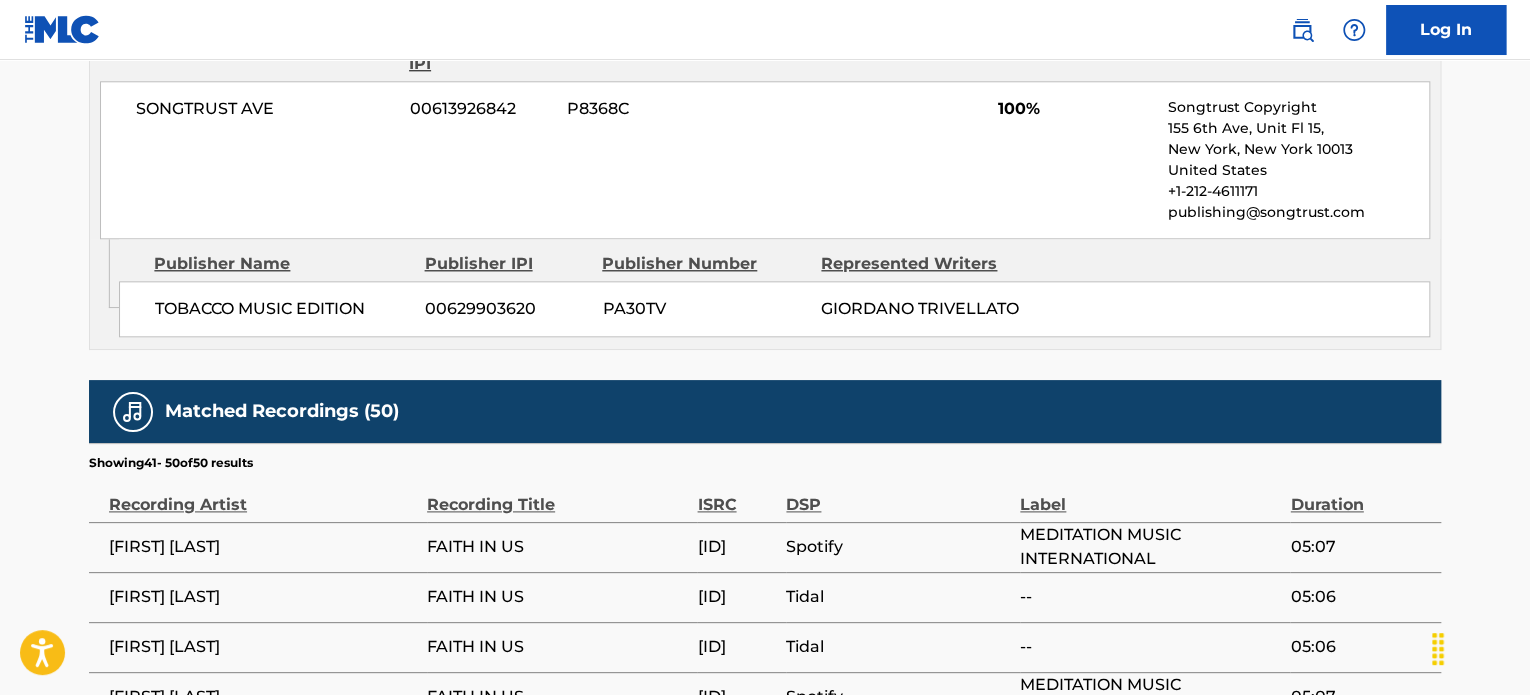 scroll, scrollTop: 1528, scrollLeft: 0, axis: vertical 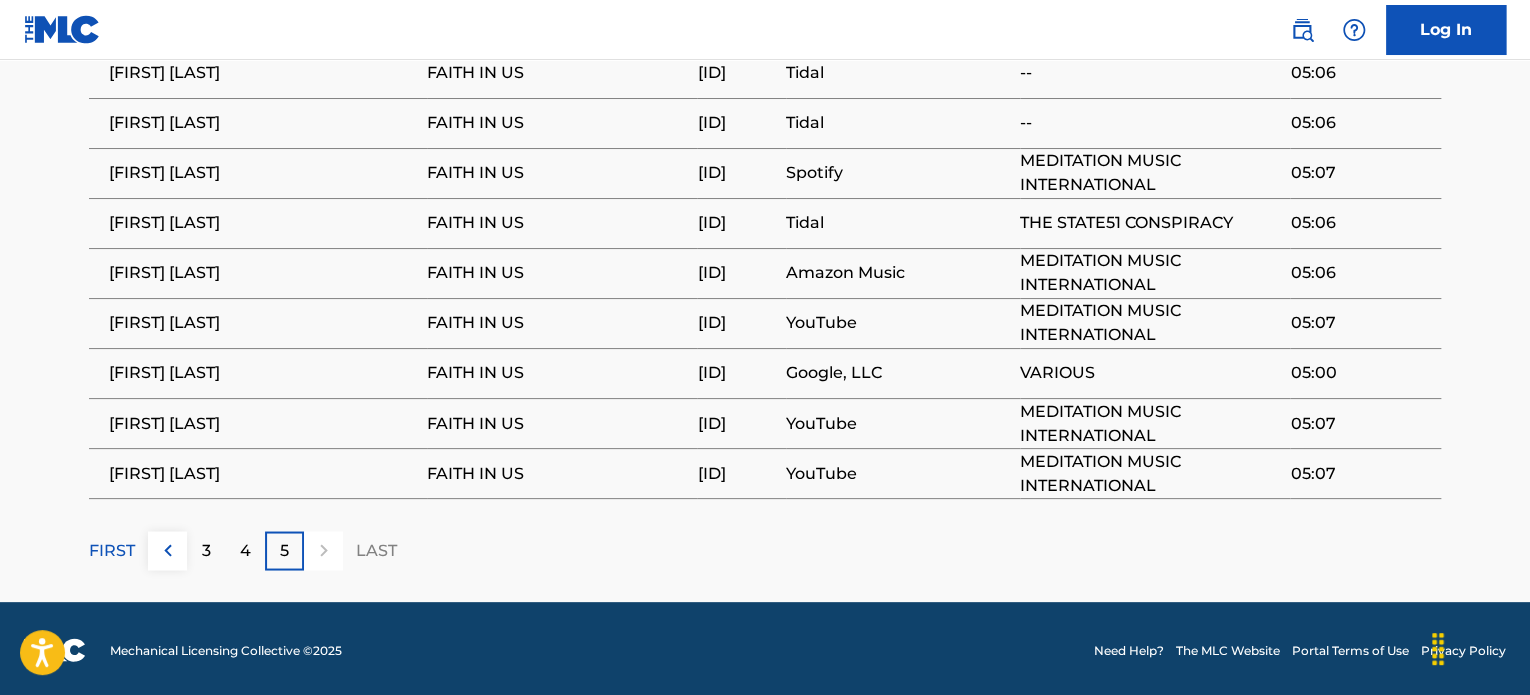 click on "5" at bounding box center (284, 550) 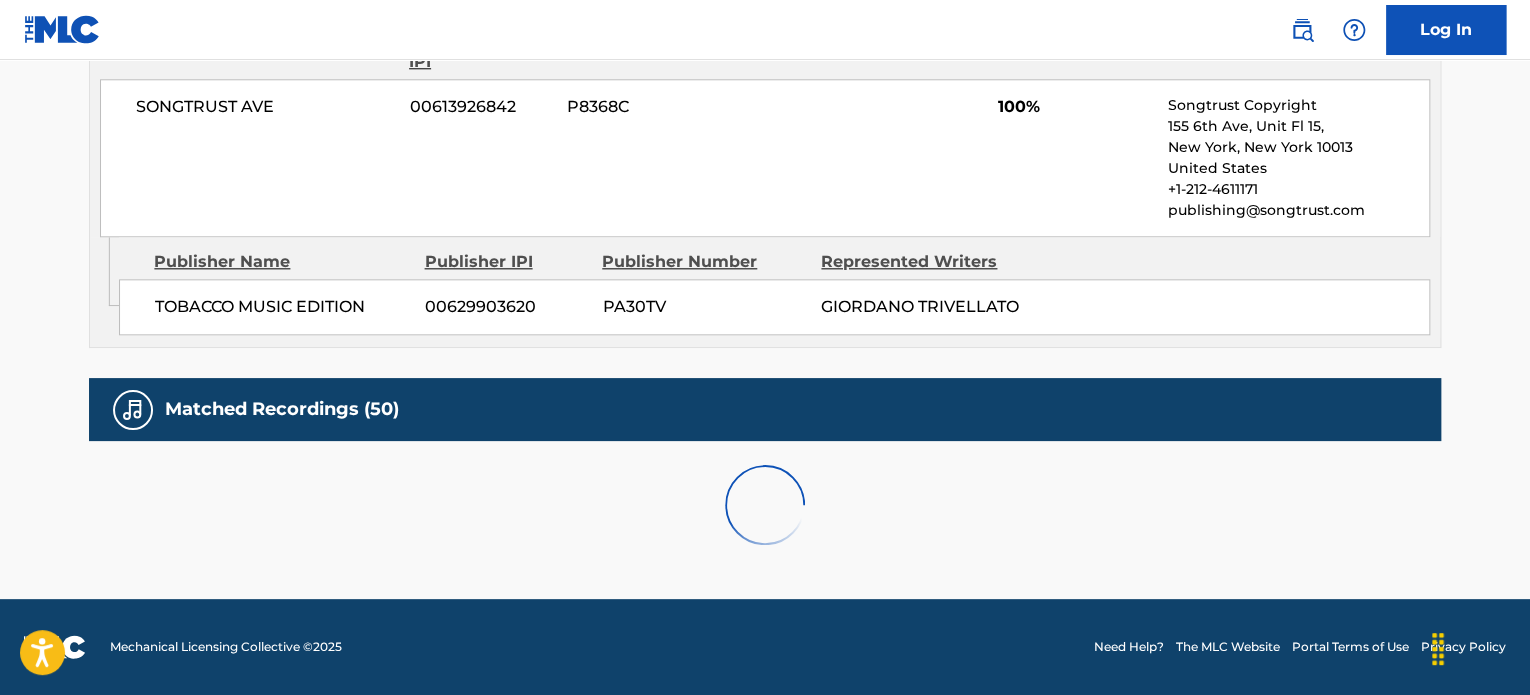 scroll, scrollTop: 1528, scrollLeft: 0, axis: vertical 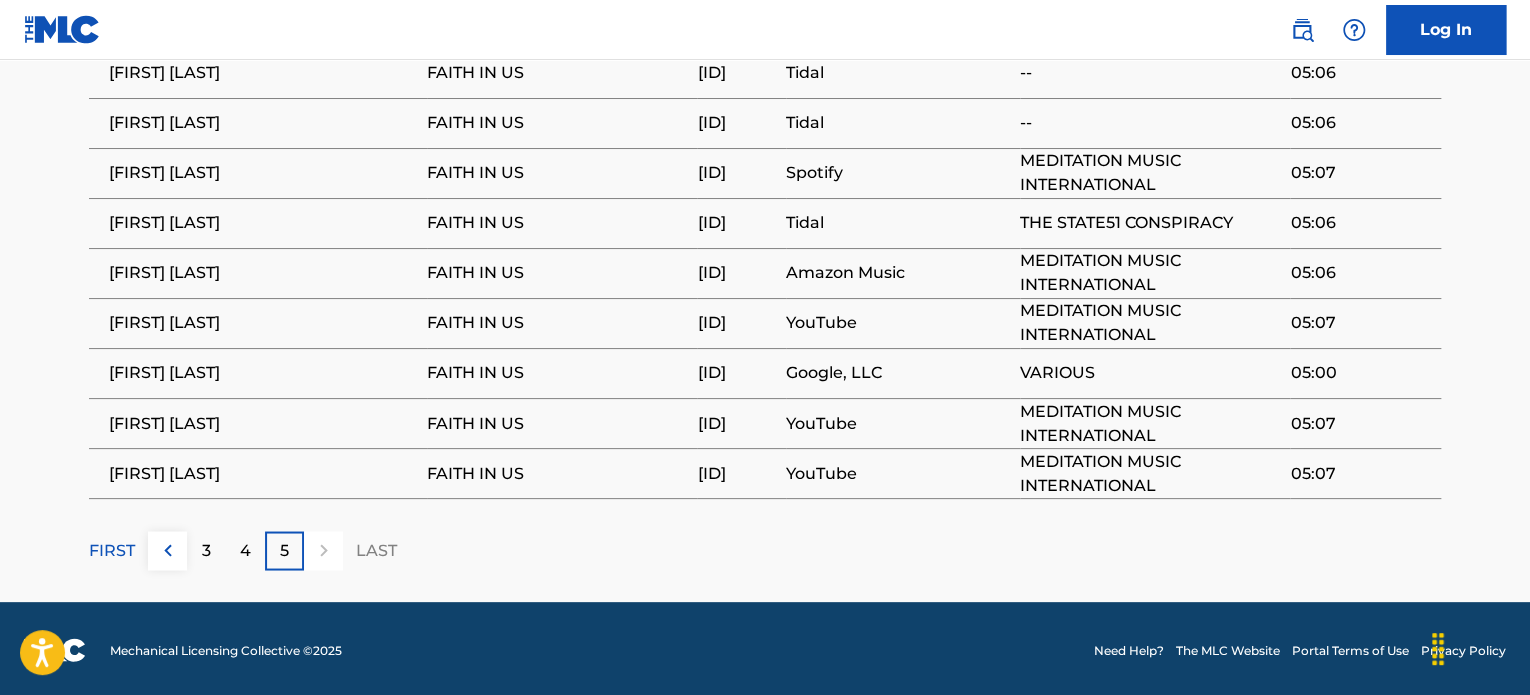 click on "5" at bounding box center (284, 550) 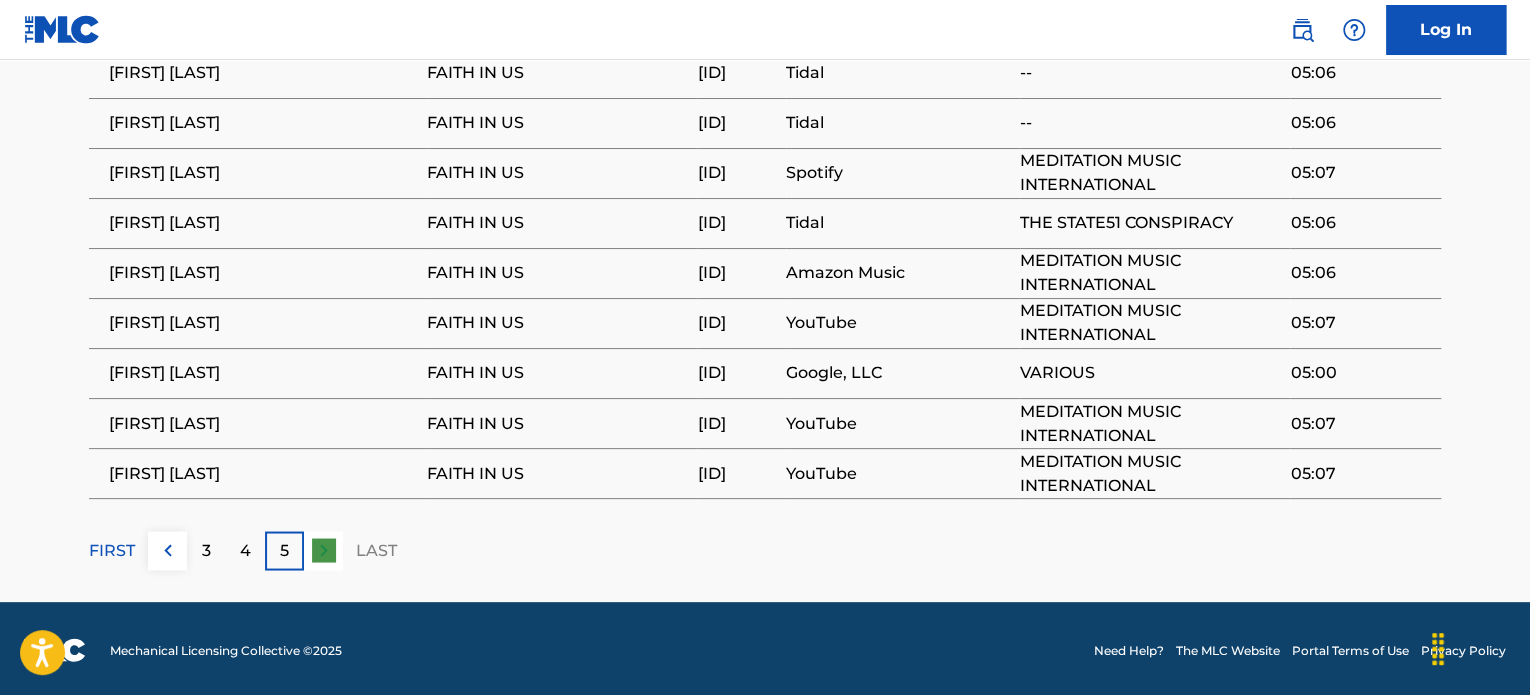 click on "5" at bounding box center (284, 550) 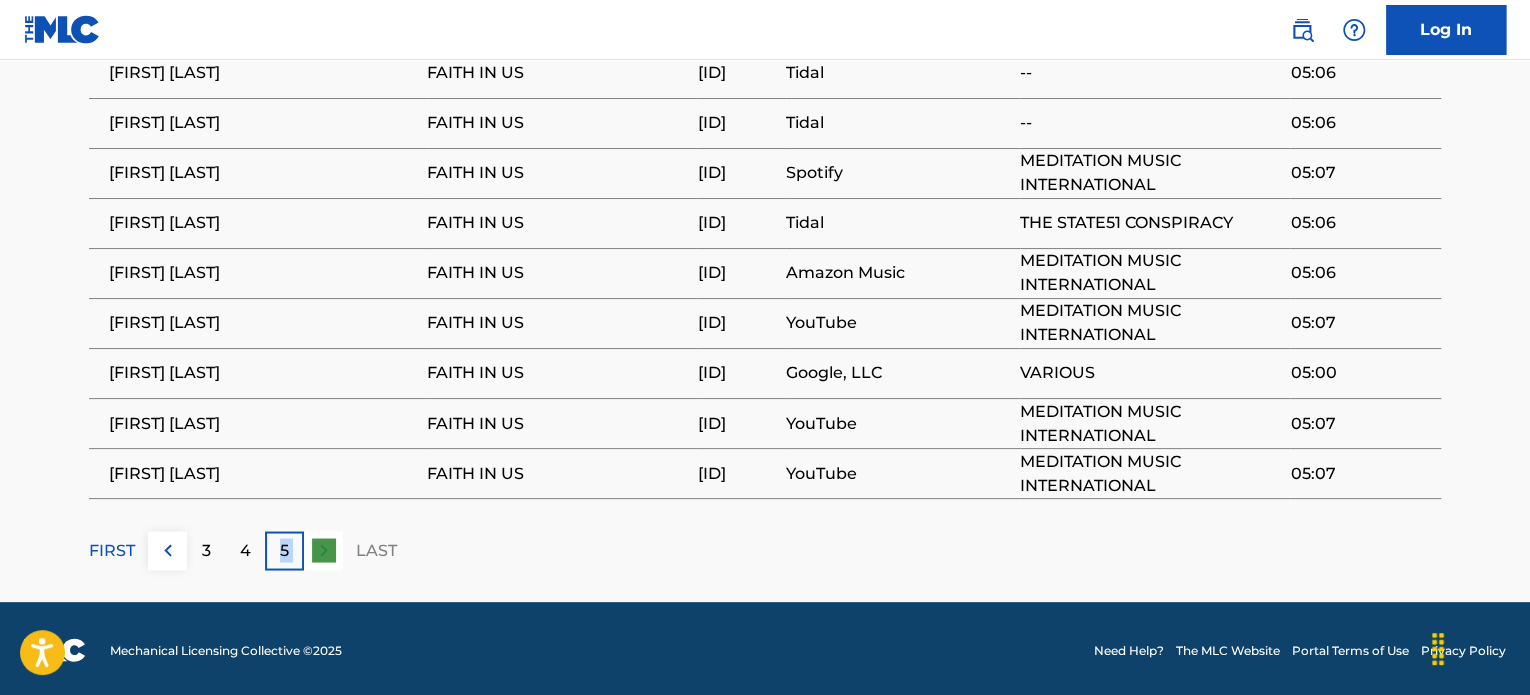 click on "5" at bounding box center (284, 550) 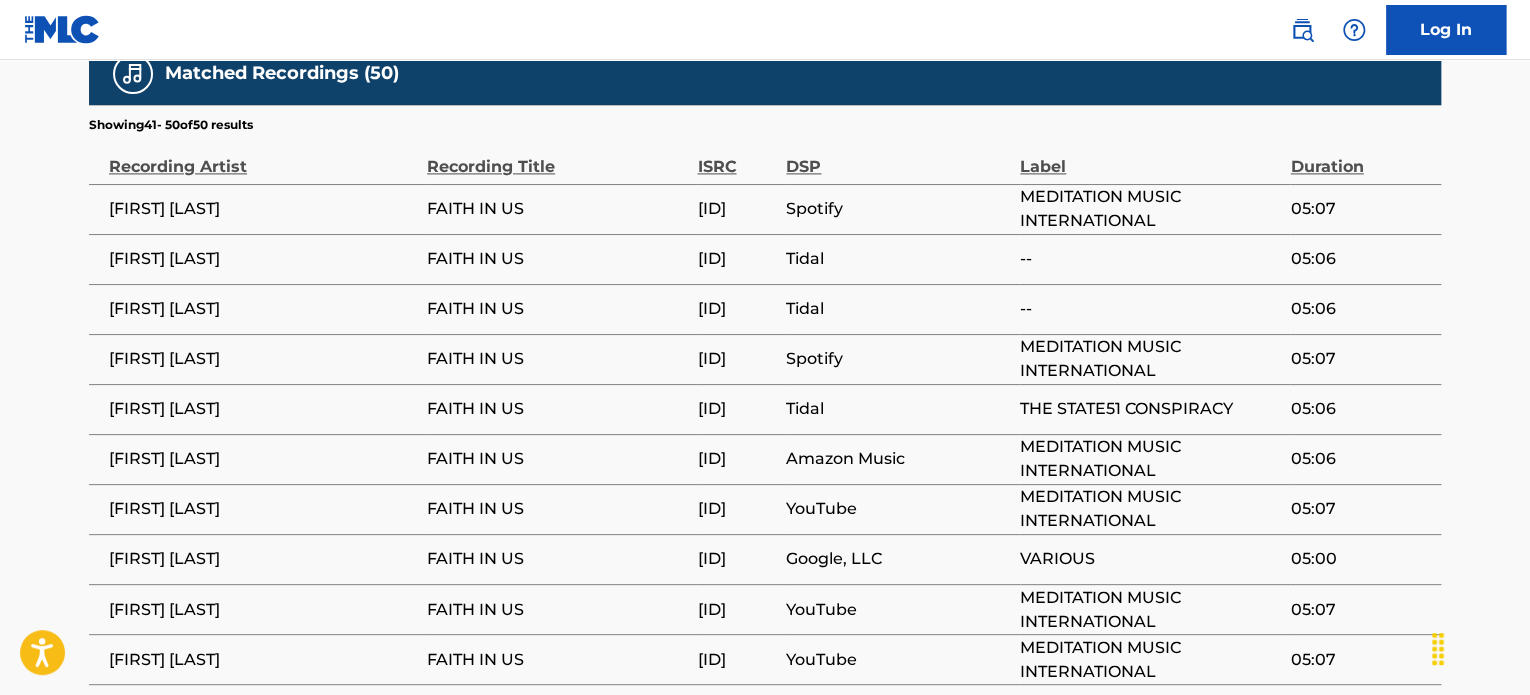 click on "5" at bounding box center [284, 736] 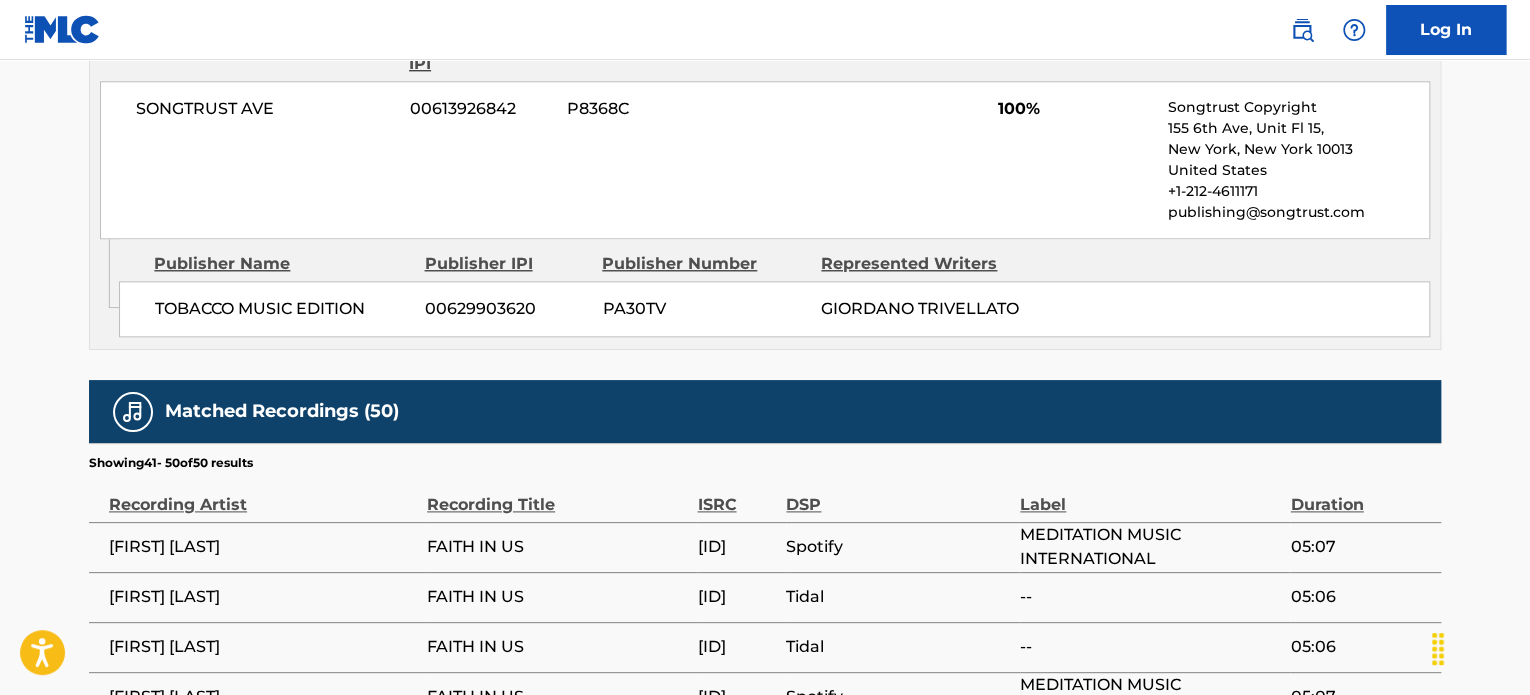 click on "5" at bounding box center (284, 1074) 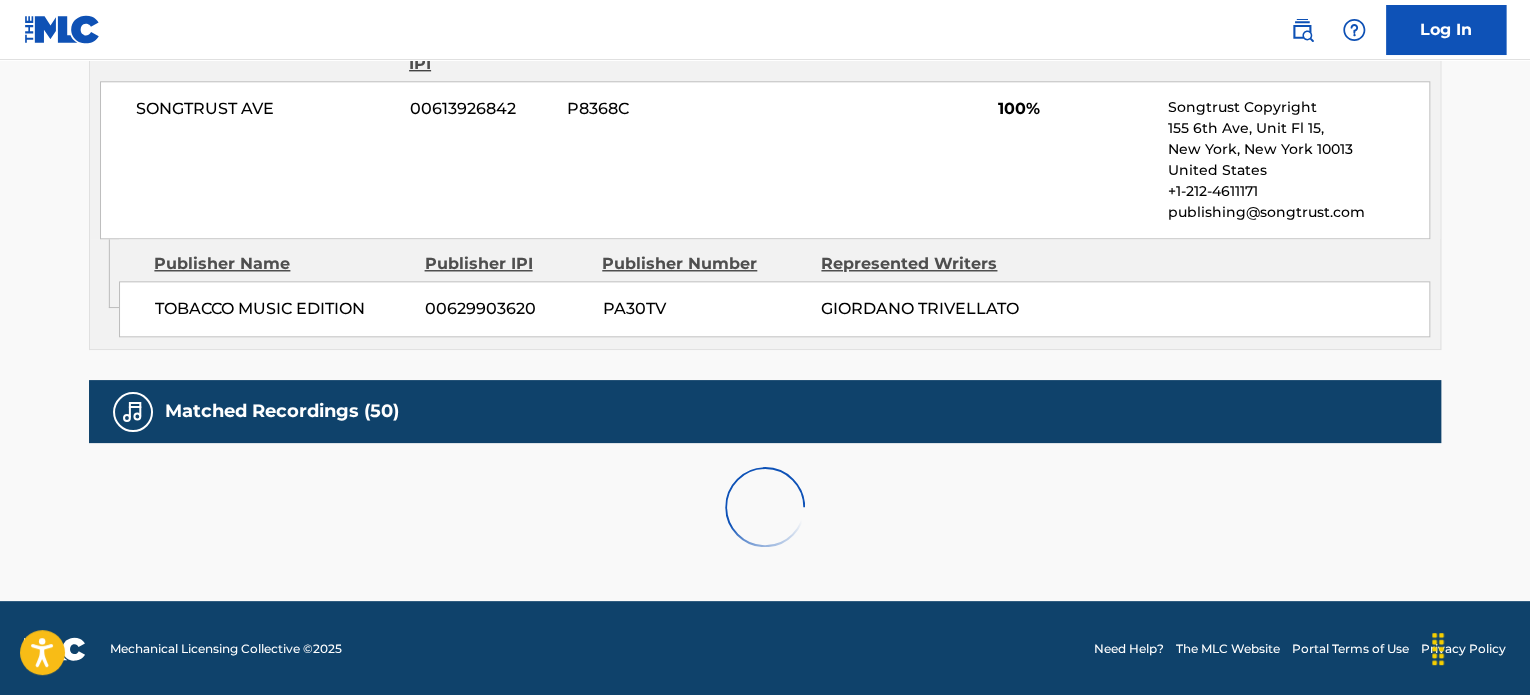 scroll, scrollTop: 1528, scrollLeft: 0, axis: vertical 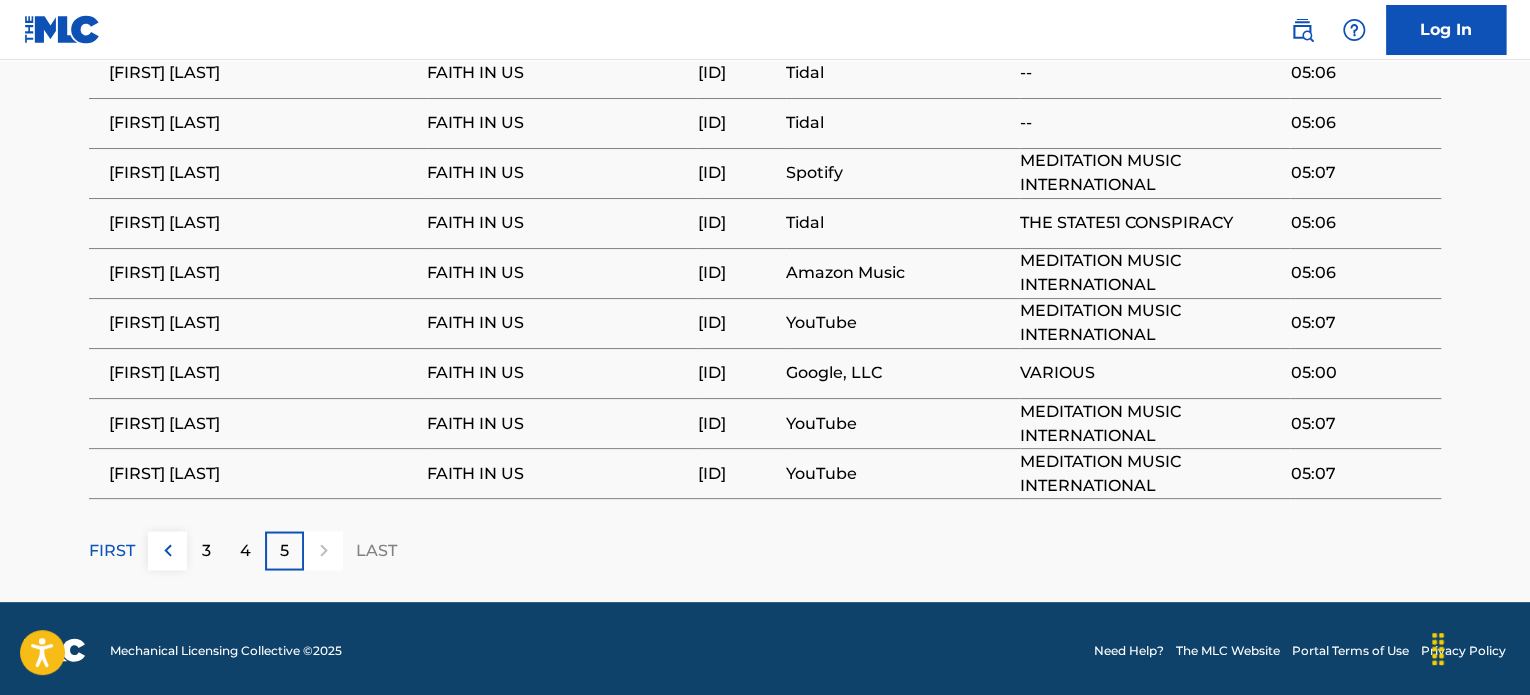 click at bounding box center [323, 550] 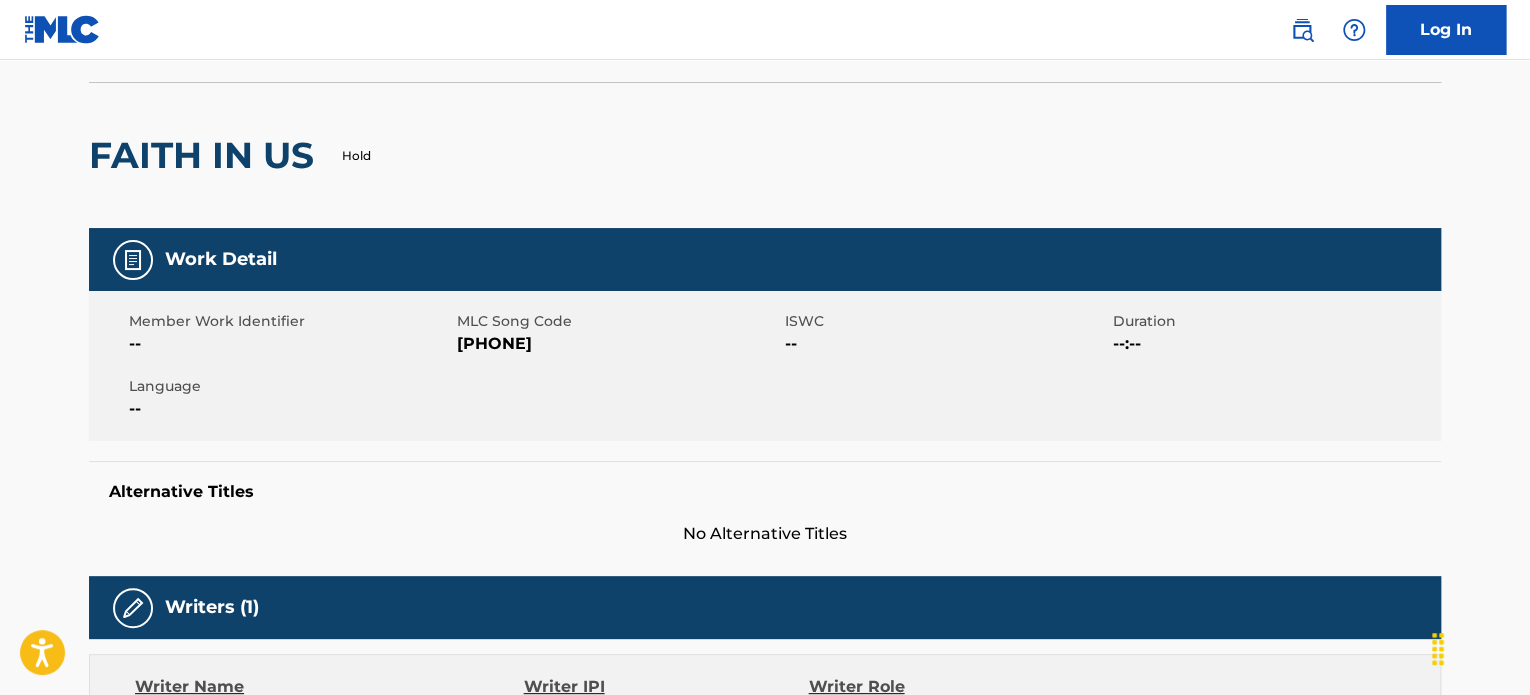 scroll, scrollTop: 0, scrollLeft: 0, axis: both 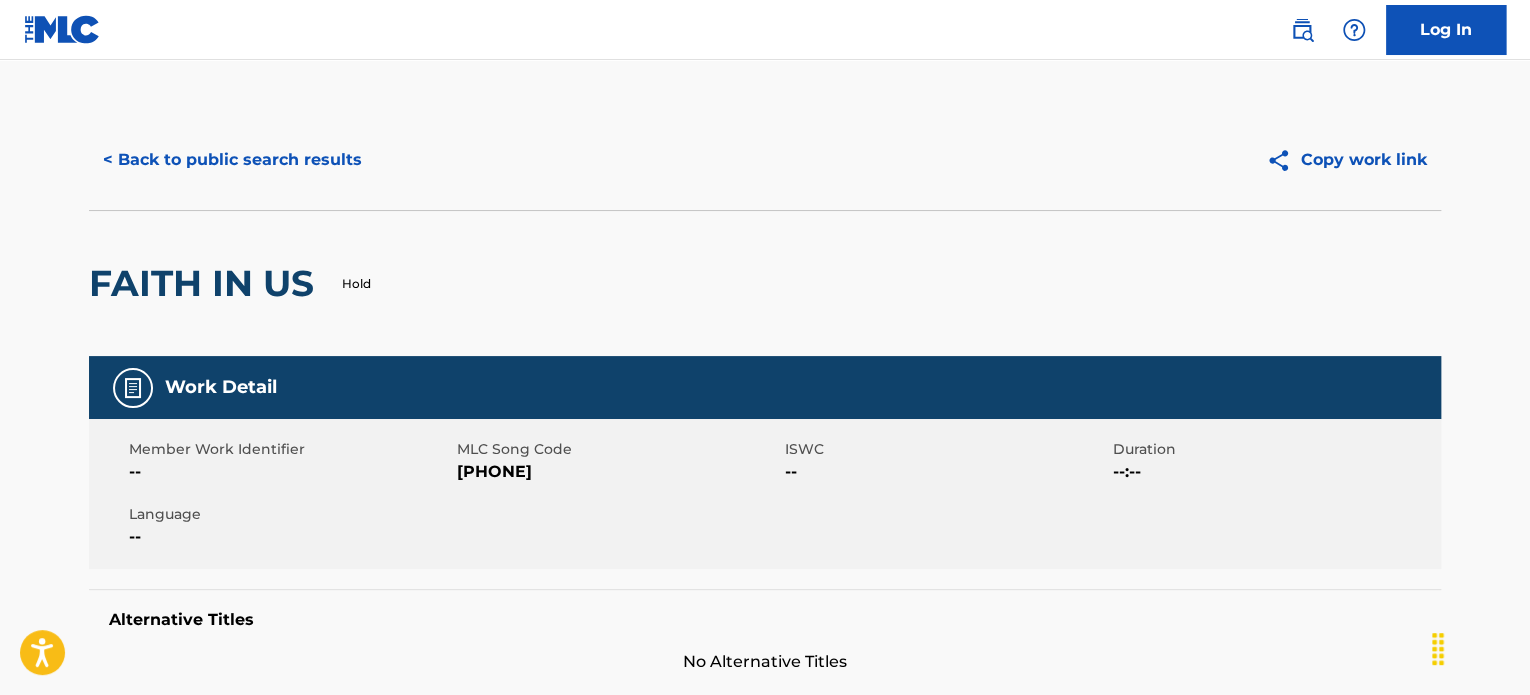 drag, startPoint x: 279, startPoint y: 173, endPoint x: 275, endPoint y: 163, distance: 10.770329 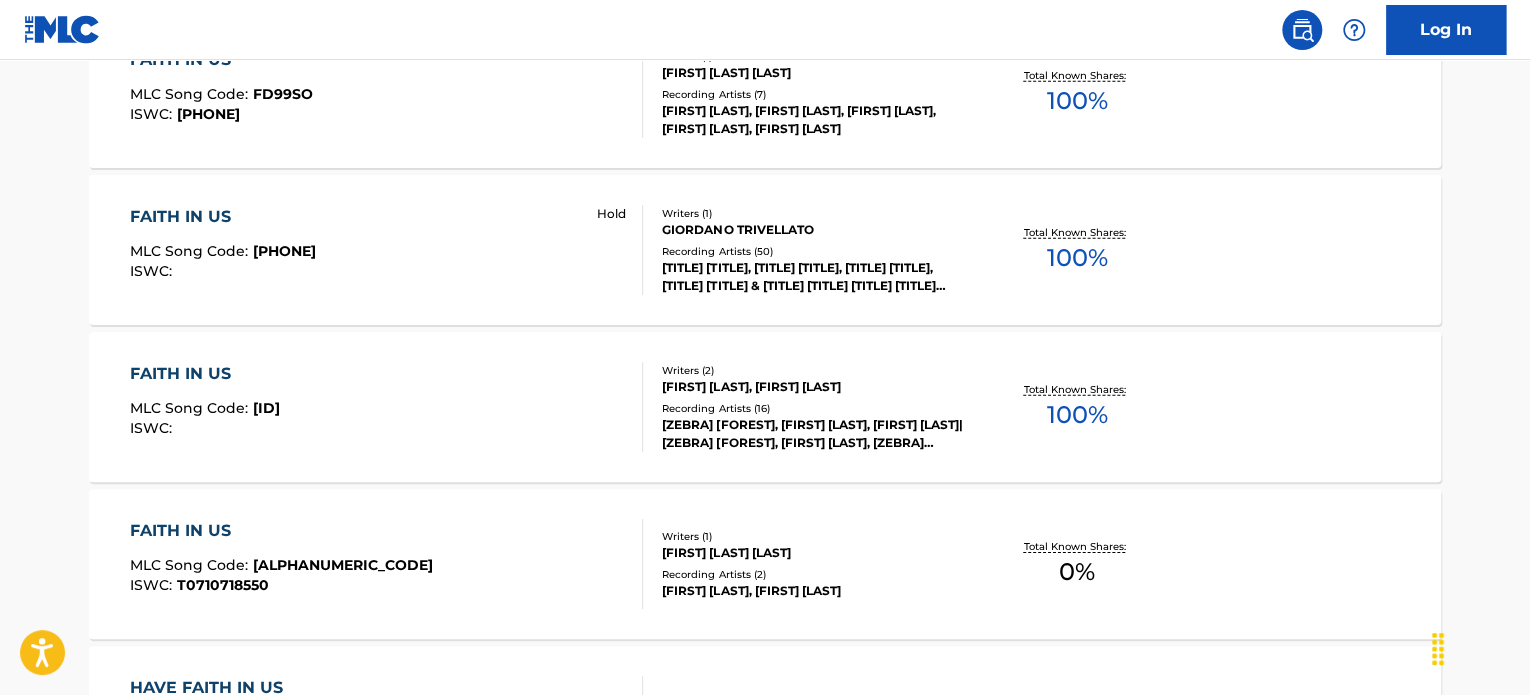 scroll, scrollTop: 2956, scrollLeft: 0, axis: vertical 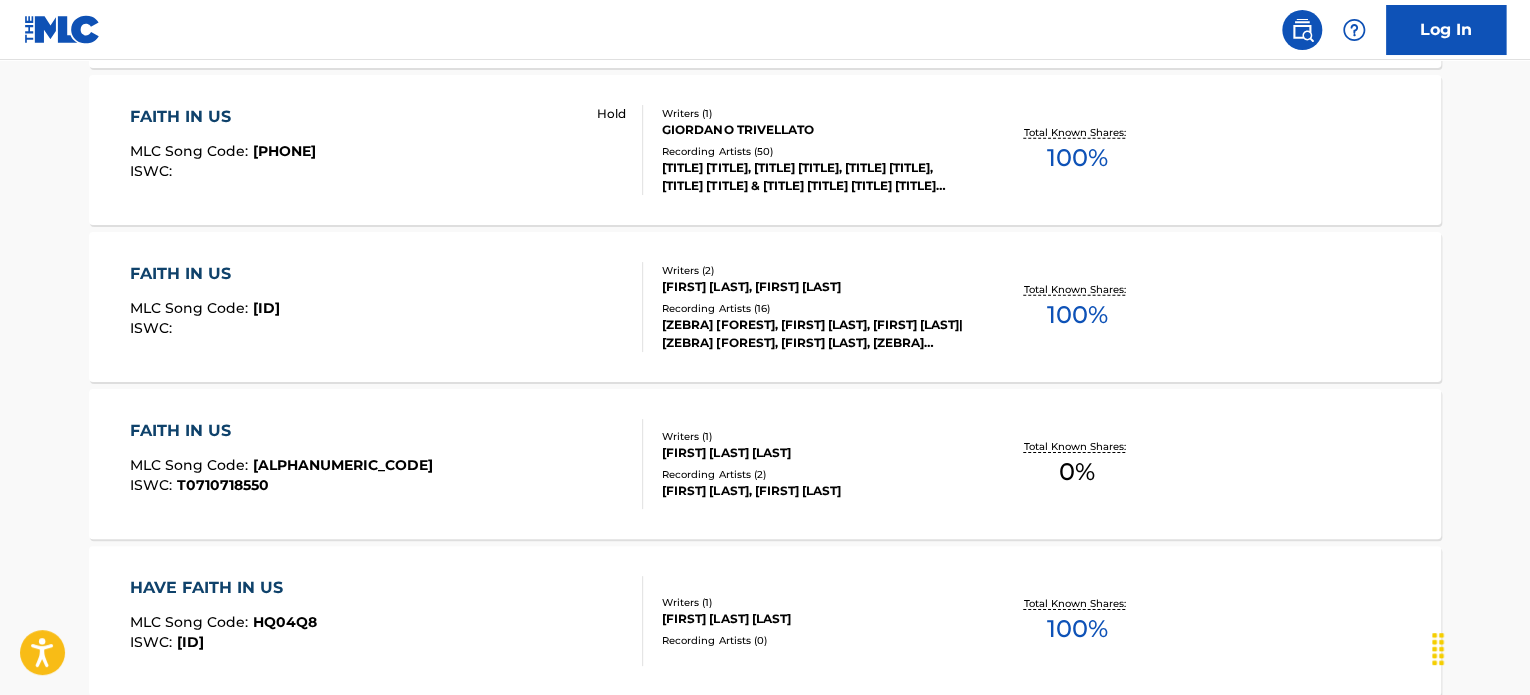 click on "FAITH IN US MLC Song Code : FVBSSK ISWC : Writers ( 2 ) [FIRST] [LAST], [FIRST] [LAST] Recording Artists ( 16 ) [ZEBRA] [FOREST], [FIRST] [LAST], [FIRST] [LAST]|[ZEBRA] [FOREST], [FIRST] [LAST], [ZEBRA] [FOREST], [FIRST] [LAST], [FIRST] [LAST] Total Known Shares: 100 %" at bounding box center [765, 307] 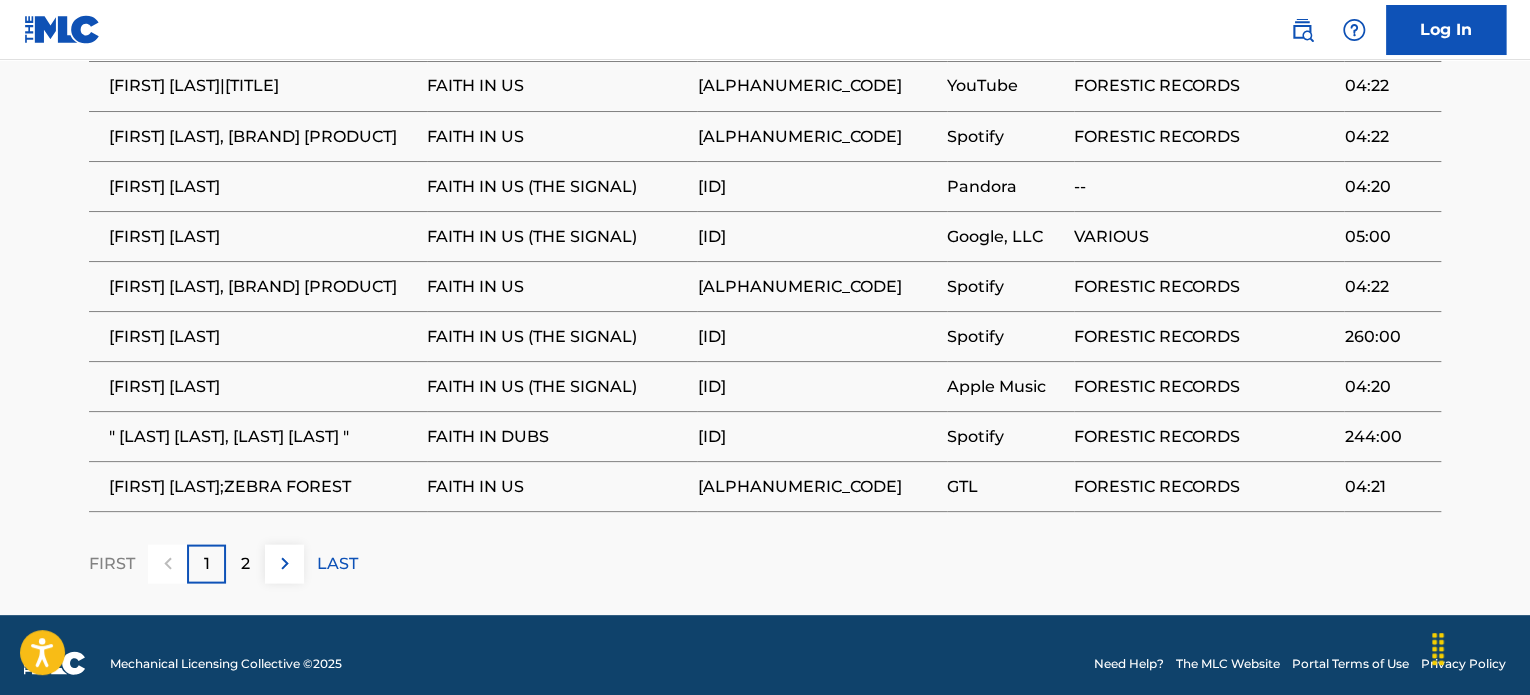 scroll, scrollTop: 1791, scrollLeft: 0, axis: vertical 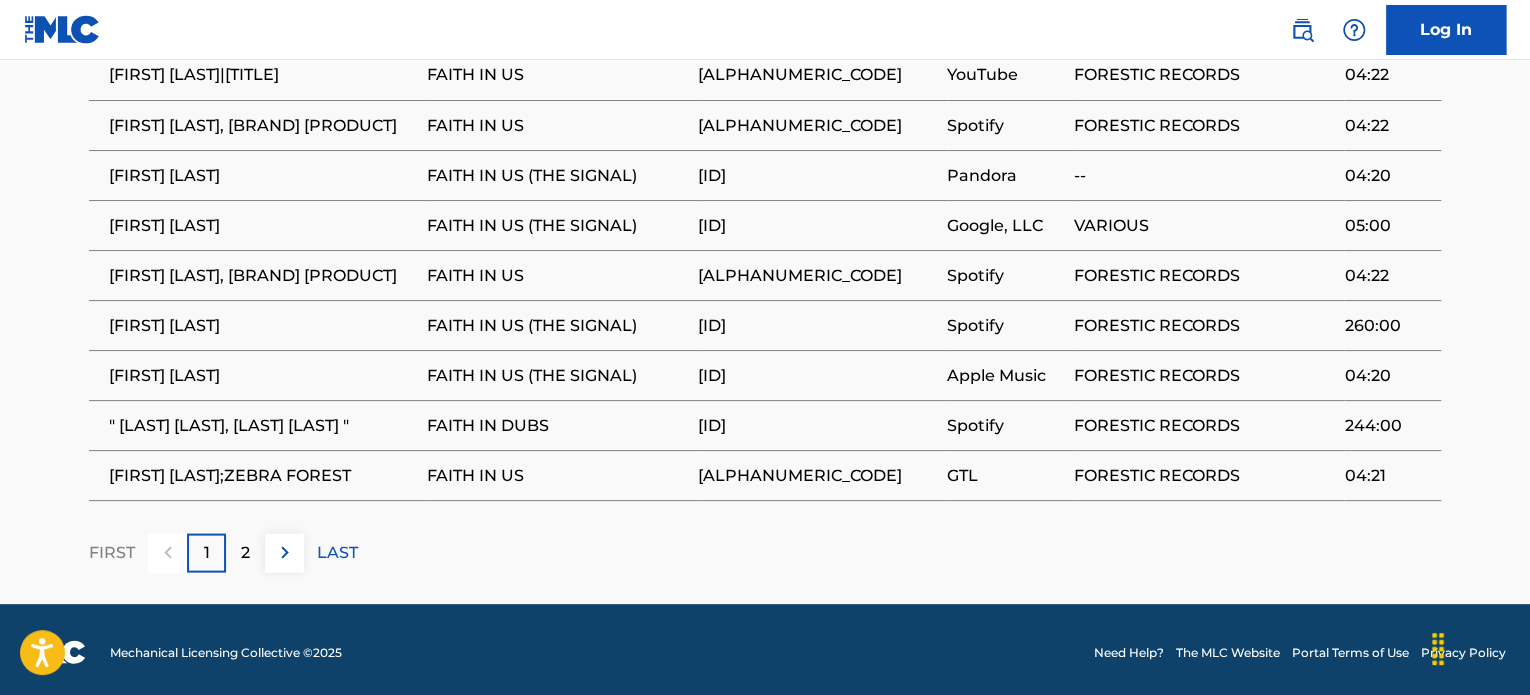 click on "2" at bounding box center [245, 552] 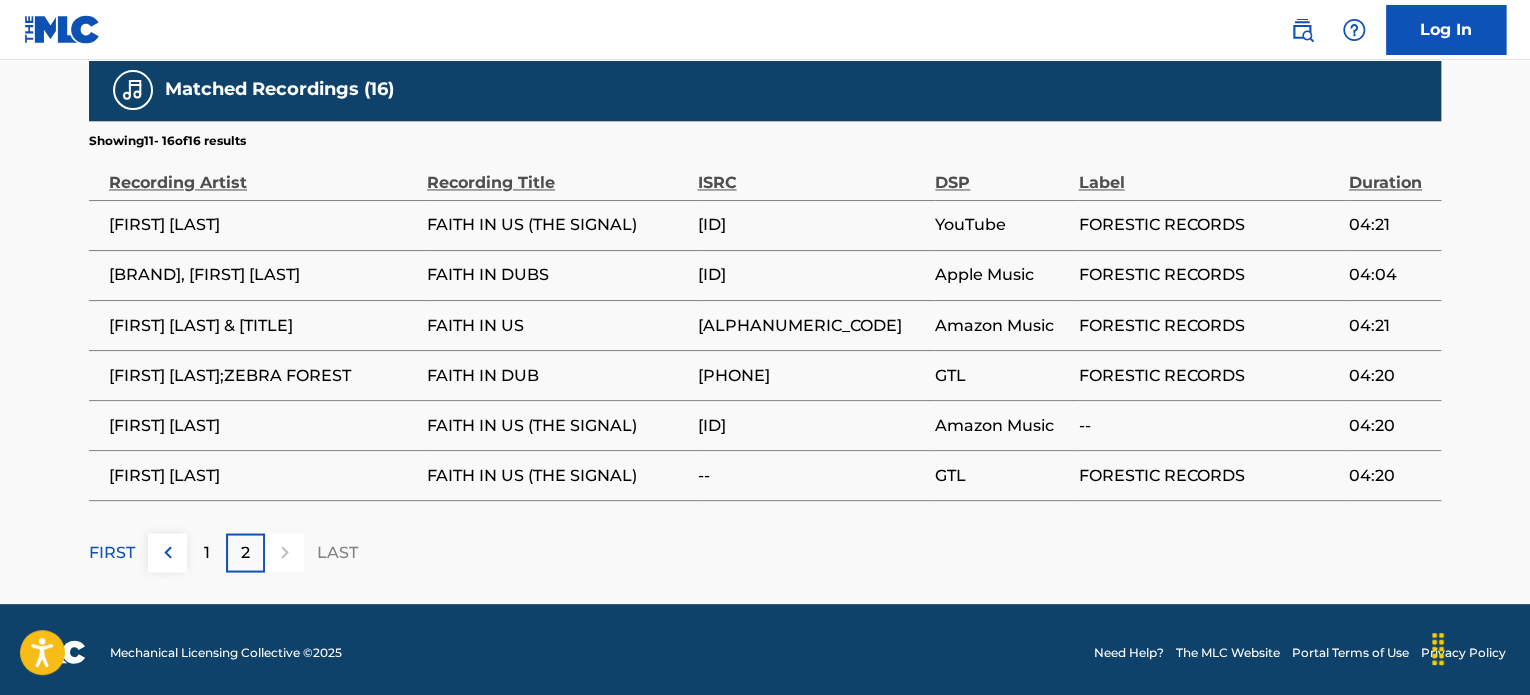 click on "2" at bounding box center (245, 552) 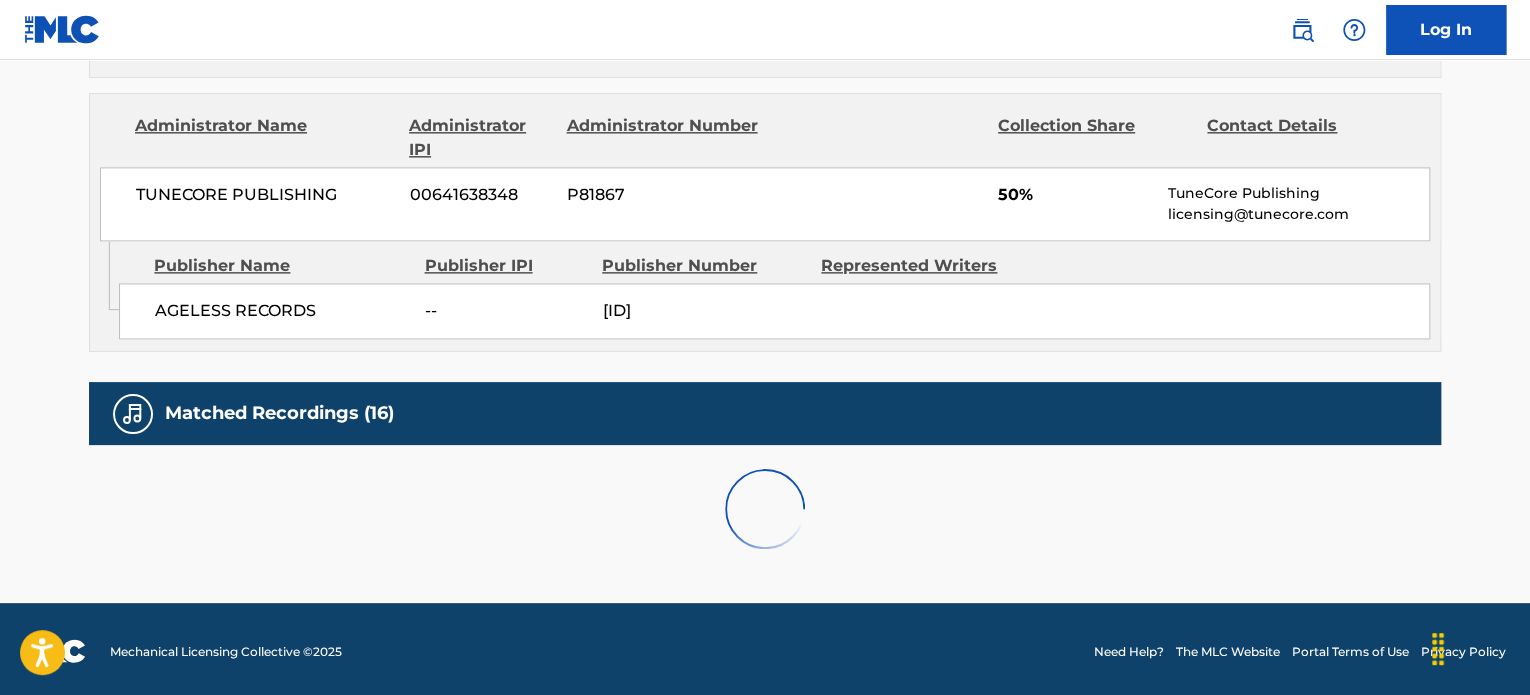scroll, scrollTop: 1591, scrollLeft: 0, axis: vertical 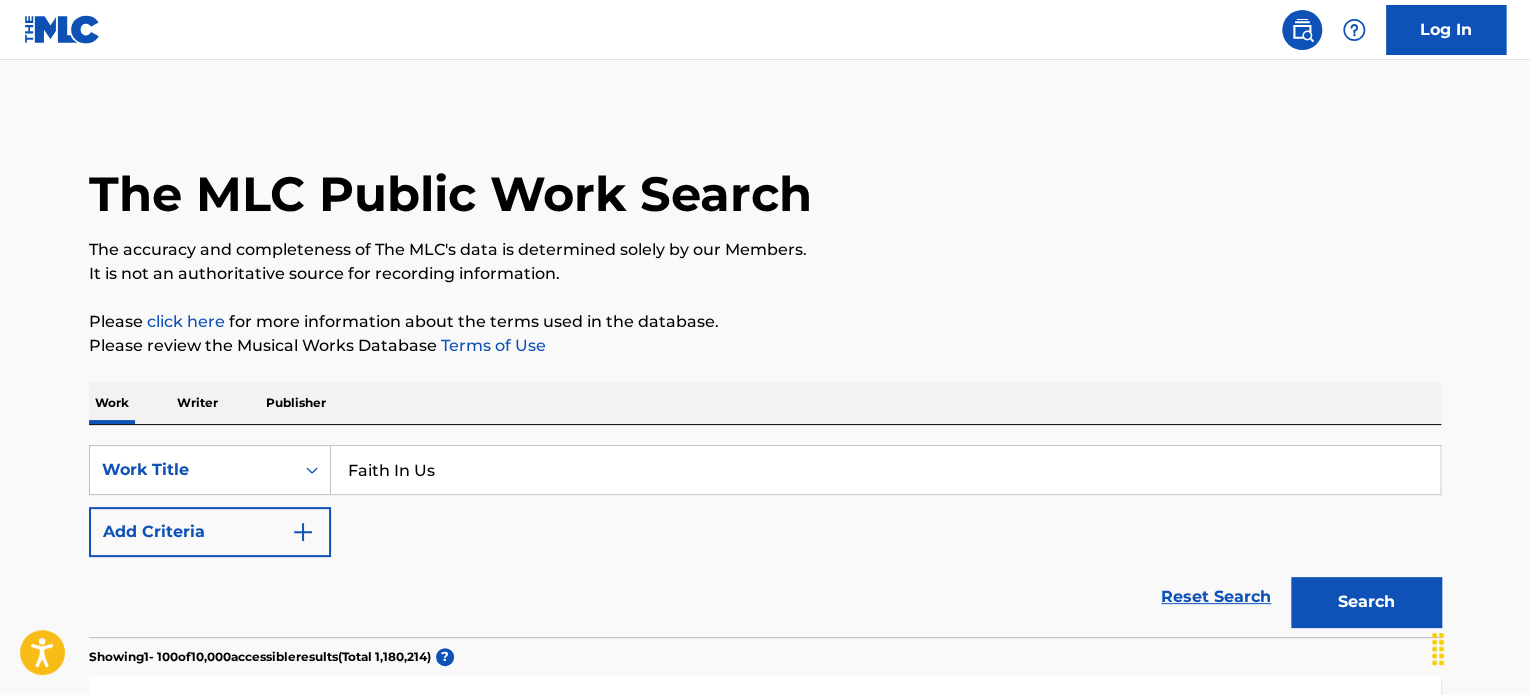 click on "Add Criteria" at bounding box center [210, 532] 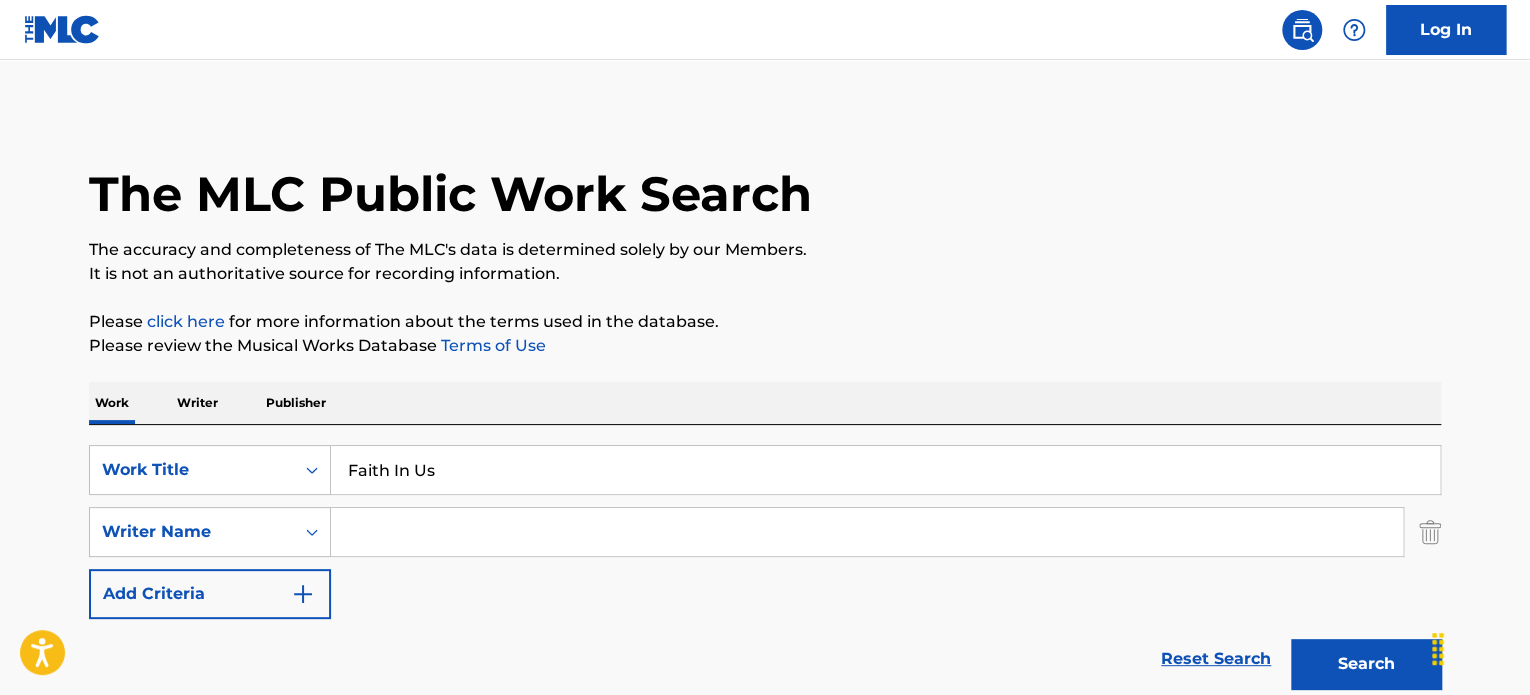 click at bounding box center [867, 532] 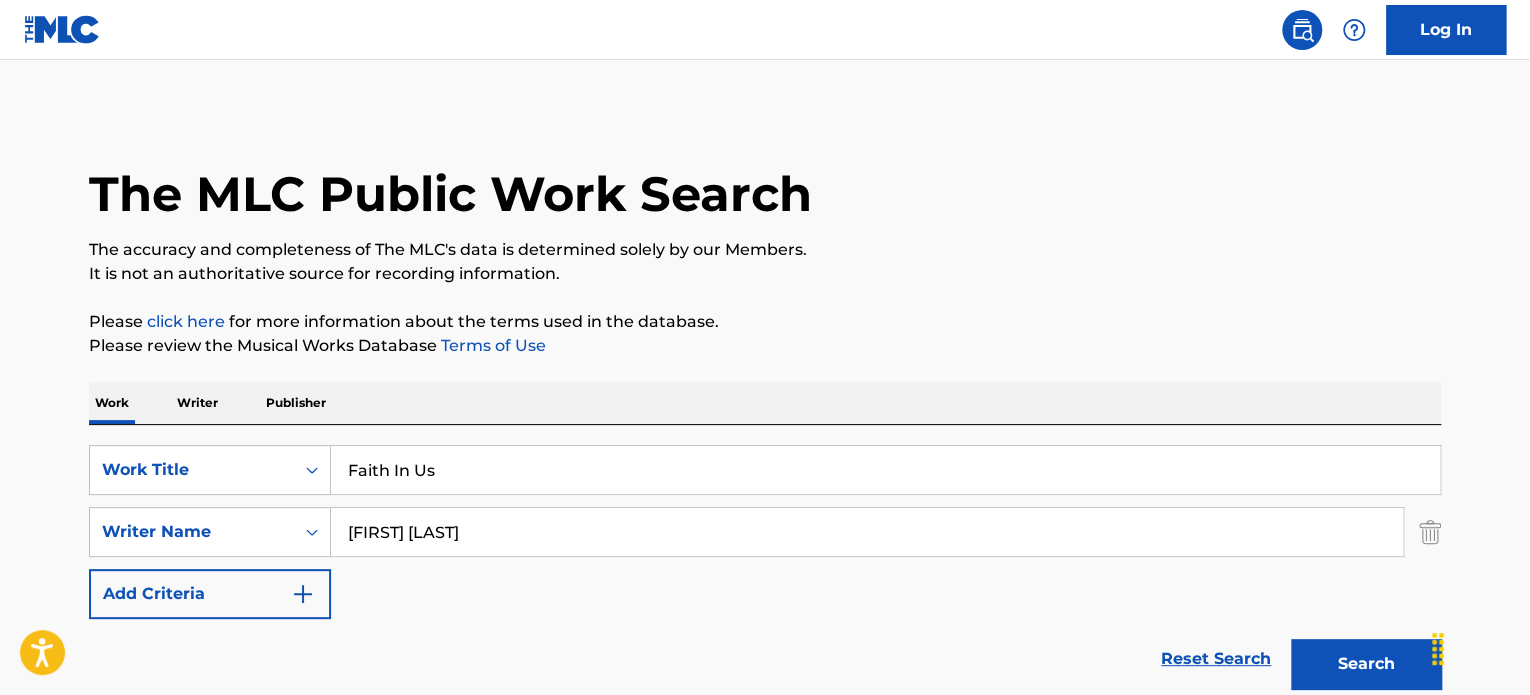 click on "Search" at bounding box center (1366, 664) 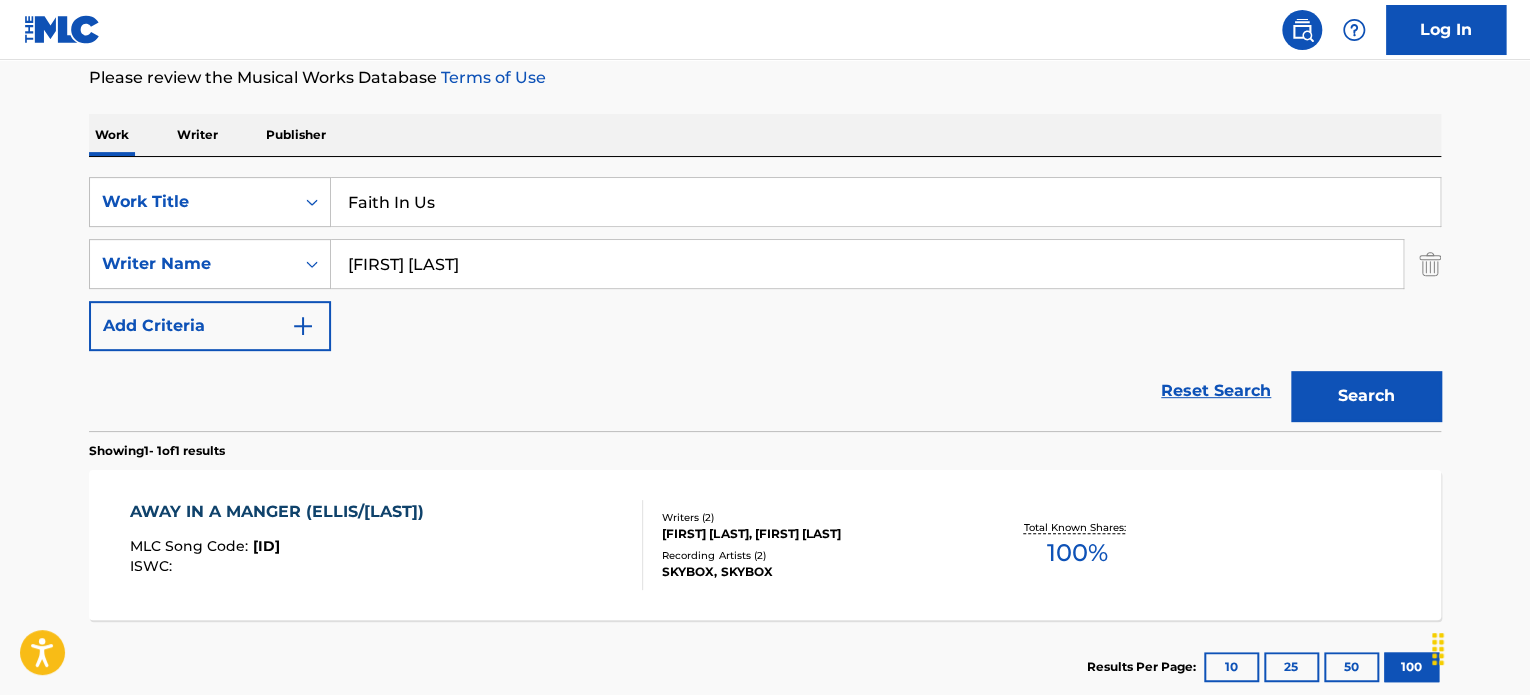 scroll, scrollTop: 392, scrollLeft: 0, axis: vertical 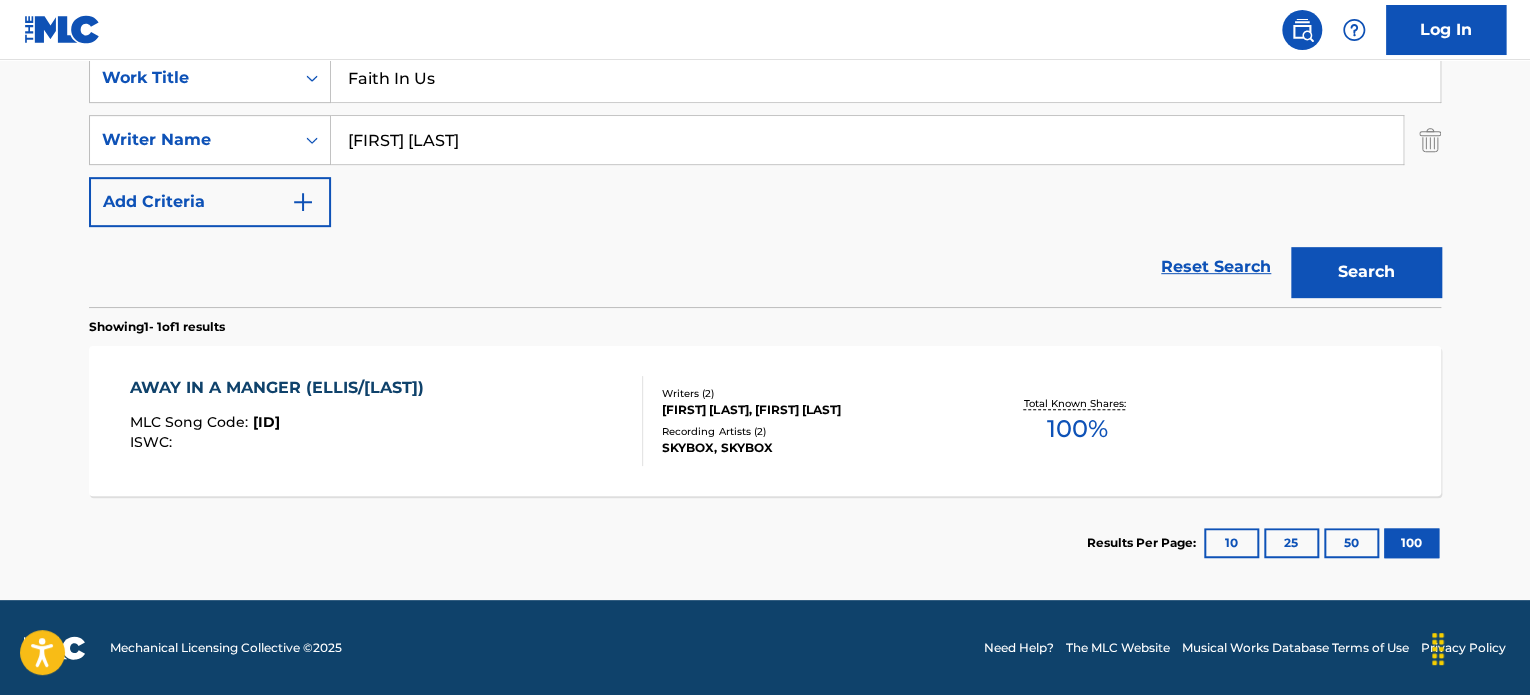 click on "[FIRST] [LAST]" at bounding box center (867, 140) 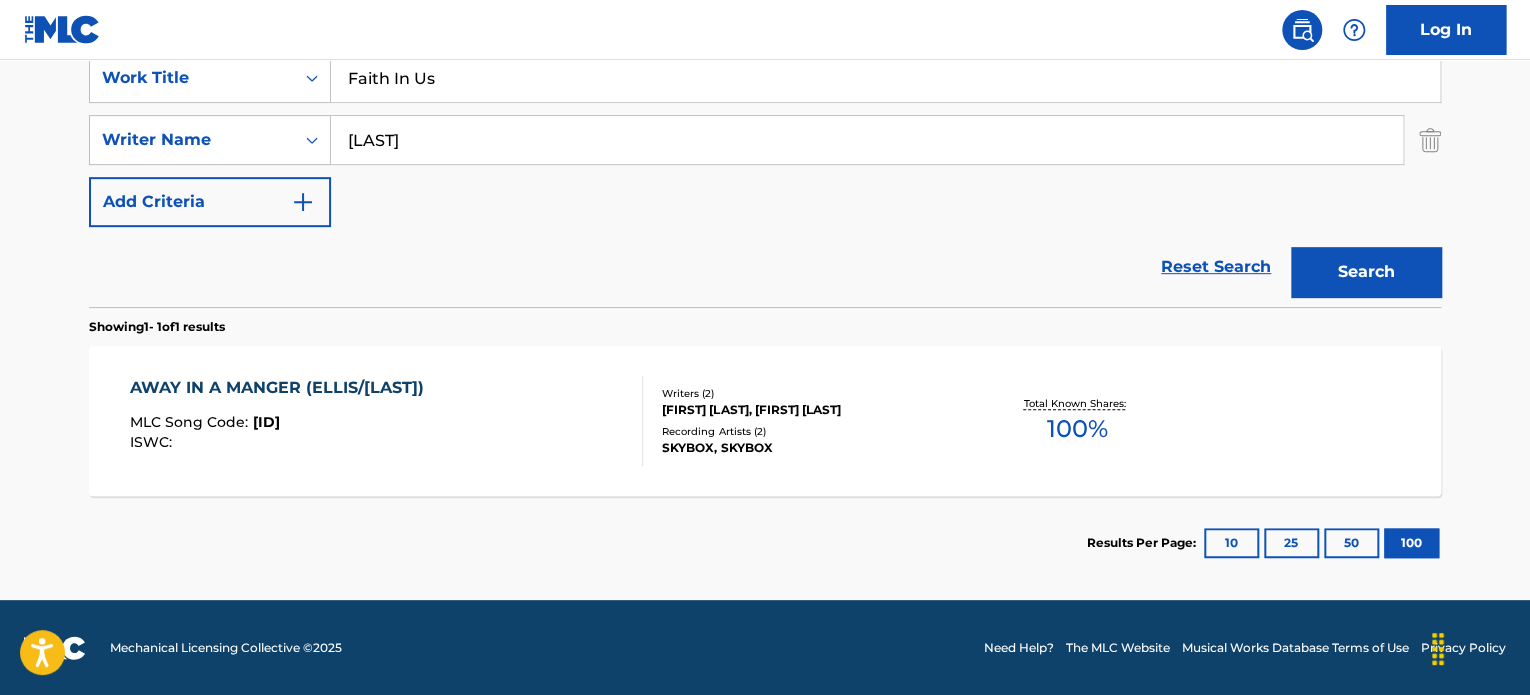 type on "[LAST]" 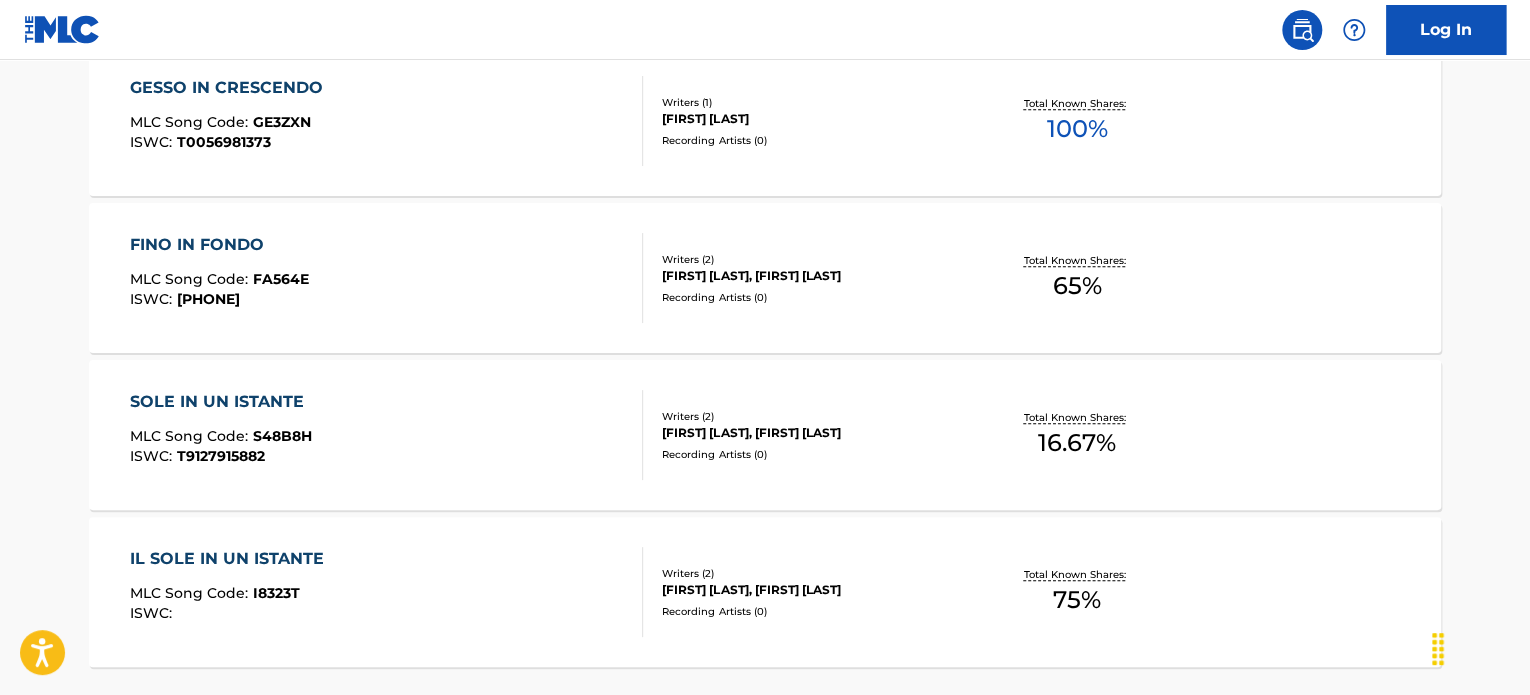 scroll, scrollTop: 0, scrollLeft: 0, axis: both 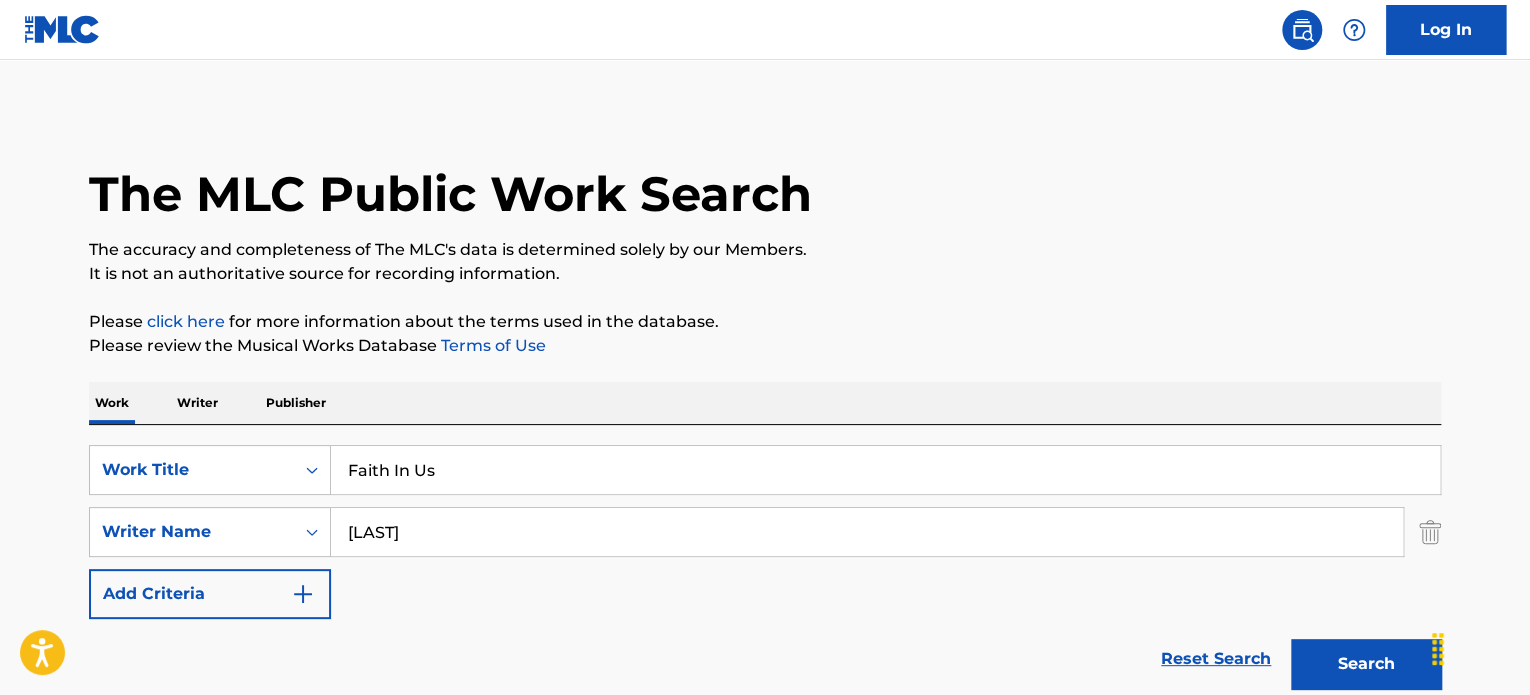 click on "Faith In Us" at bounding box center [885, 470] 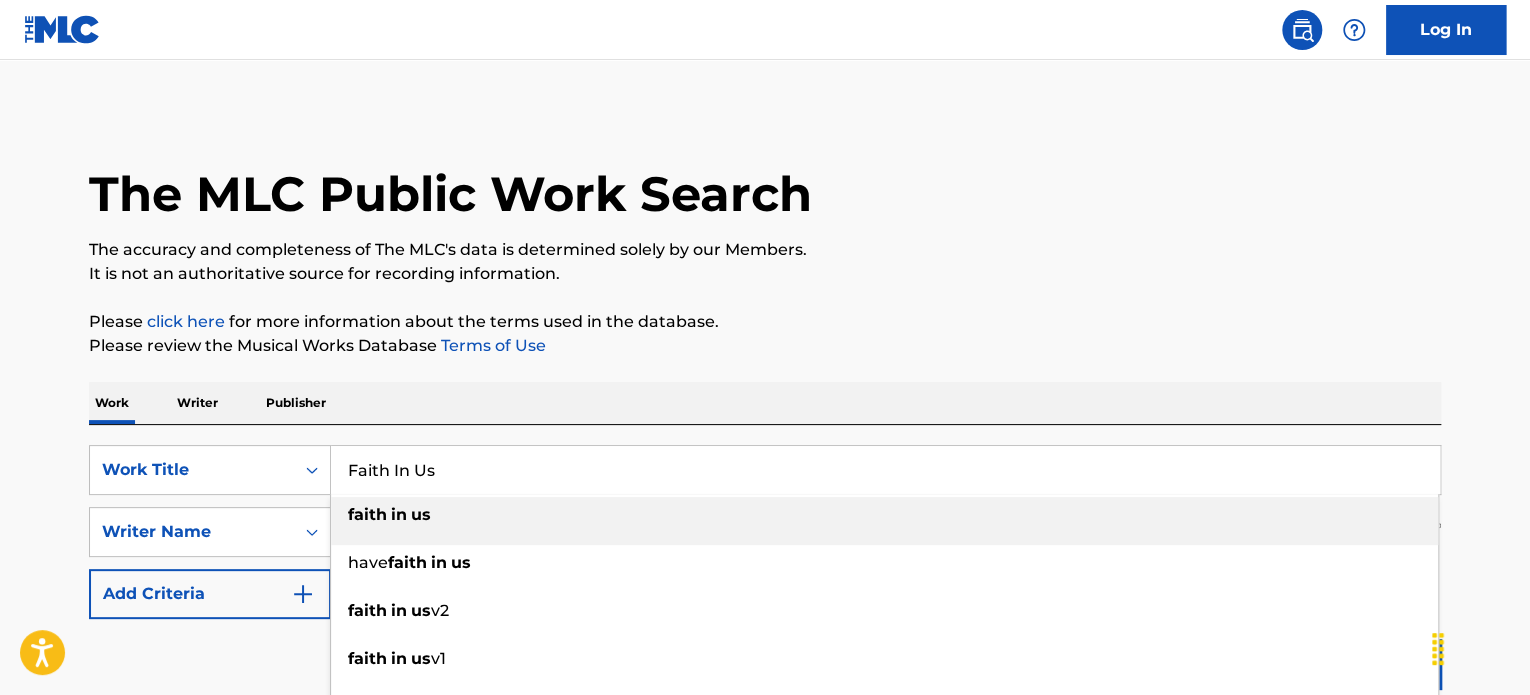 paste on "Welcome to Jalukbari Umananda Village" 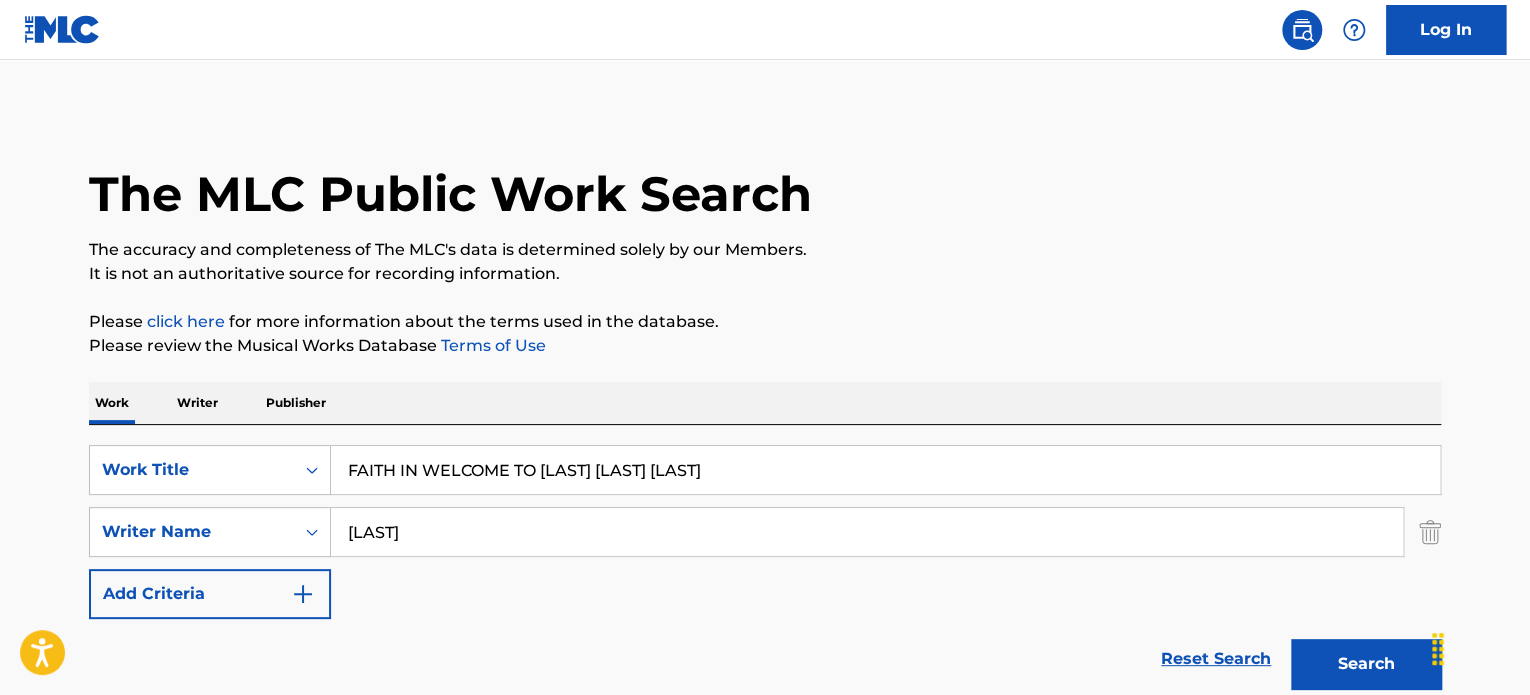 click on "FAITH IN WELCOME TO [LAST] [LAST] [LAST]" at bounding box center (885, 470) 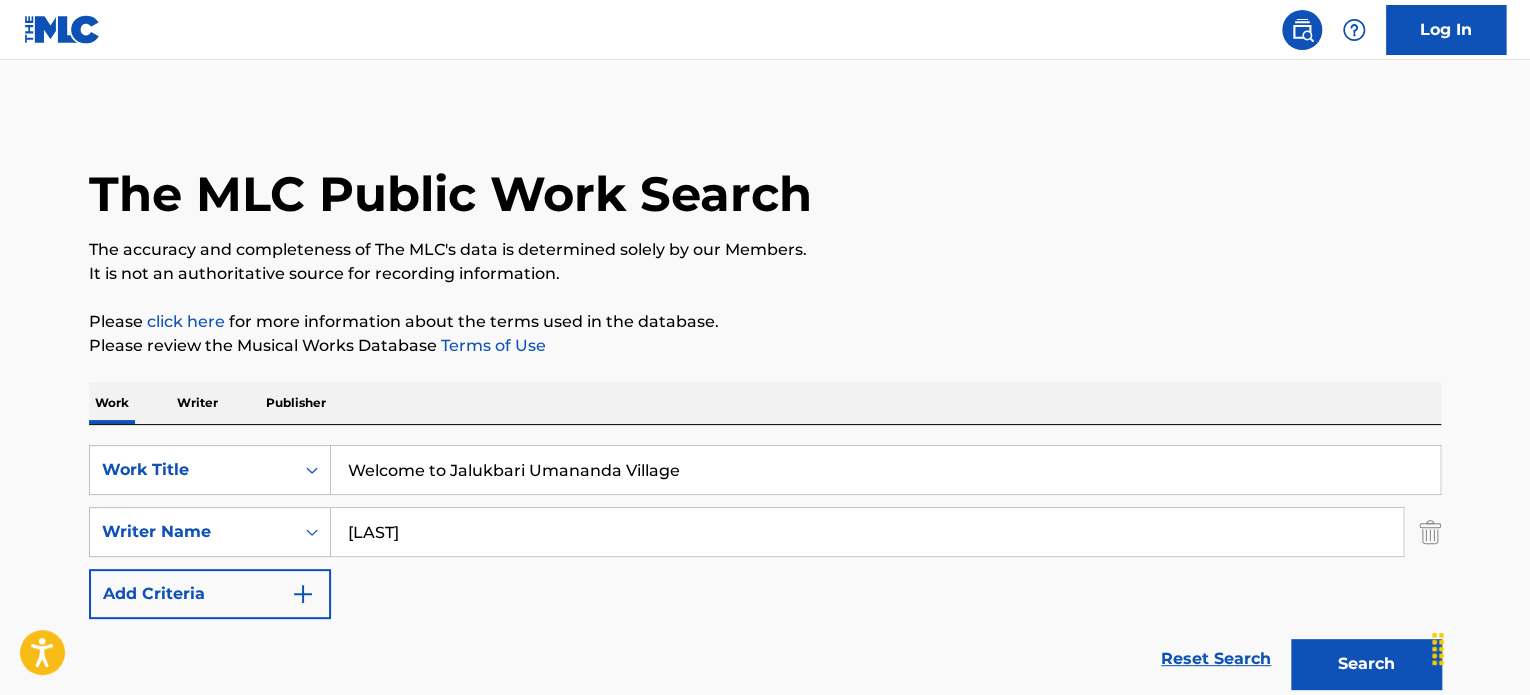 click at bounding box center (1430, 532) 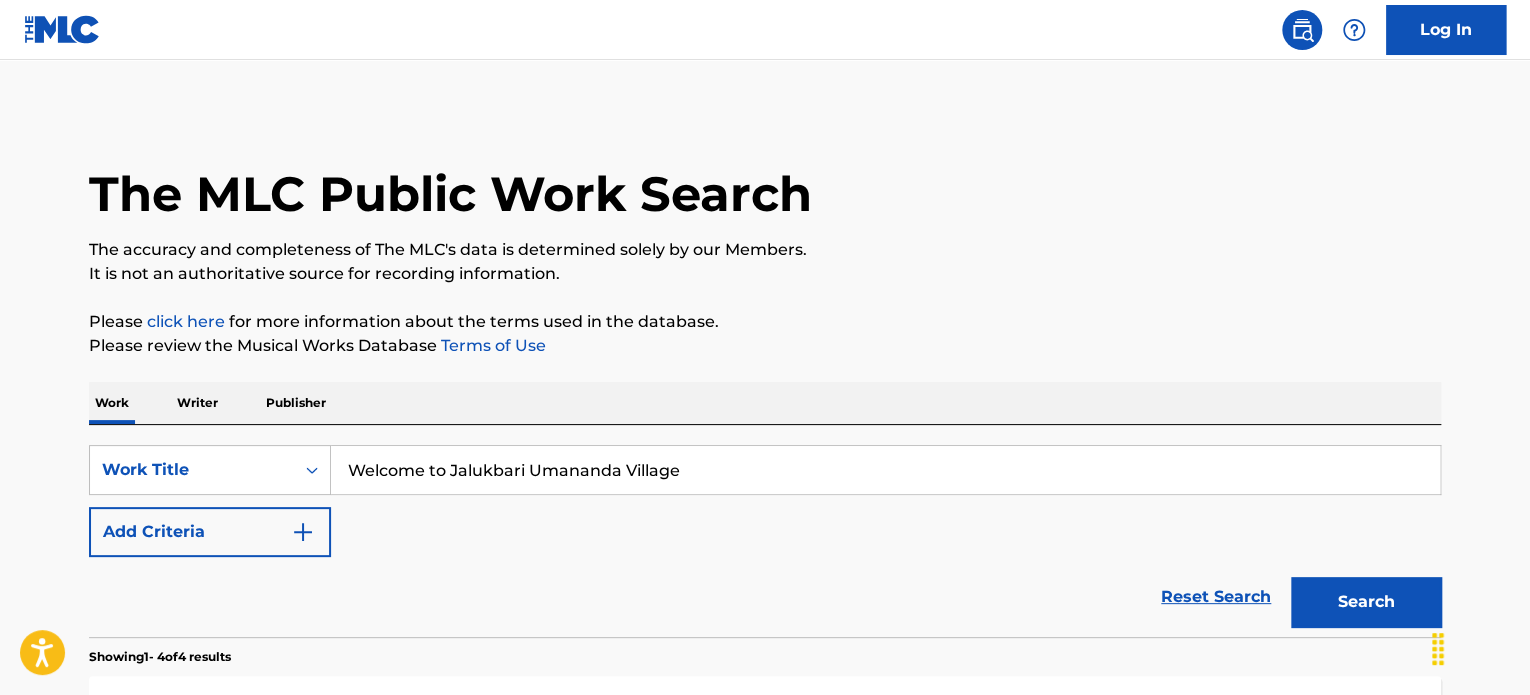 click on "Search" at bounding box center [1366, 602] 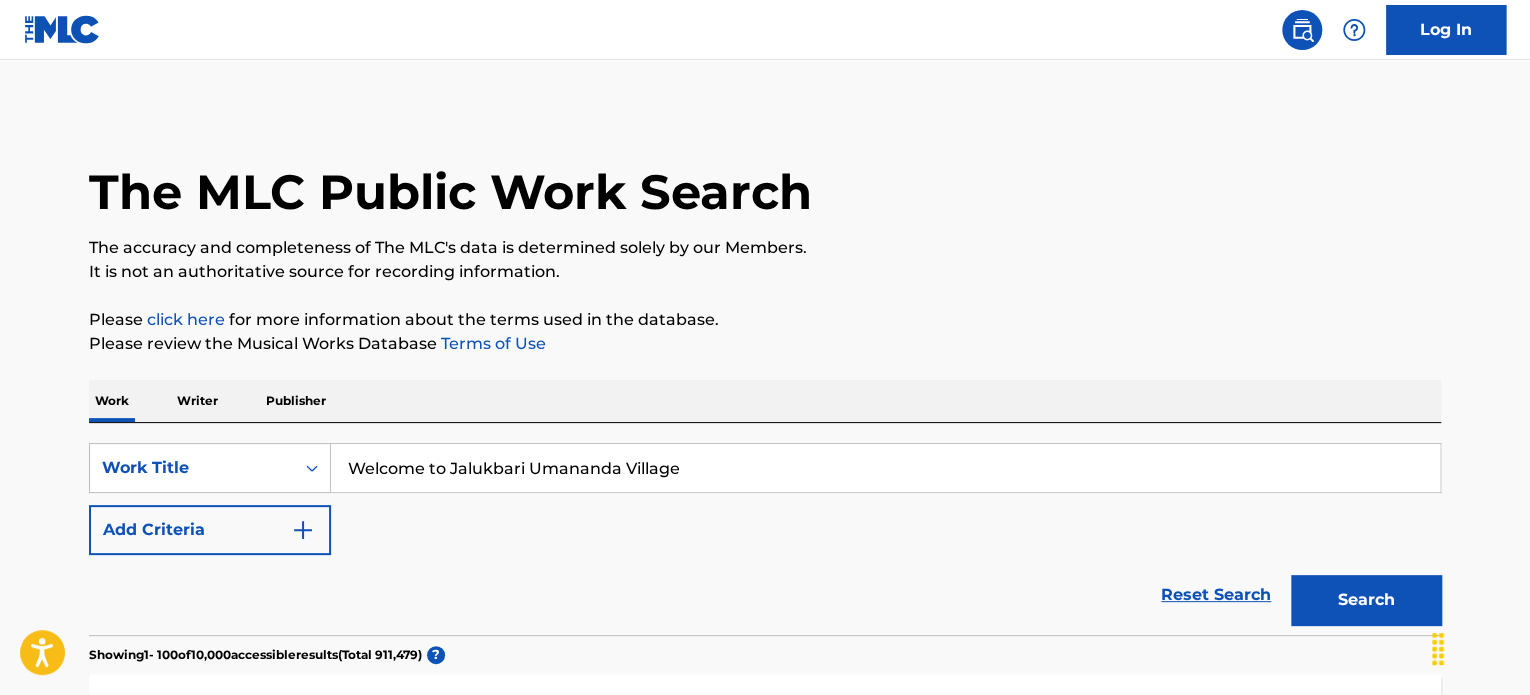 scroll, scrollTop: 0, scrollLeft: 0, axis: both 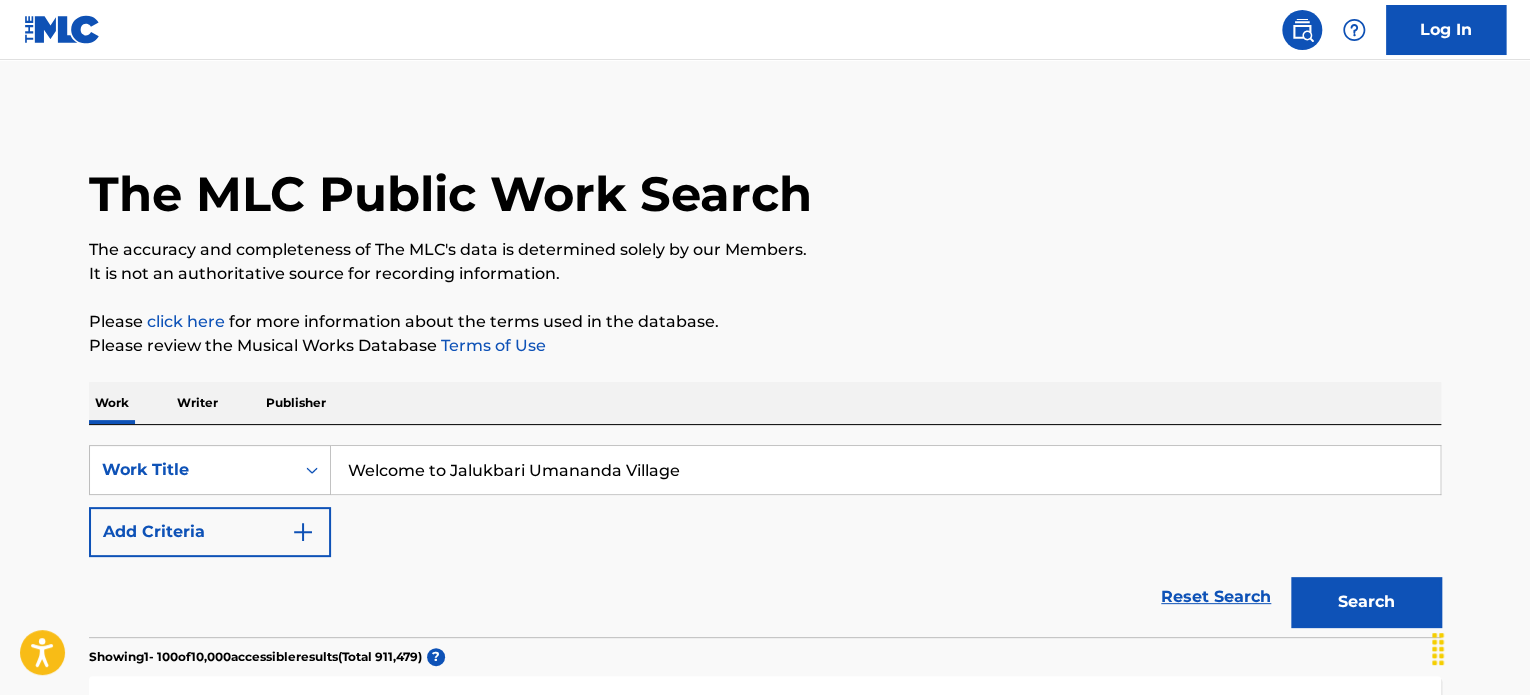 click on "Welcome to Jalukbari Umananda Village" at bounding box center (885, 470) 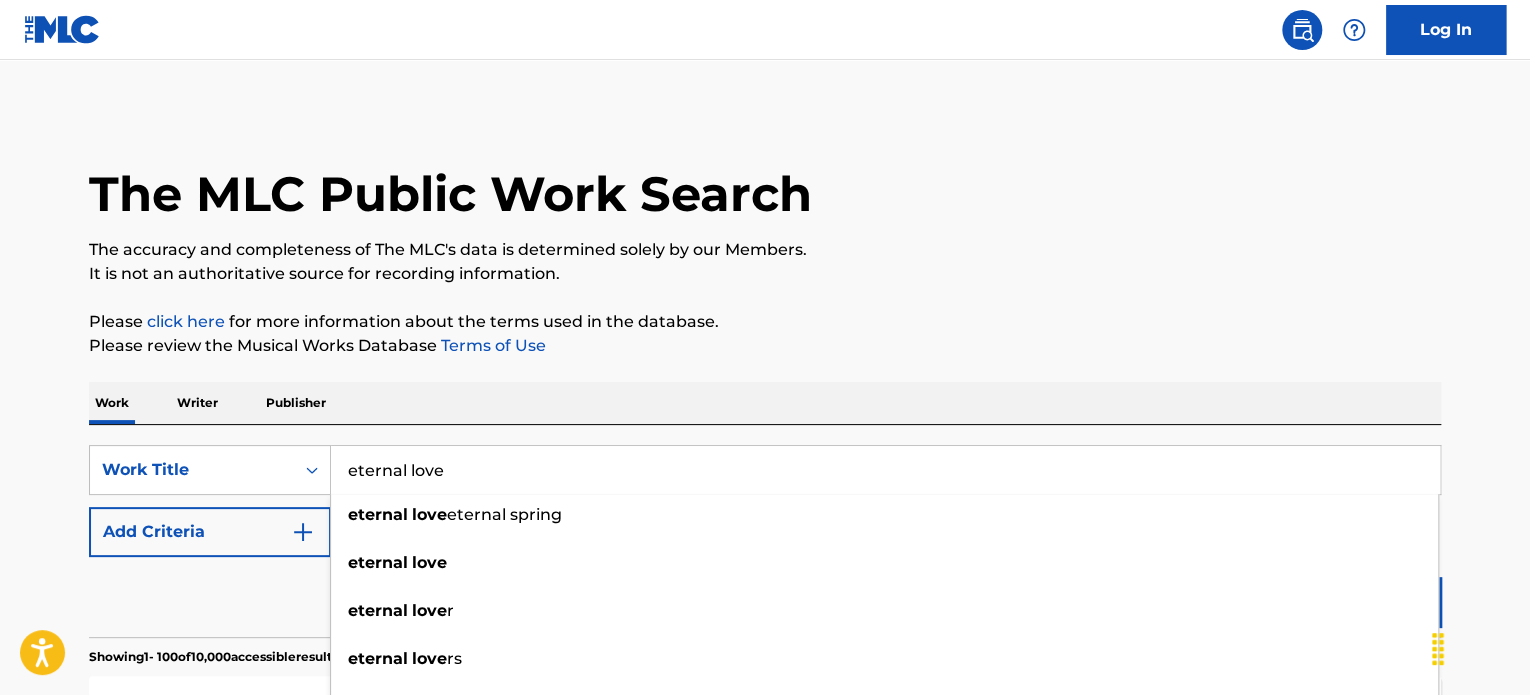type on "eternal love" 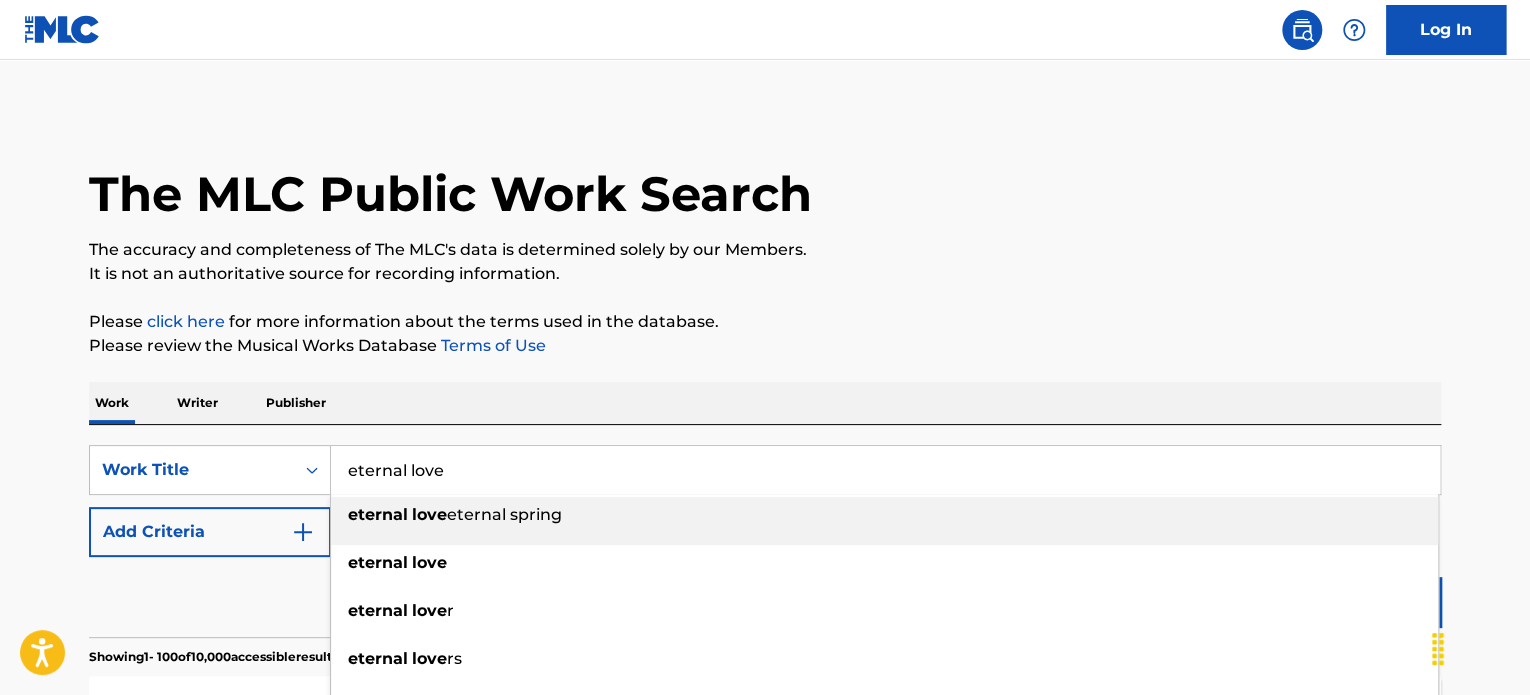click on "The MLC Public Work Search The accuracy and completeness of The MLC's data is determined solely by our Members. It is not an authoritative source for recording information. Please   click here   for more information about the terms used in the database. Please review the Musical Works Database   Terms of Use Work Writer Publisher SearchWithCriteriac48c5509-b6c2-43a1-b506-c95b2634953e Work Title eternal love eternal   love  eternal spring eternal   love eternal   love r eternal   love rs eternal   love rz eternal   love liness eternal   love s eternal  night, eternal  love  (instrumental) love   eternal love 's  eternal Add Criteria Reset Search Search Showing  1  -   100  of  10,000  accessible  results  (Total   911,479 ) ? VILLAGE WELCOME MLC Song Code : [ALPHANUMERIC_CODE] ISWC : [ALPHANUMERIC_CODE] Writers ( 2 ) [FIRST] [LAST], [FIRST] [LAST] Recording Artists ( 0 ) Total Known Shares: 100 % VILLAGE WELCOME MLC Song Code : [ALPHANUMERIC_CODE] ISWC : [ALPHANUMERIC_CODE] Writers ( 1 ) [FIRST] [LAST] Recording Artists ( 0 ) Total Known Shares: 100" at bounding box center (765, 8291) 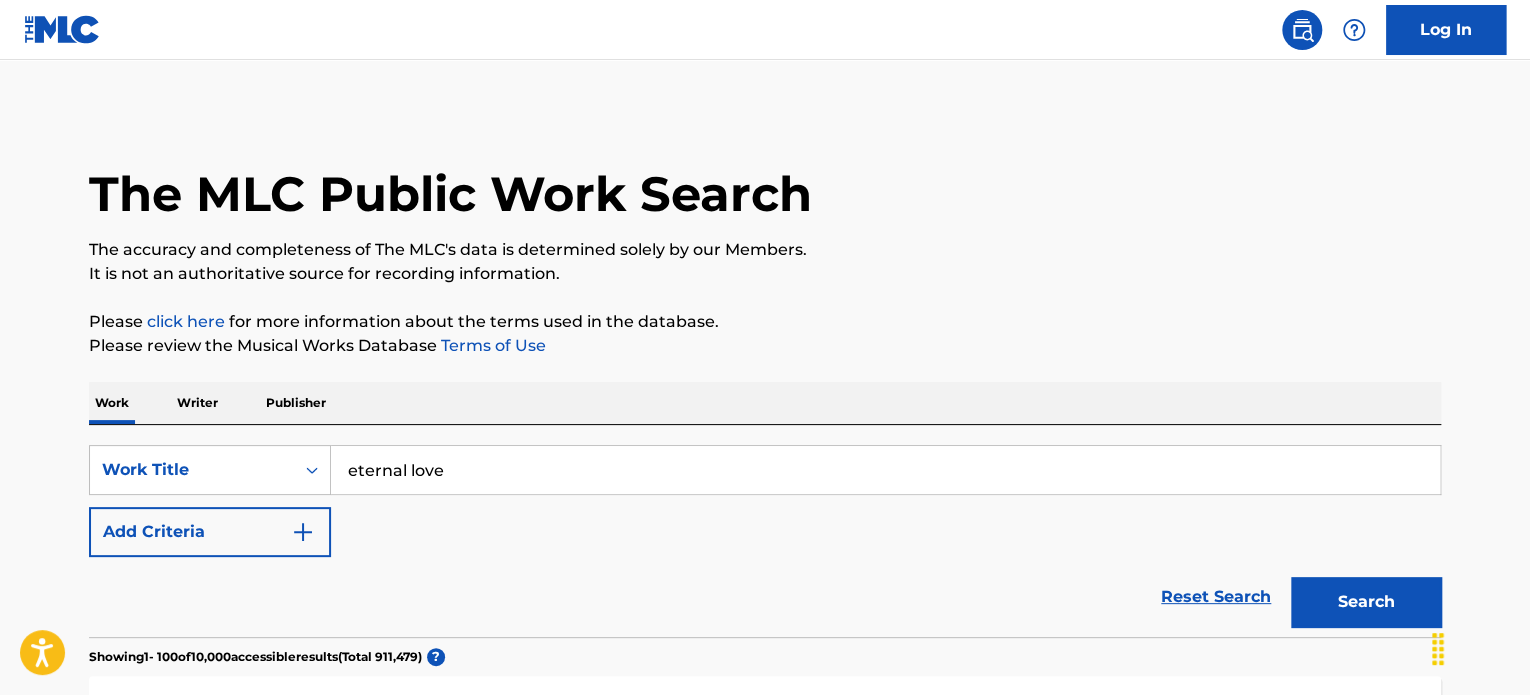 click on "Add Criteria" at bounding box center (210, 532) 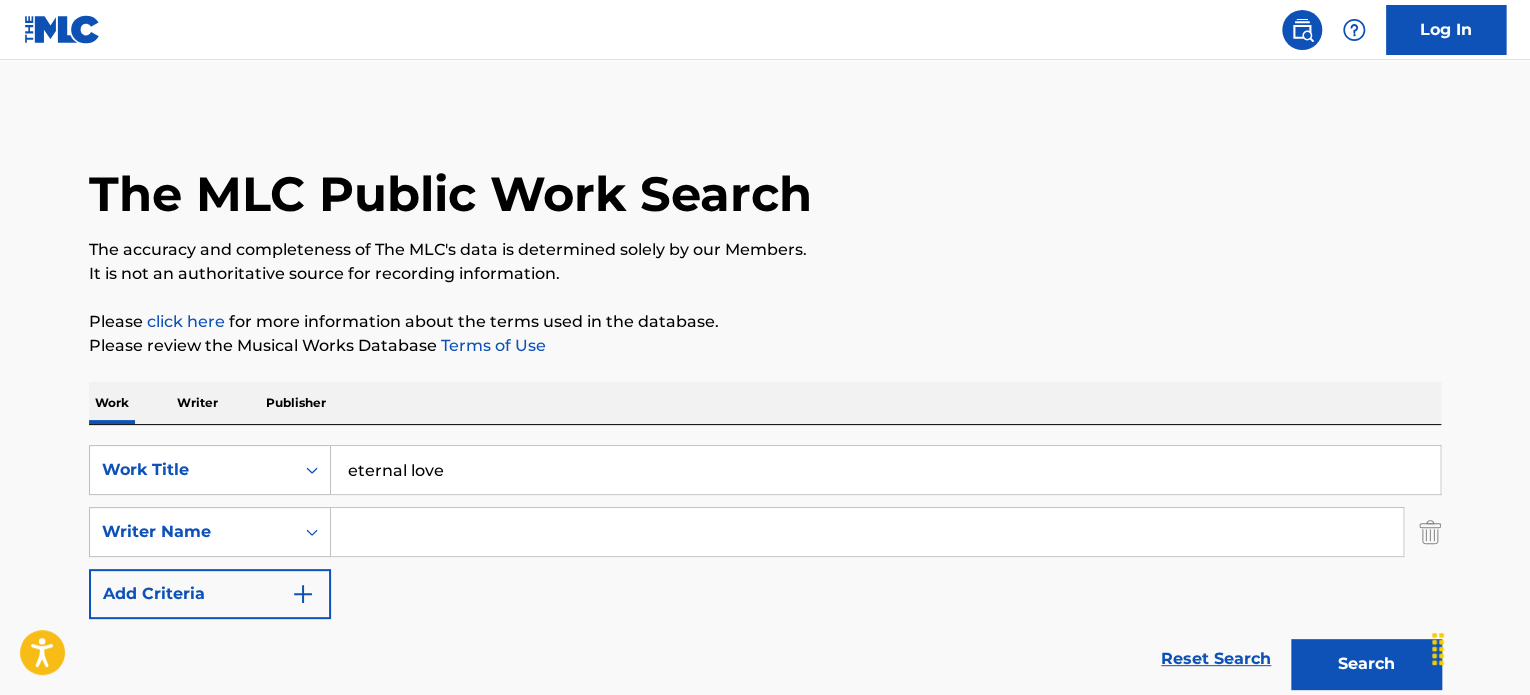 click at bounding box center (867, 532) 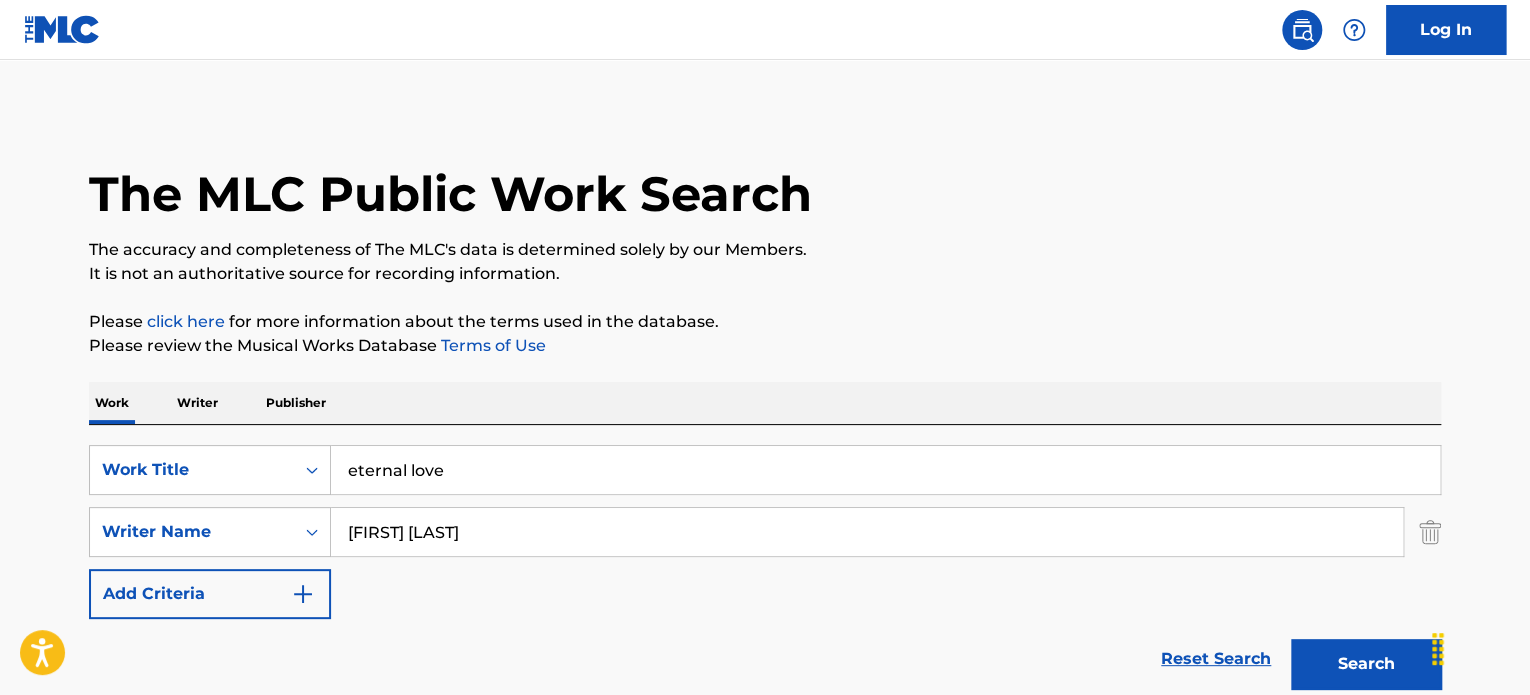 type on "[FIRST] [LAST]" 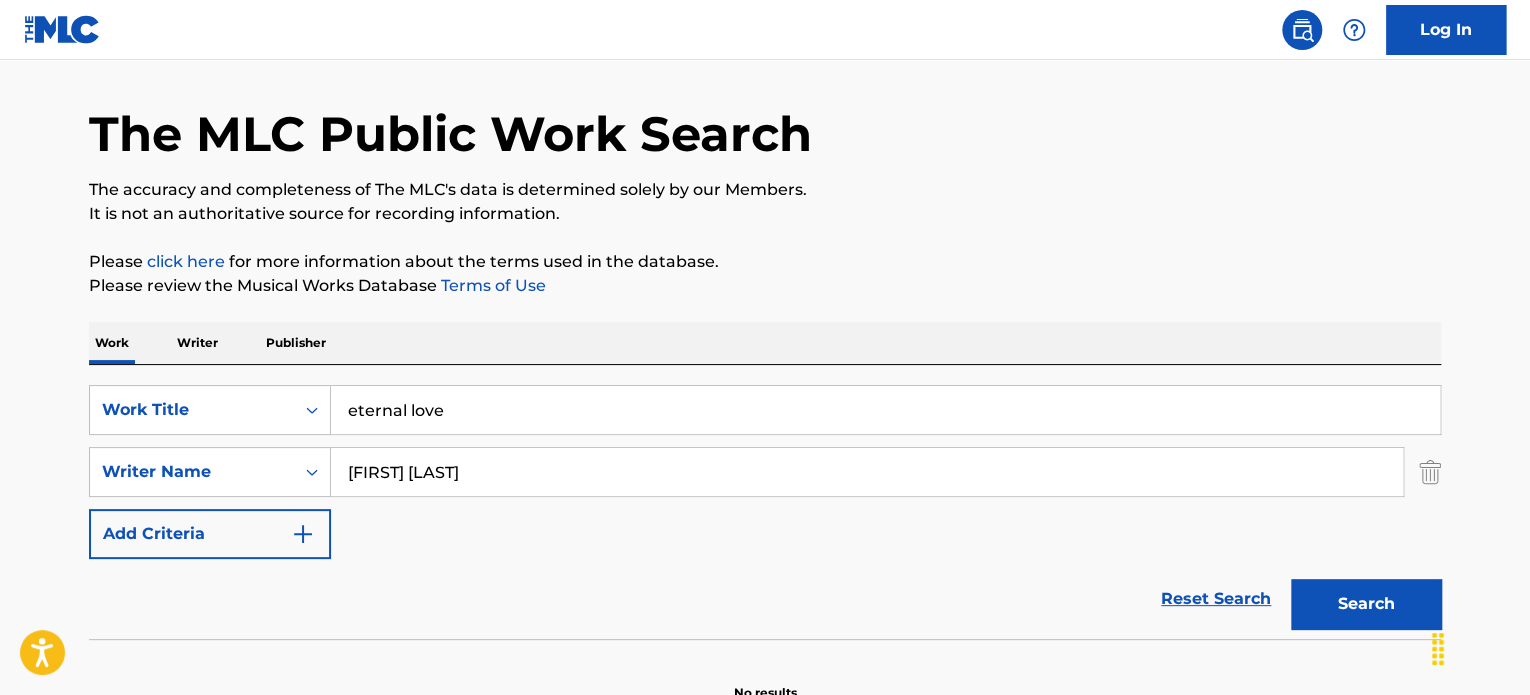 scroll, scrollTop: 172, scrollLeft: 0, axis: vertical 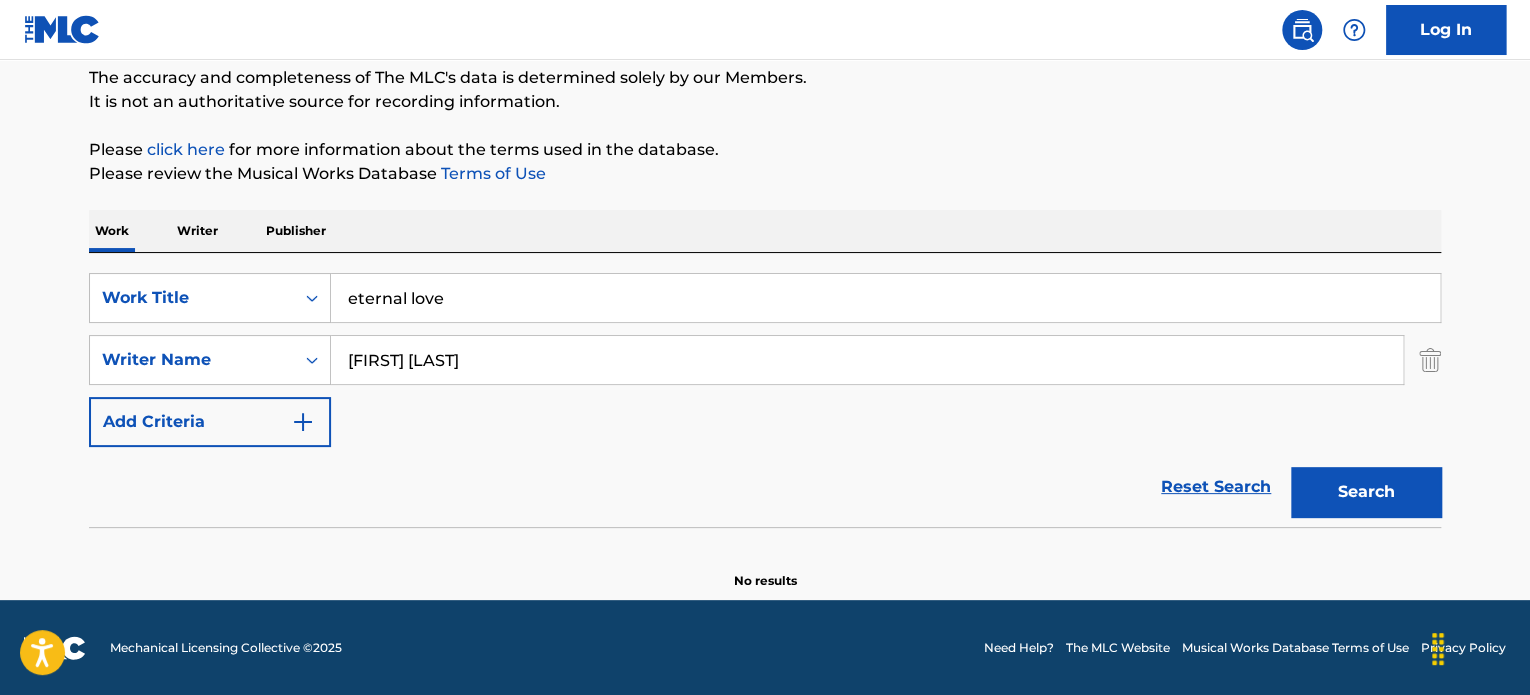 click on "eternal love" at bounding box center [885, 298] 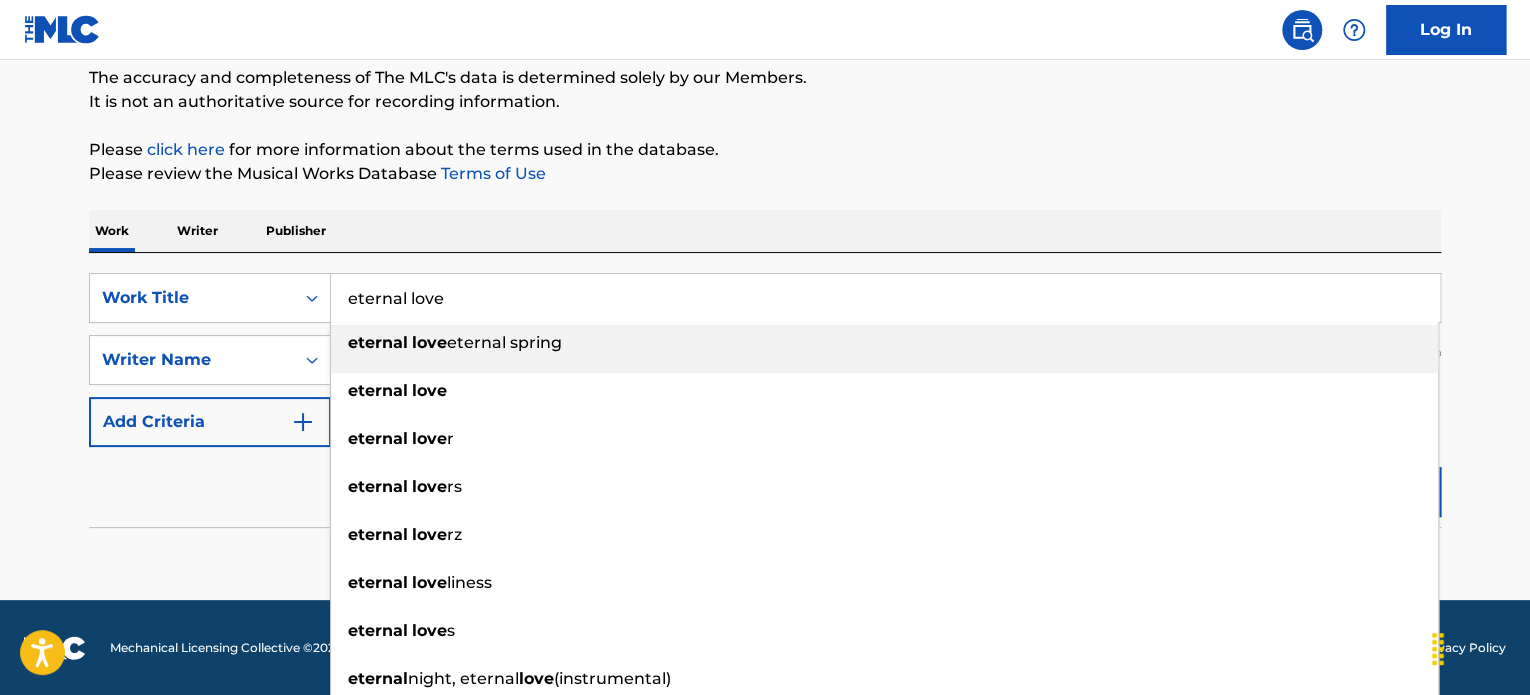 click on "eternal love" at bounding box center (885, 298) 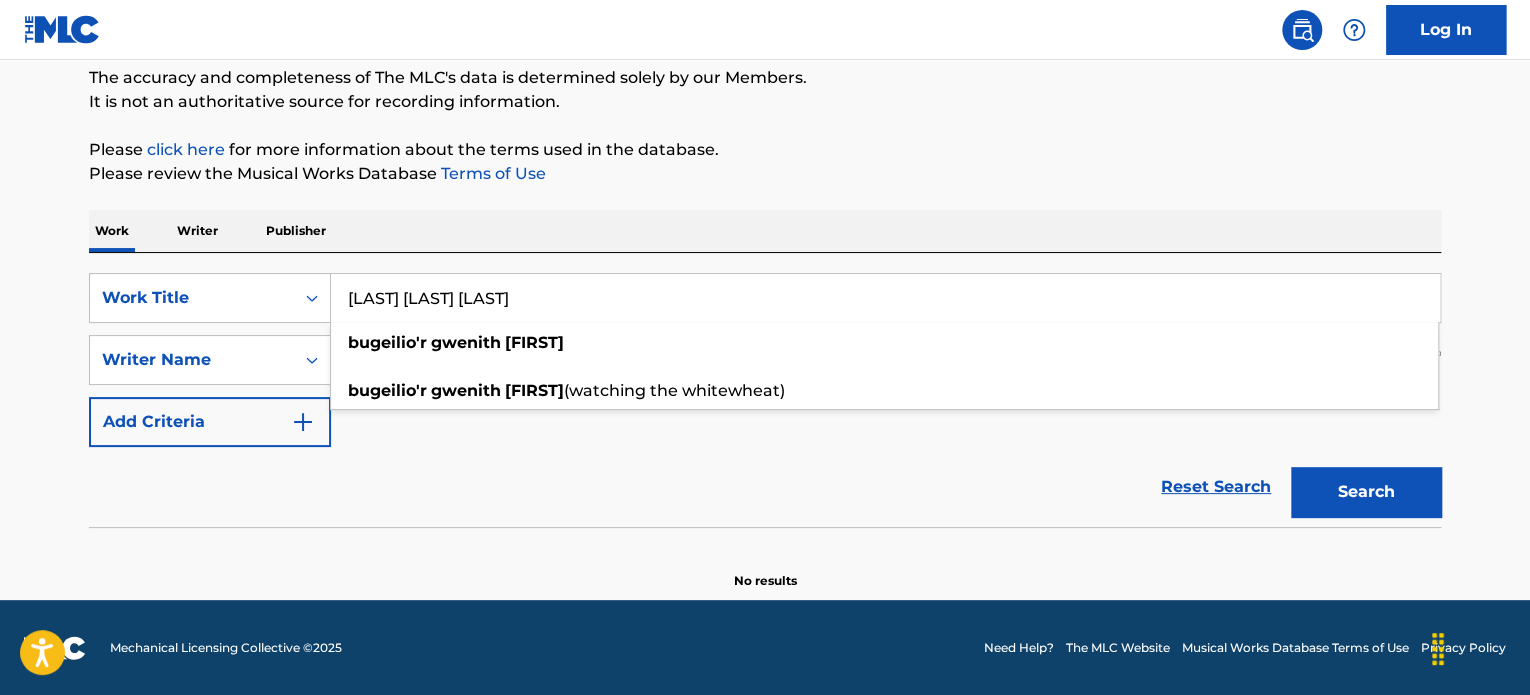 type on "[LAST] [LAST] [LAST]" 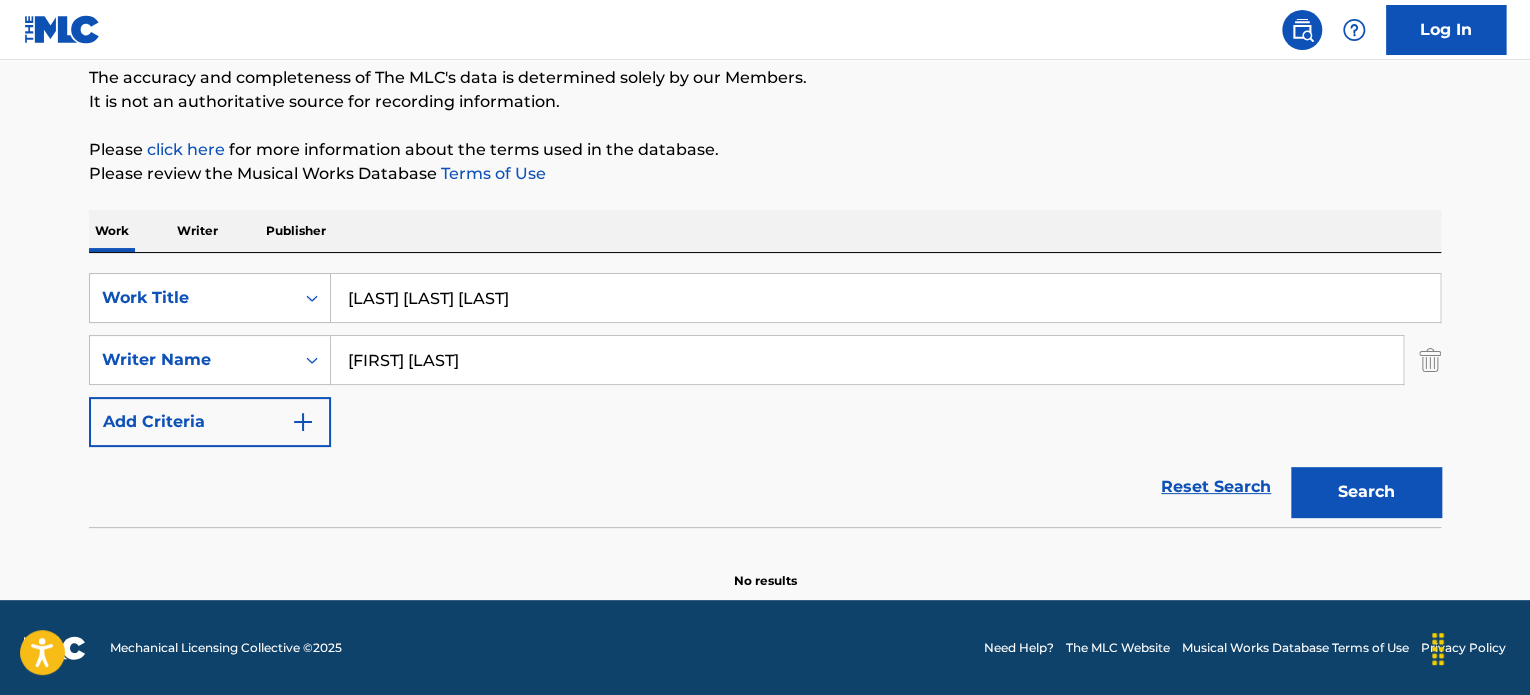 click on "Reset Search Search" at bounding box center (765, 487) 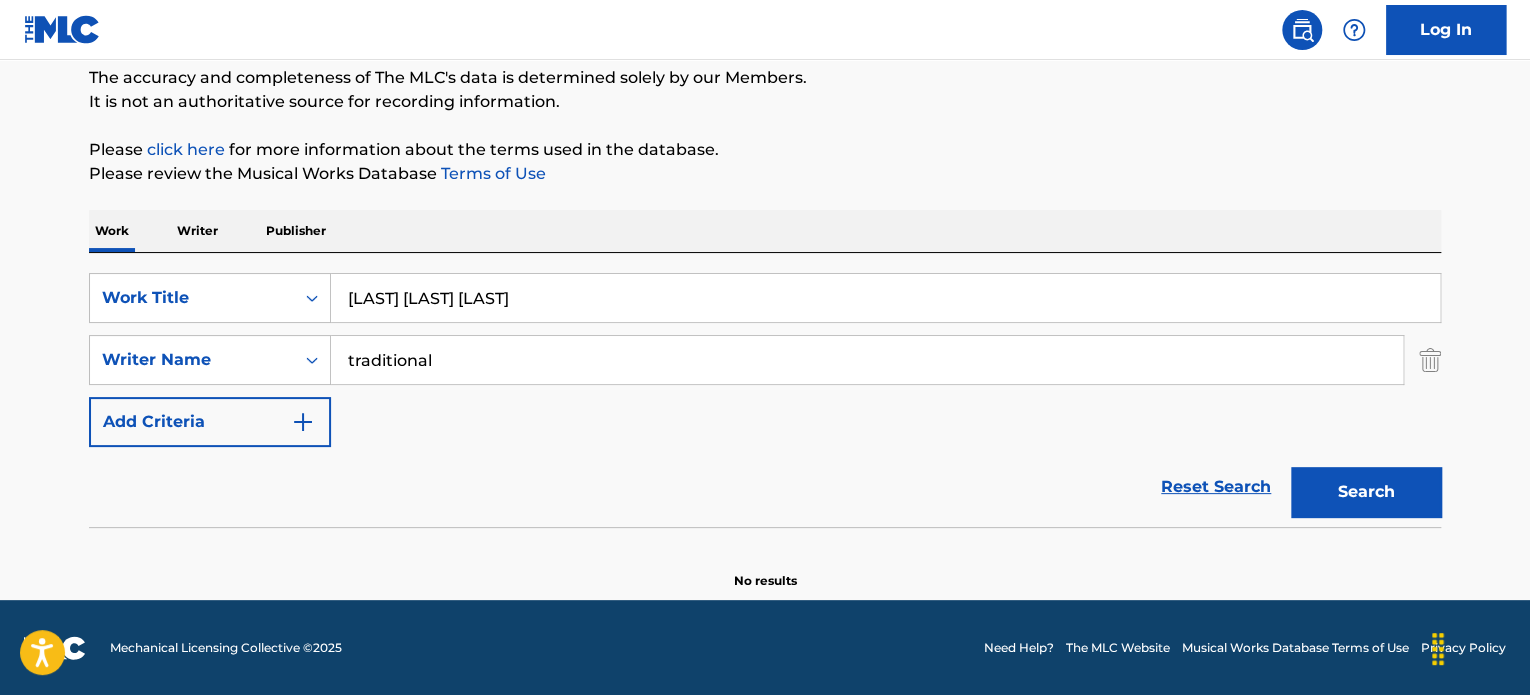 type on "traditional" 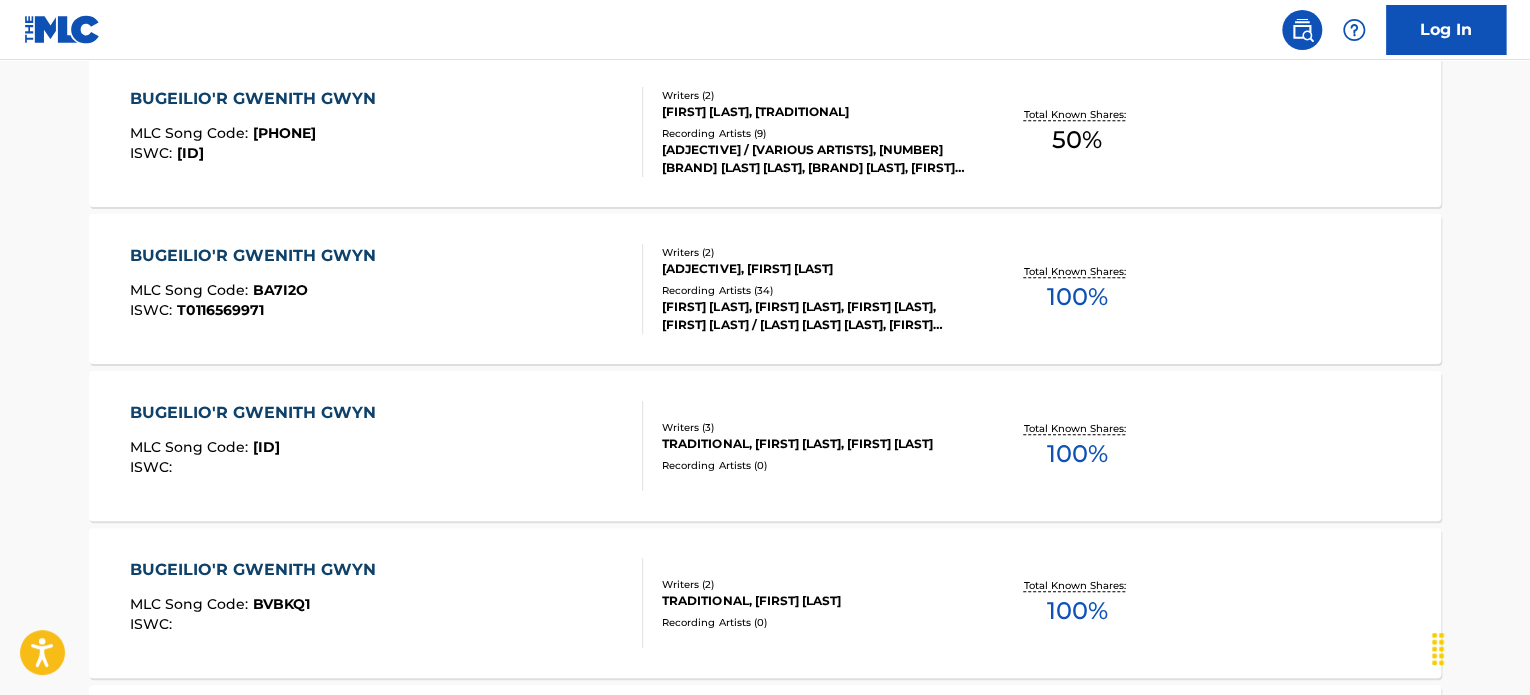 scroll, scrollTop: 872, scrollLeft: 0, axis: vertical 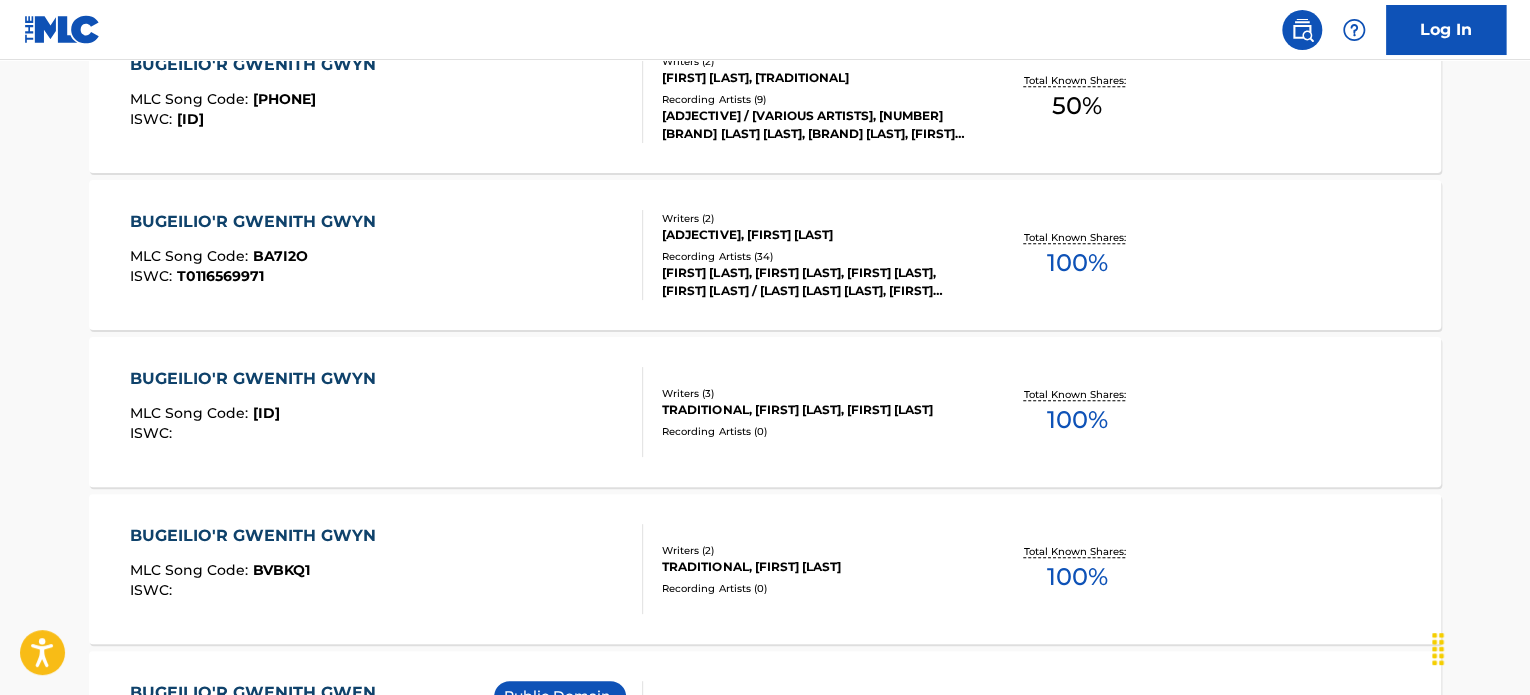 click on "TRADITIONAL, [FIRST] [LAST]" at bounding box center (813, 567) 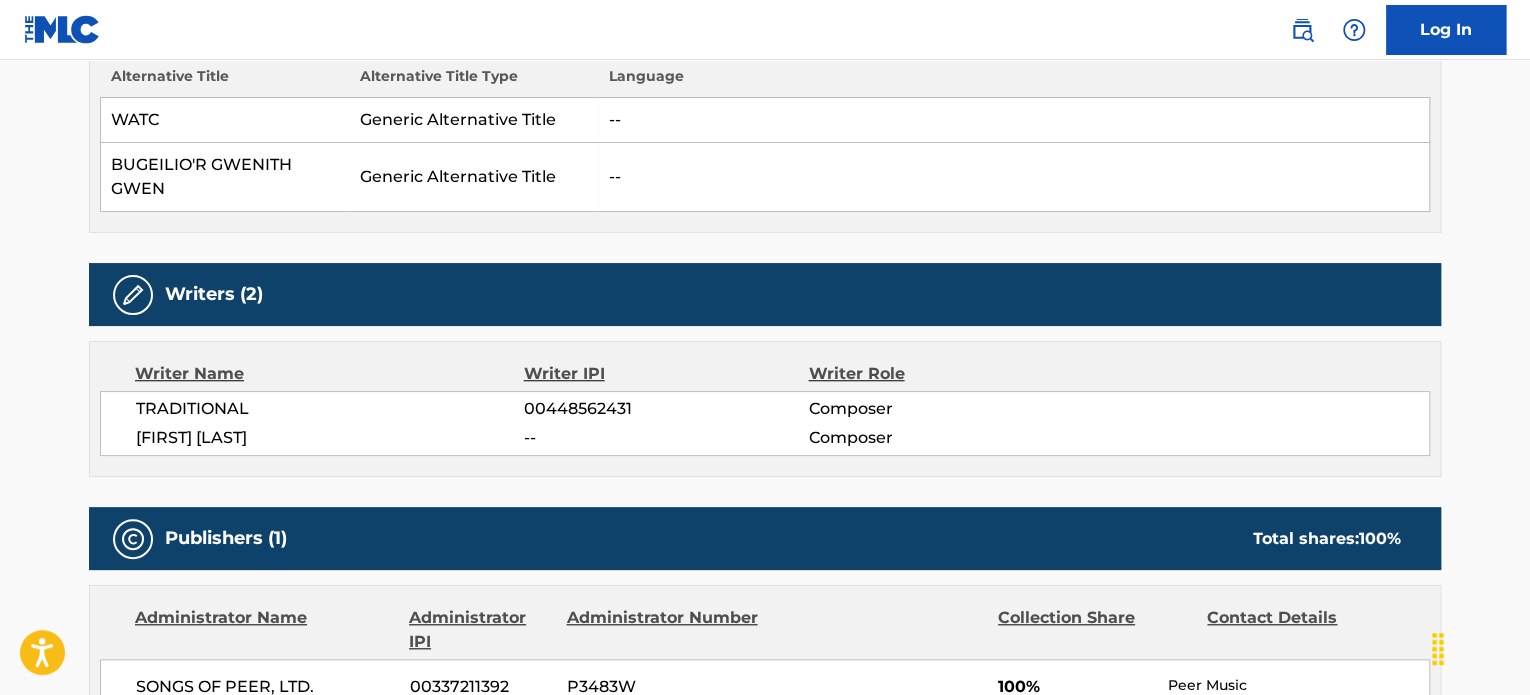scroll, scrollTop: 1133, scrollLeft: 0, axis: vertical 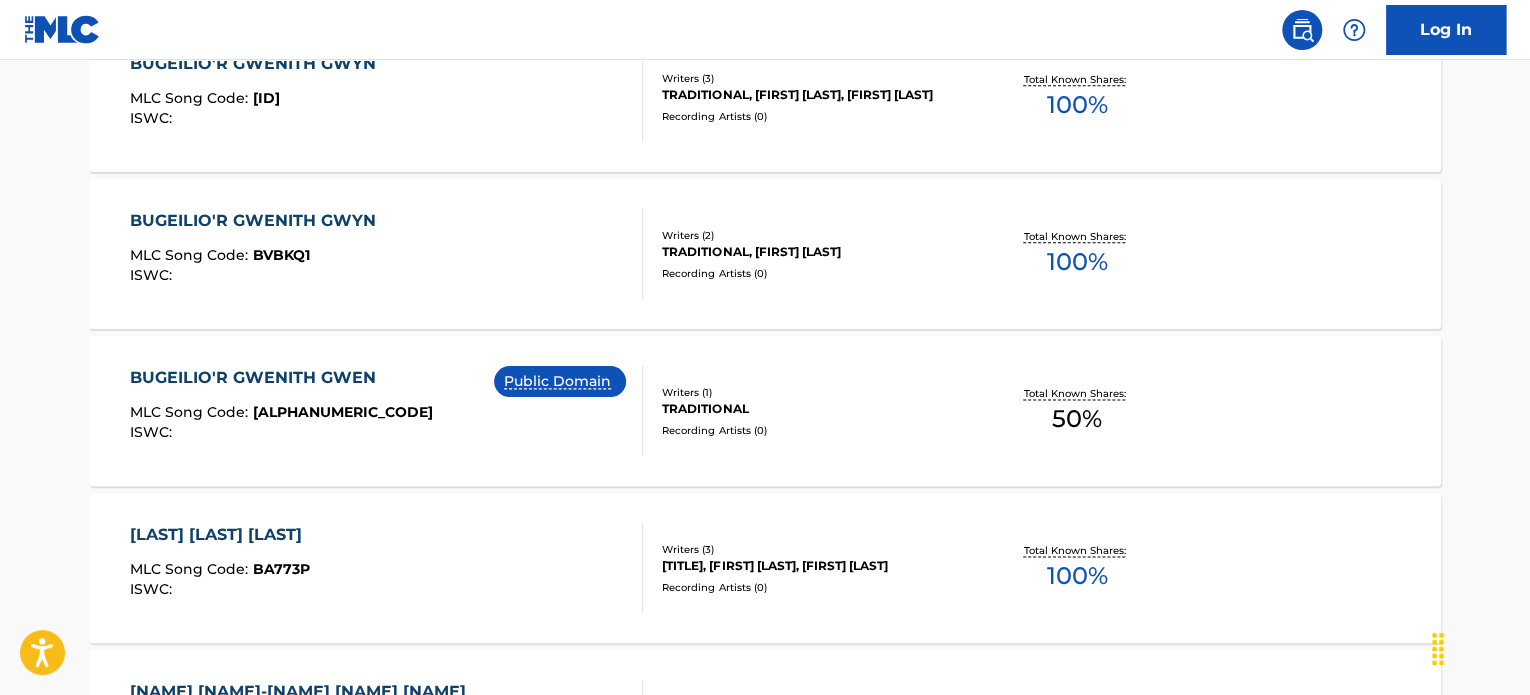 click on "TRADITIONAL" at bounding box center (813, 409) 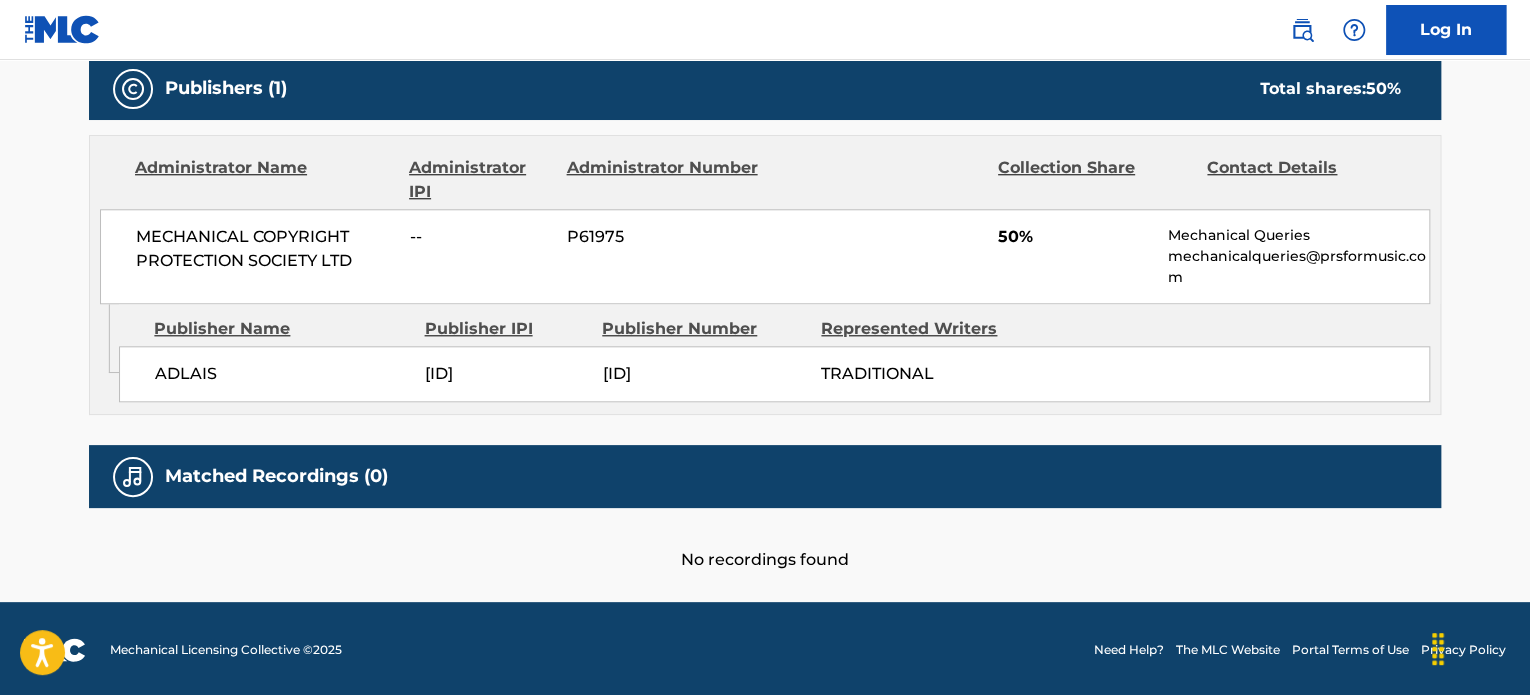 scroll, scrollTop: 877, scrollLeft: 0, axis: vertical 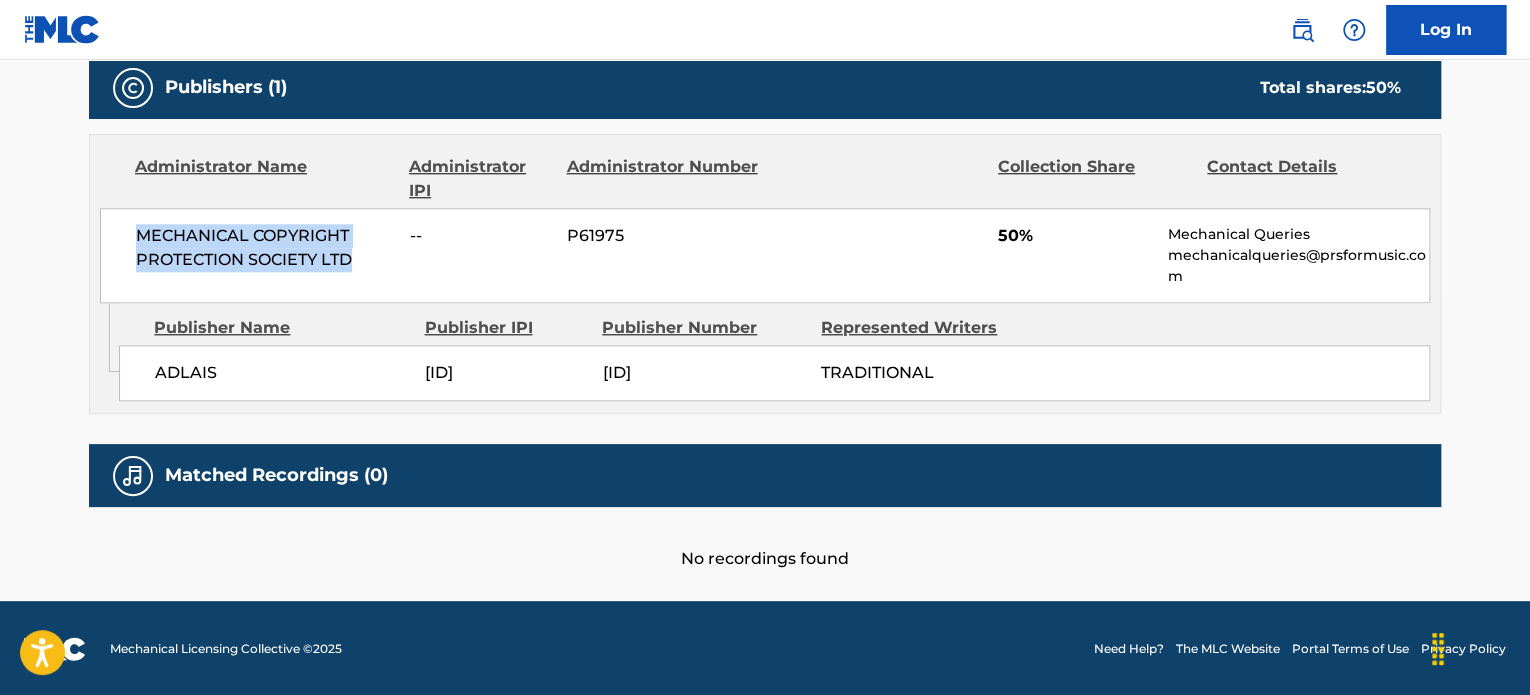 drag, startPoint x: 122, startPoint y: 235, endPoint x: 354, endPoint y: 257, distance: 233.04077 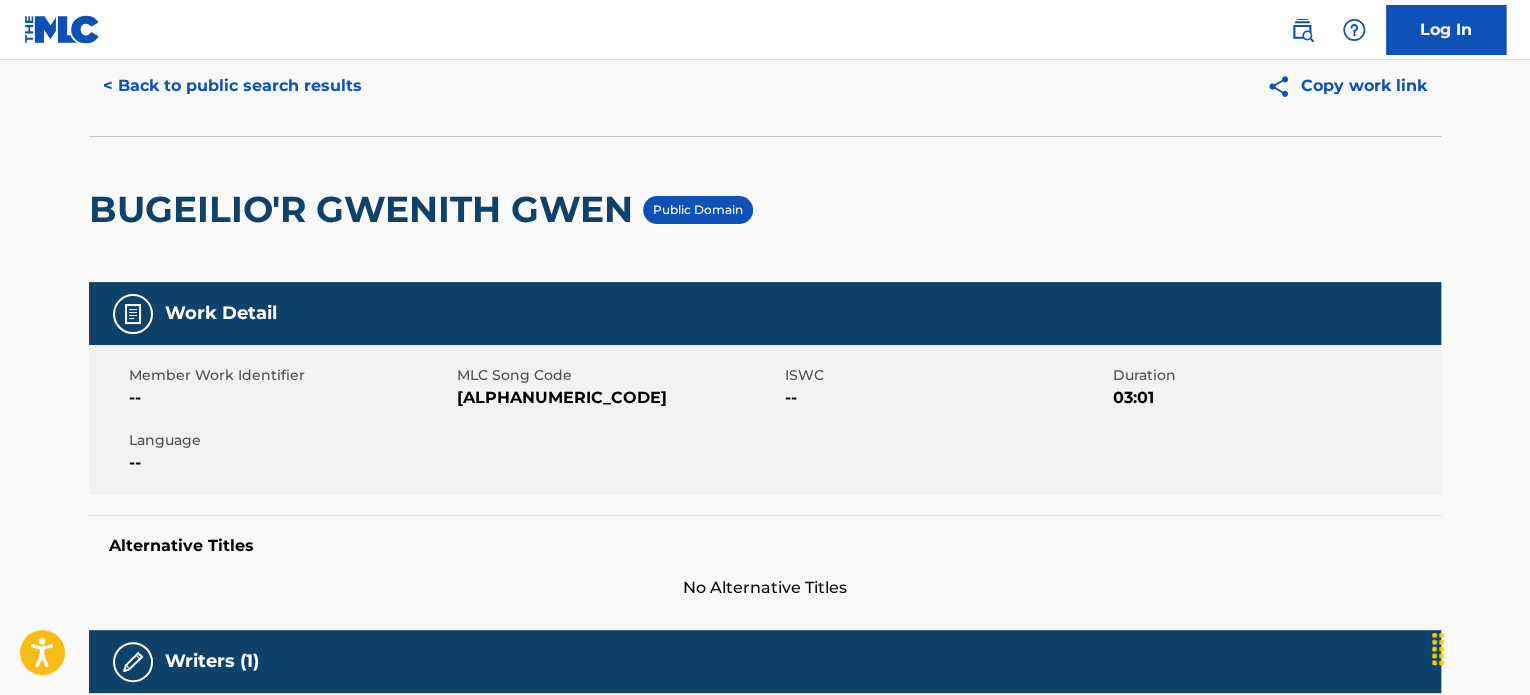 scroll, scrollTop: 0, scrollLeft: 0, axis: both 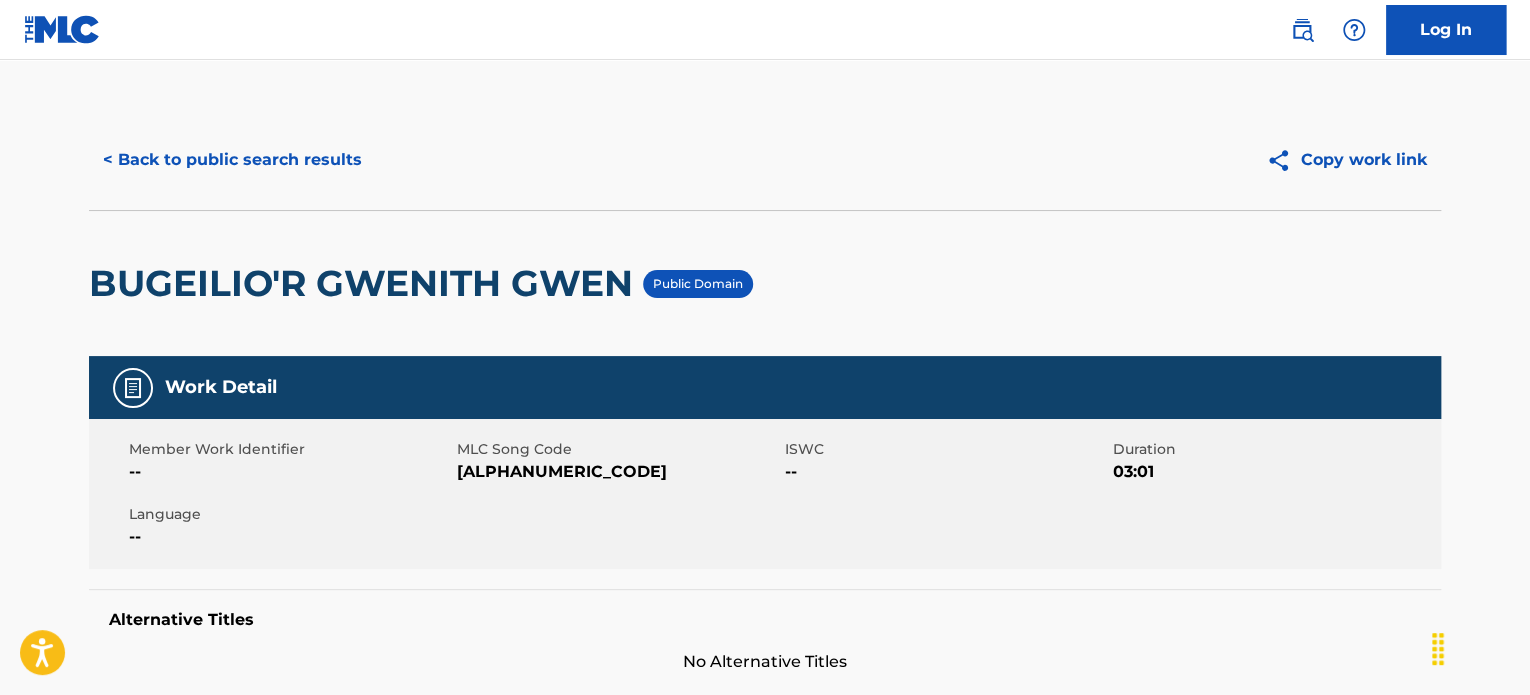 click on "[ALPHANUMERIC_CODE]" at bounding box center [618, 472] 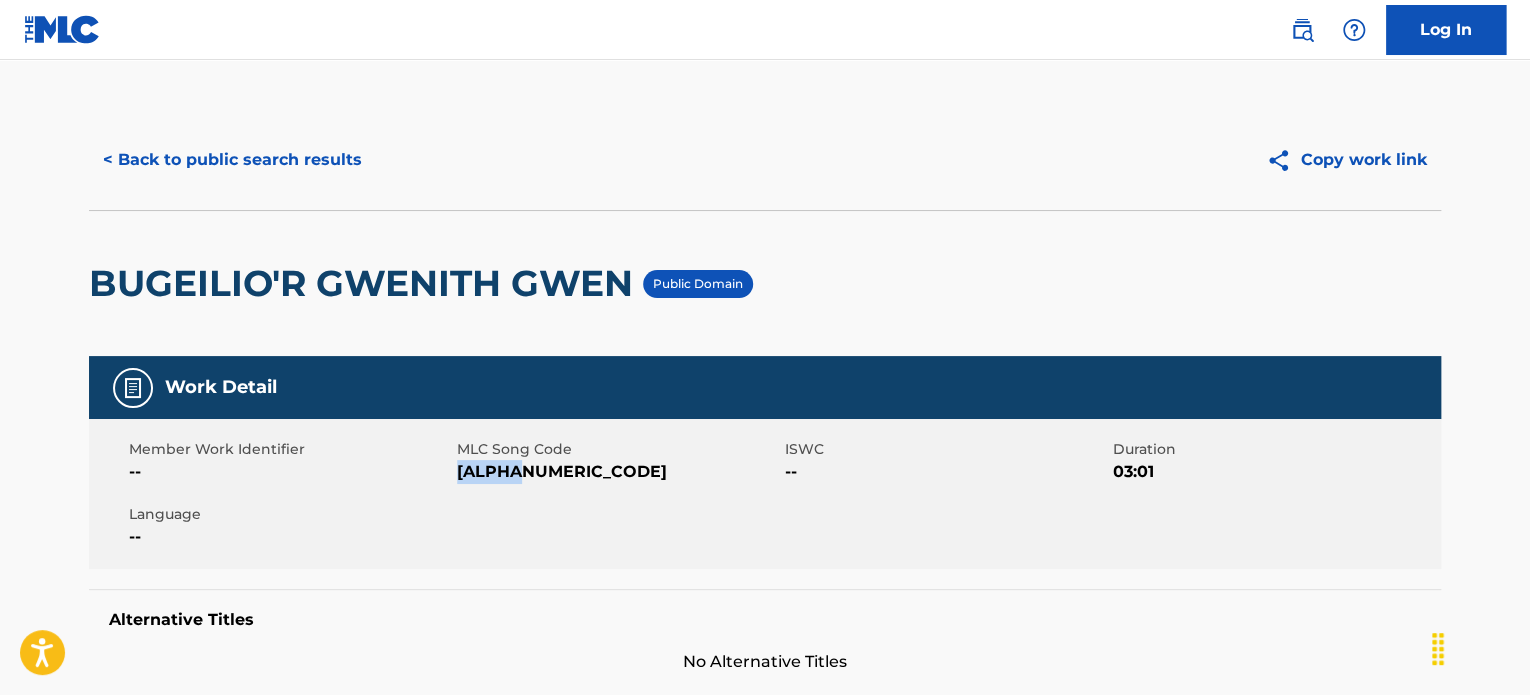 click on "[ALPHANUMERIC_CODE]" at bounding box center (618, 472) 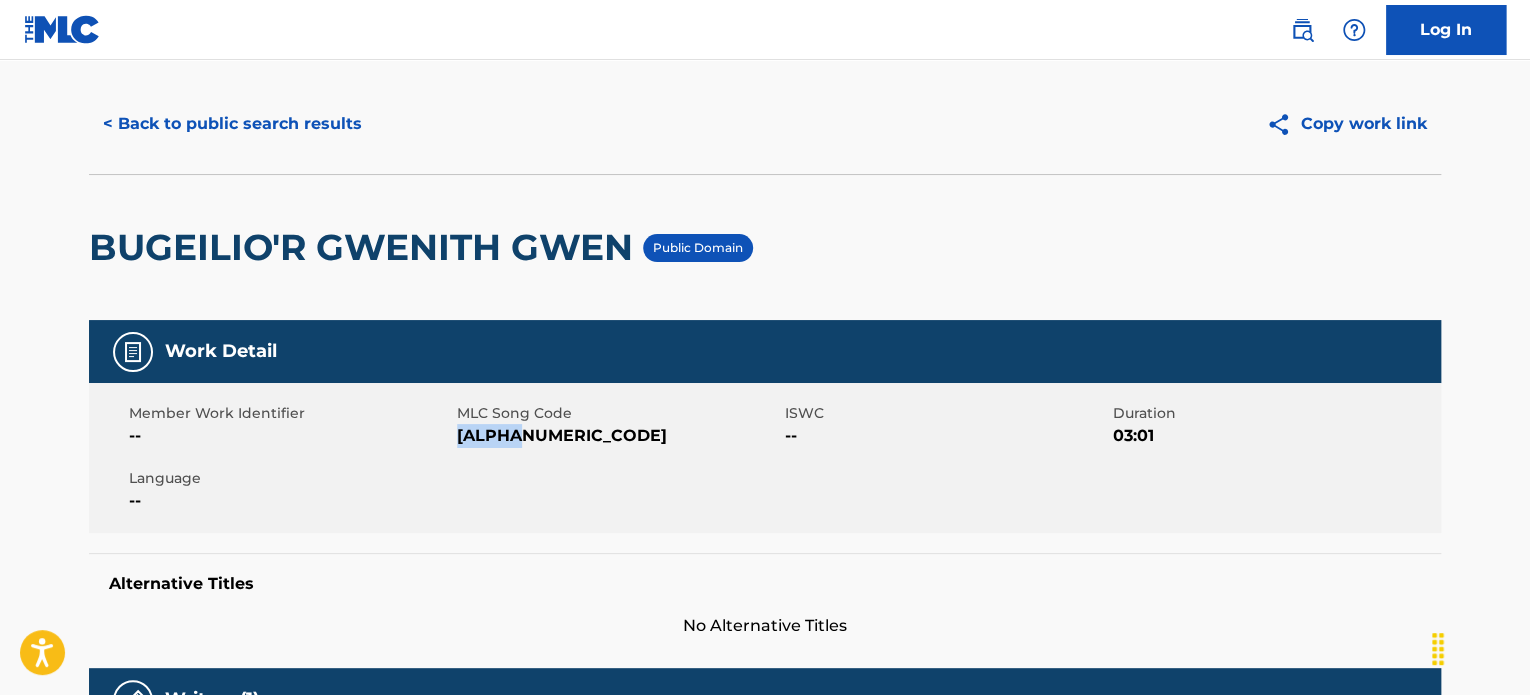 scroll, scrollTop: 100, scrollLeft: 0, axis: vertical 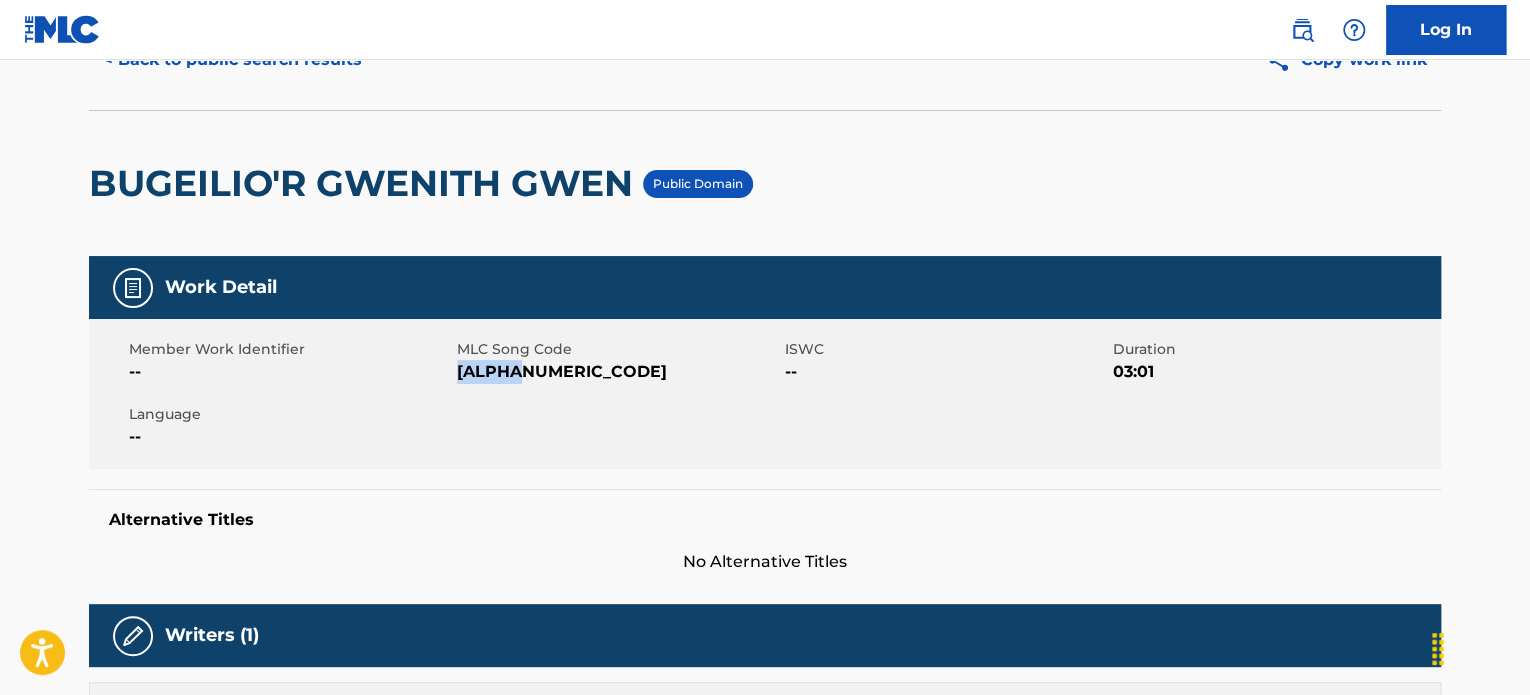 click on "< Back to public search results" at bounding box center (232, 60) 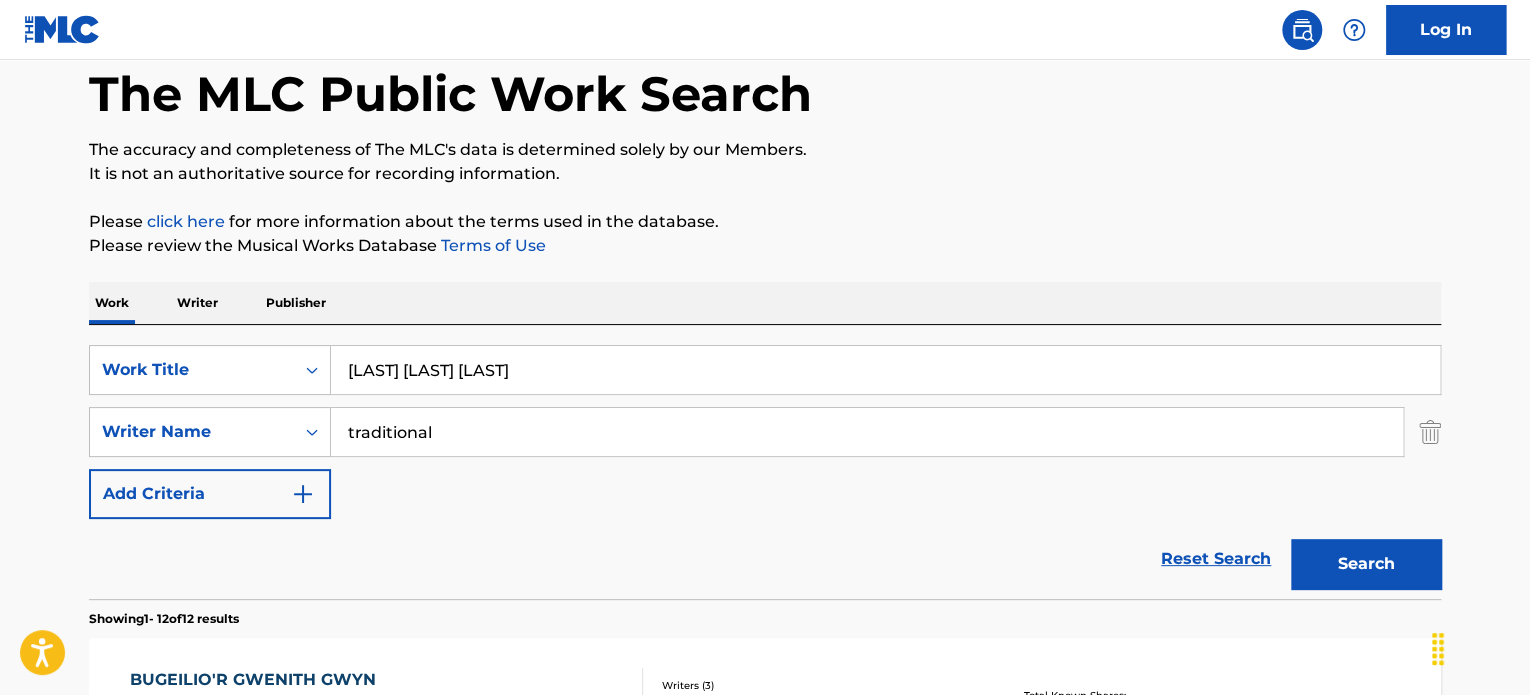 scroll, scrollTop: 0, scrollLeft: 0, axis: both 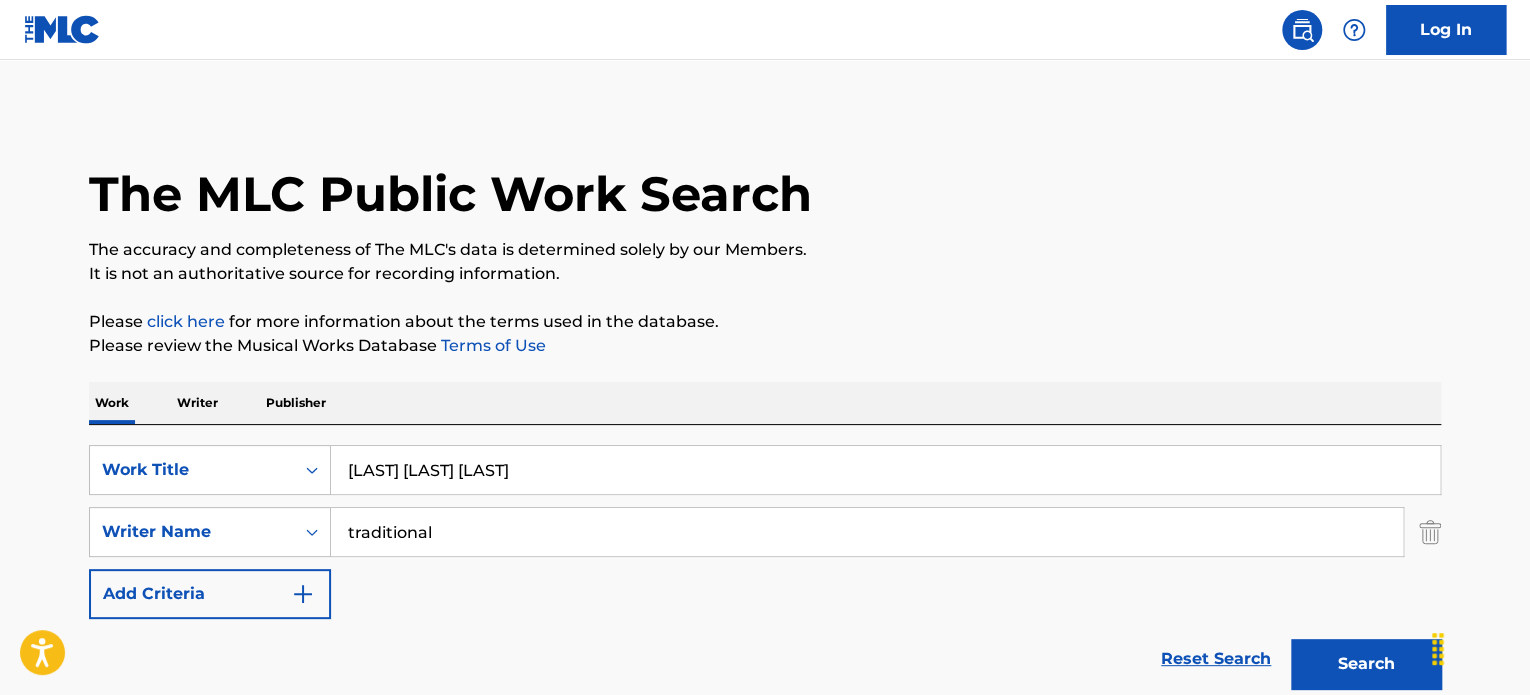 click on "[LAST] [LAST] [LAST]" at bounding box center (885, 470) 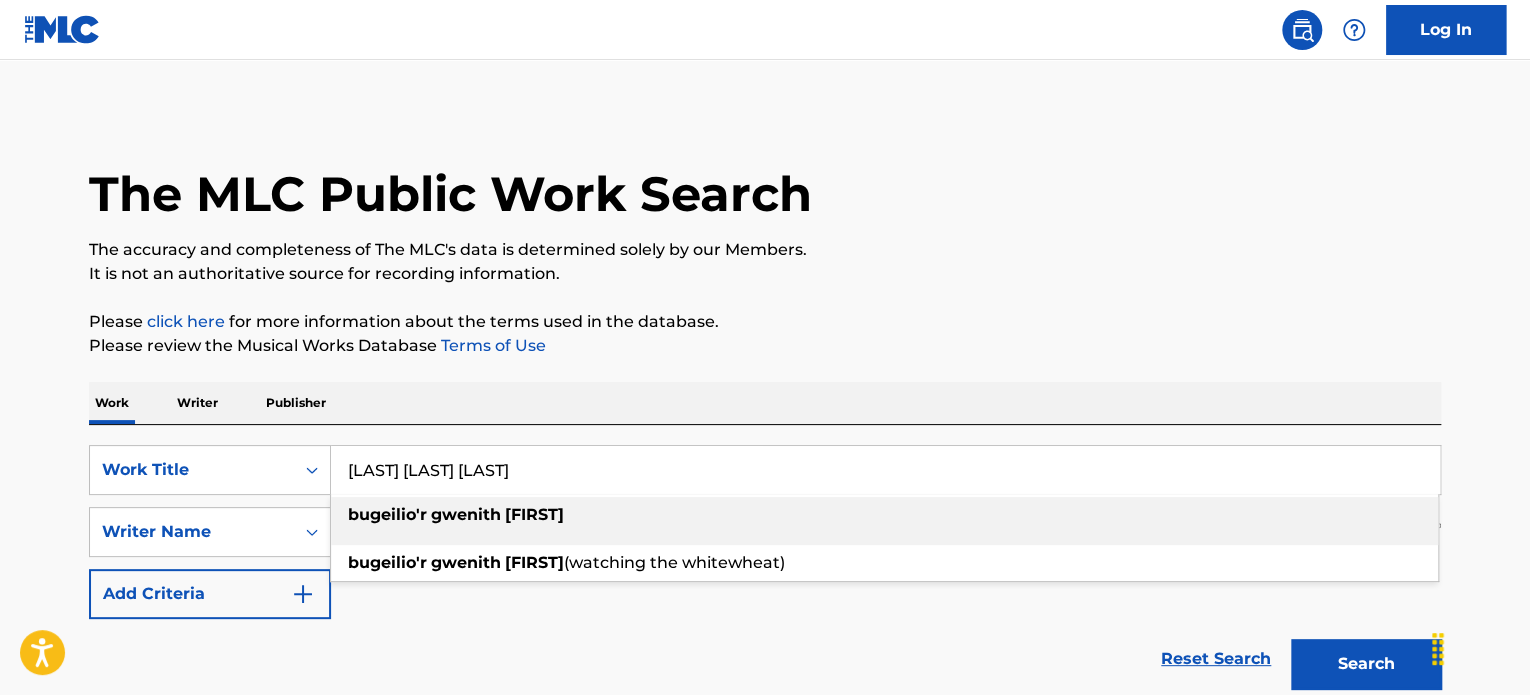 click on "[LAST] [LAST] [LAST]" at bounding box center [885, 470] 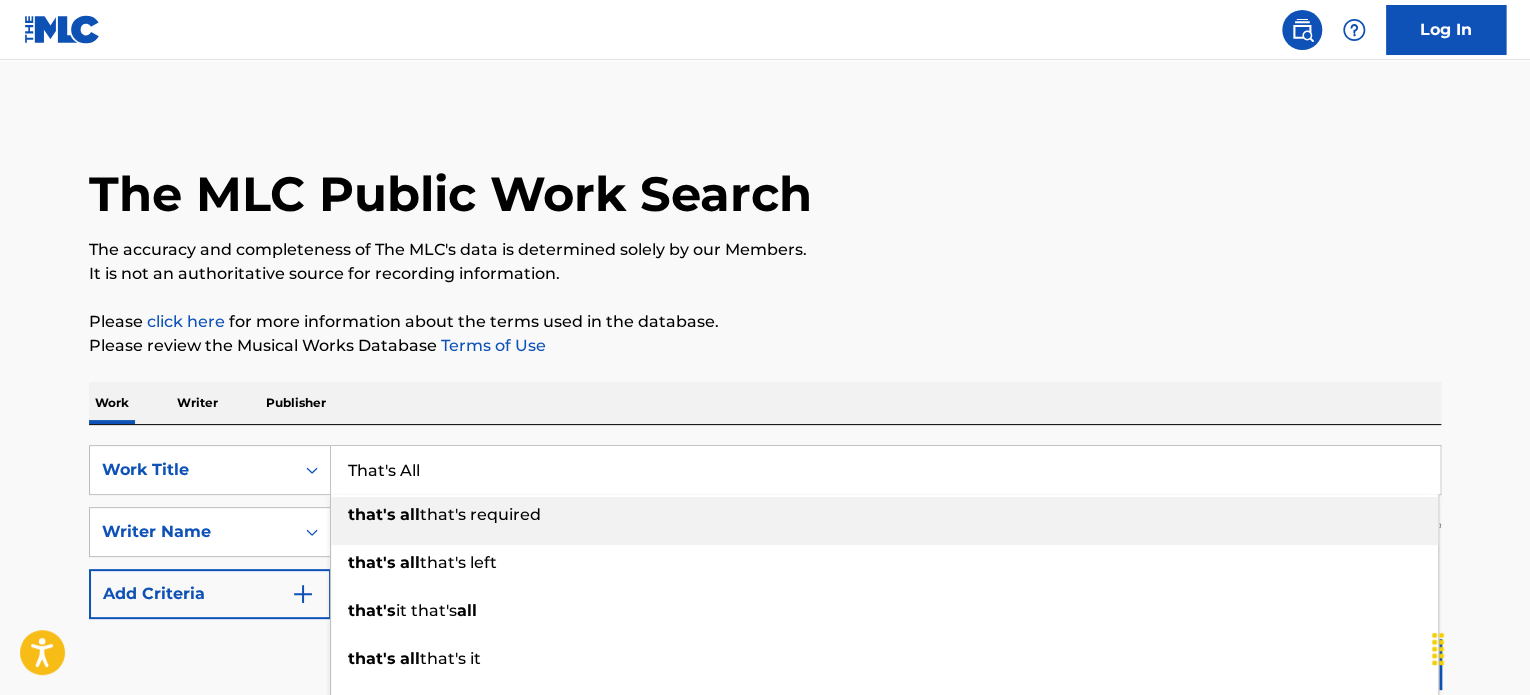 type on "That's All" 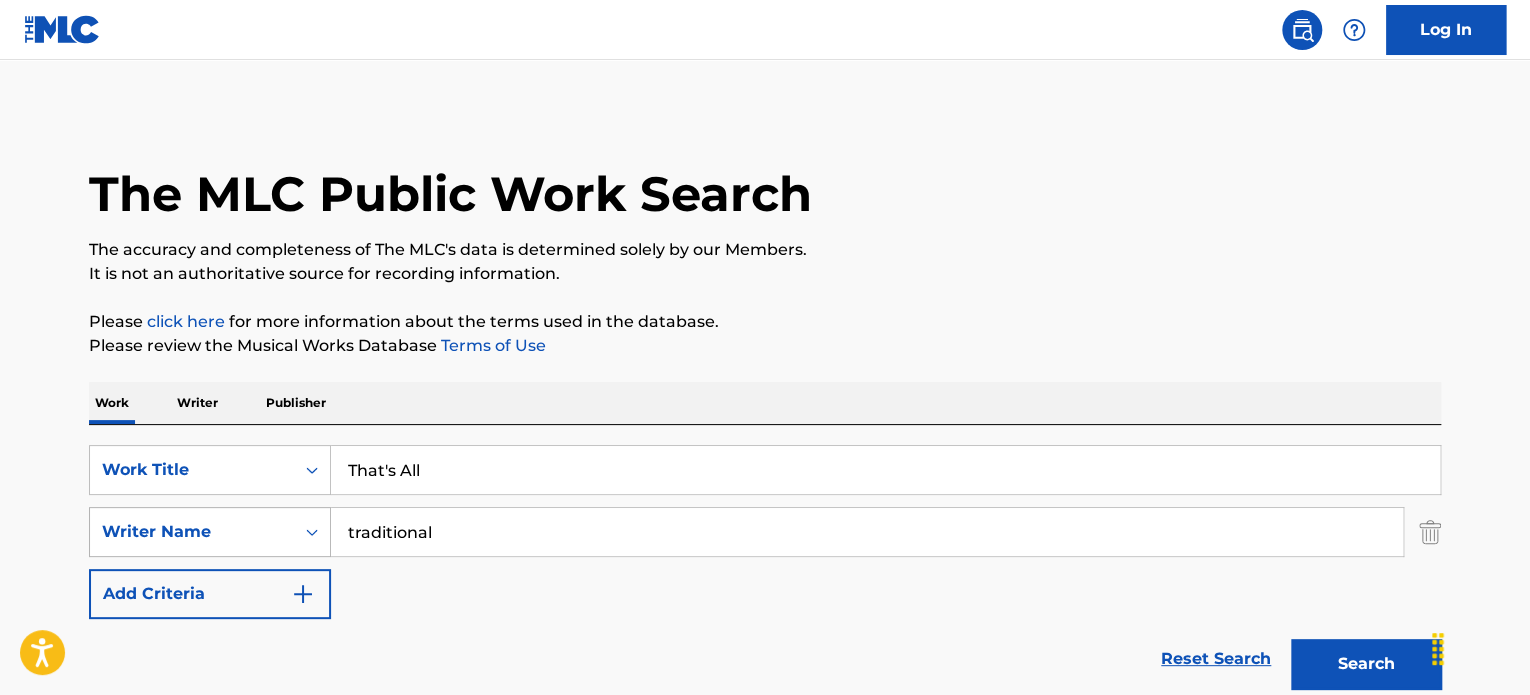 drag, startPoint x: 594, startPoint y: 533, endPoint x: 183, endPoint y: 544, distance: 411.1472 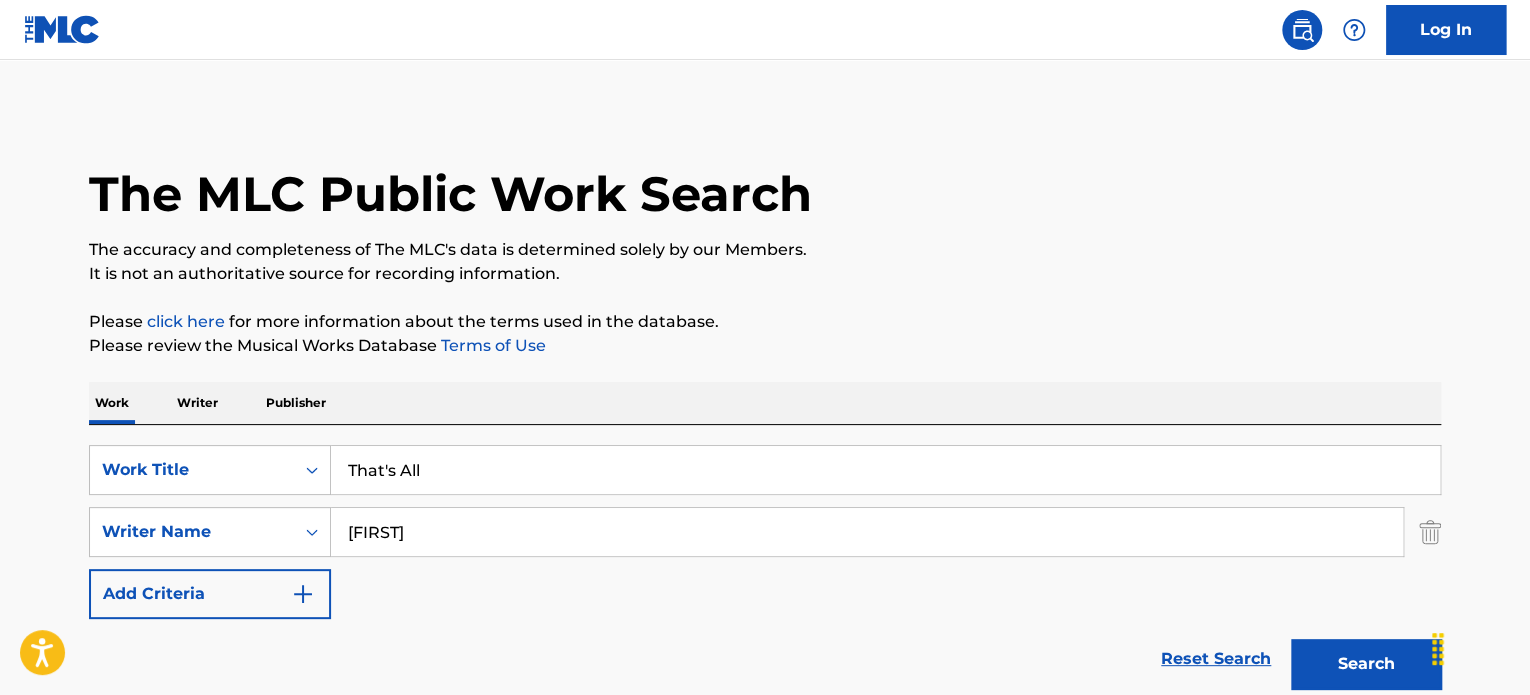 type on "[FIRST]" 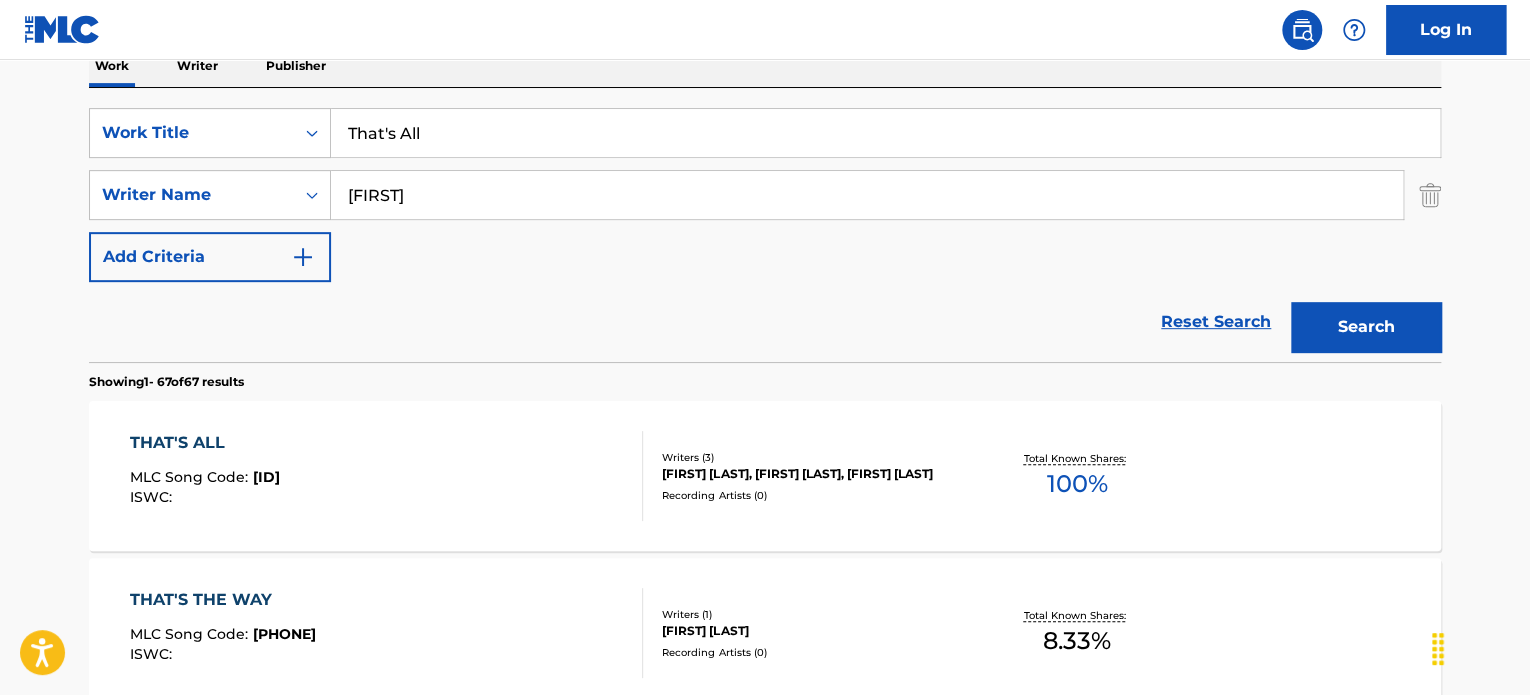 scroll, scrollTop: 437, scrollLeft: 0, axis: vertical 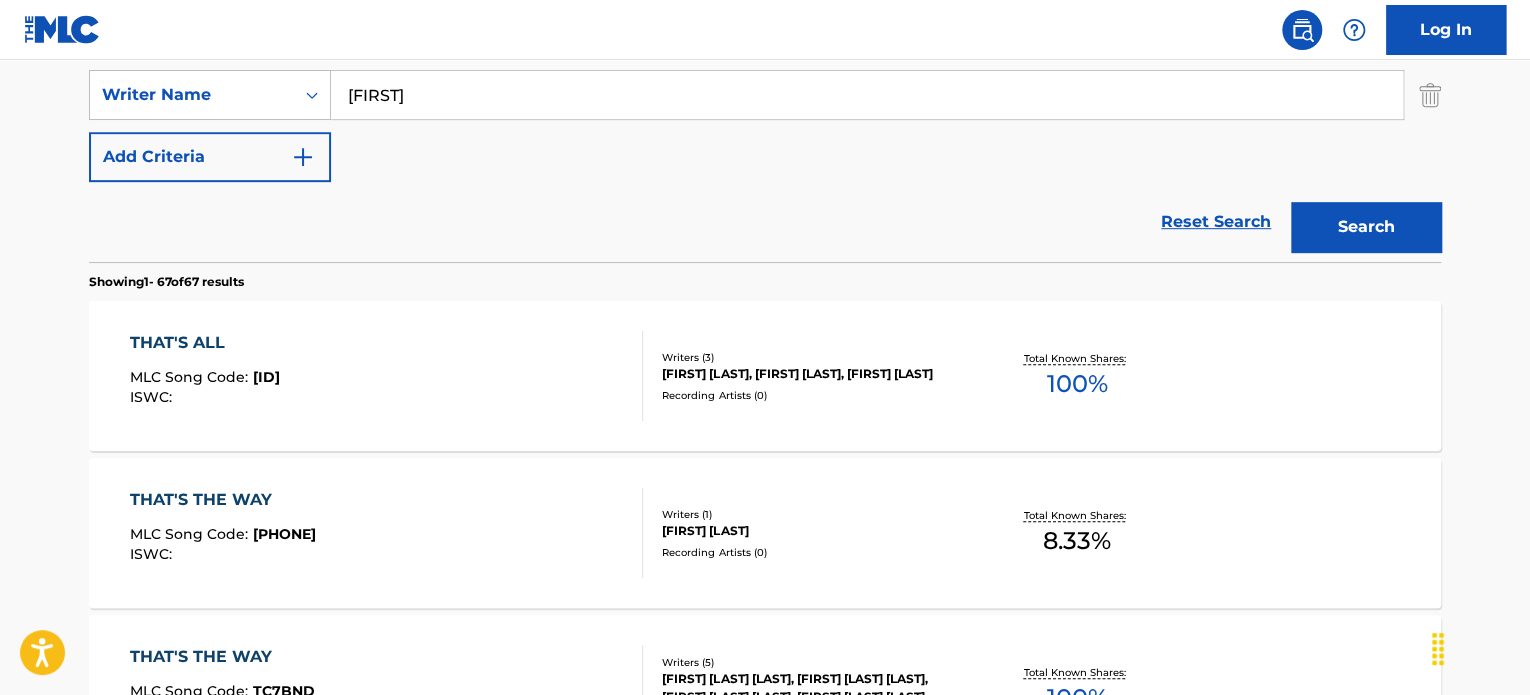 click on "[FIRST] [LAST], [FIRST] [LAST], [FIRST] [LAST]" at bounding box center [813, 374] 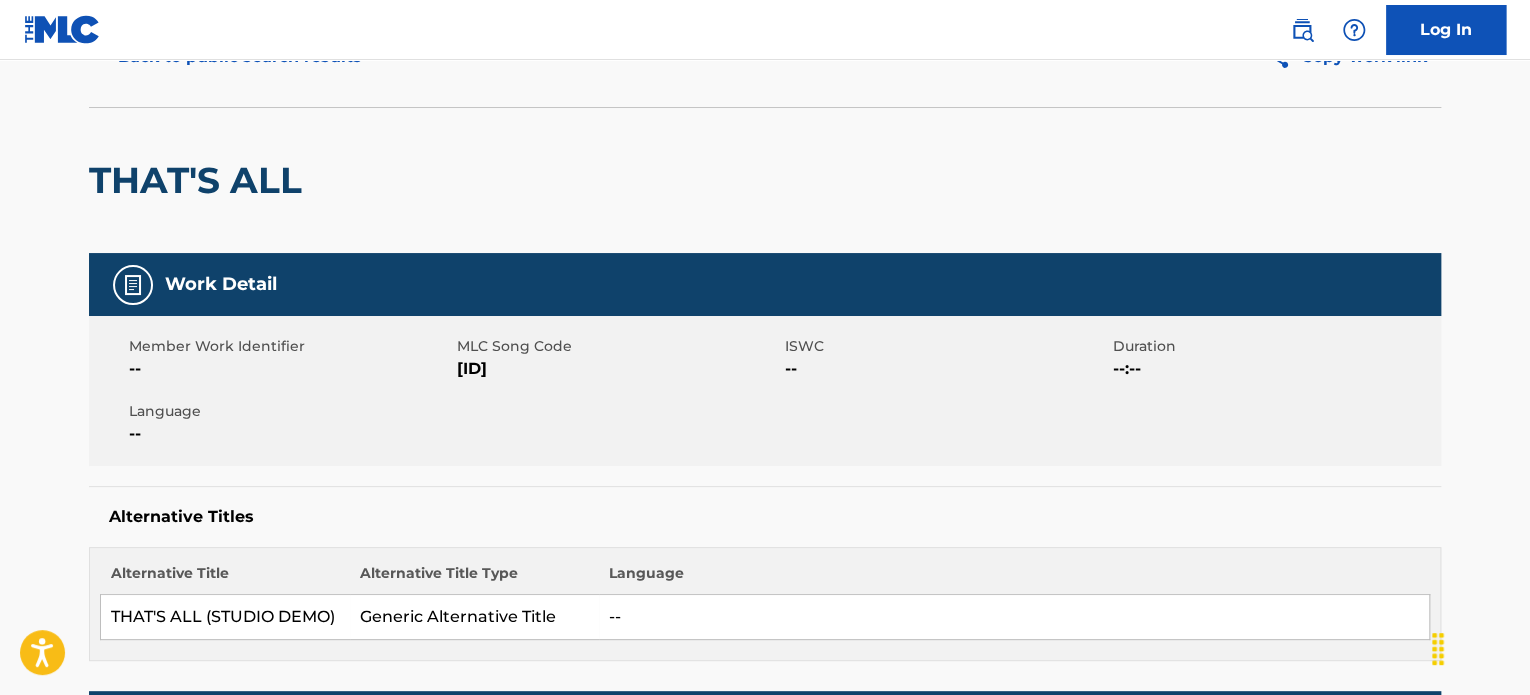 scroll, scrollTop: 0, scrollLeft: 0, axis: both 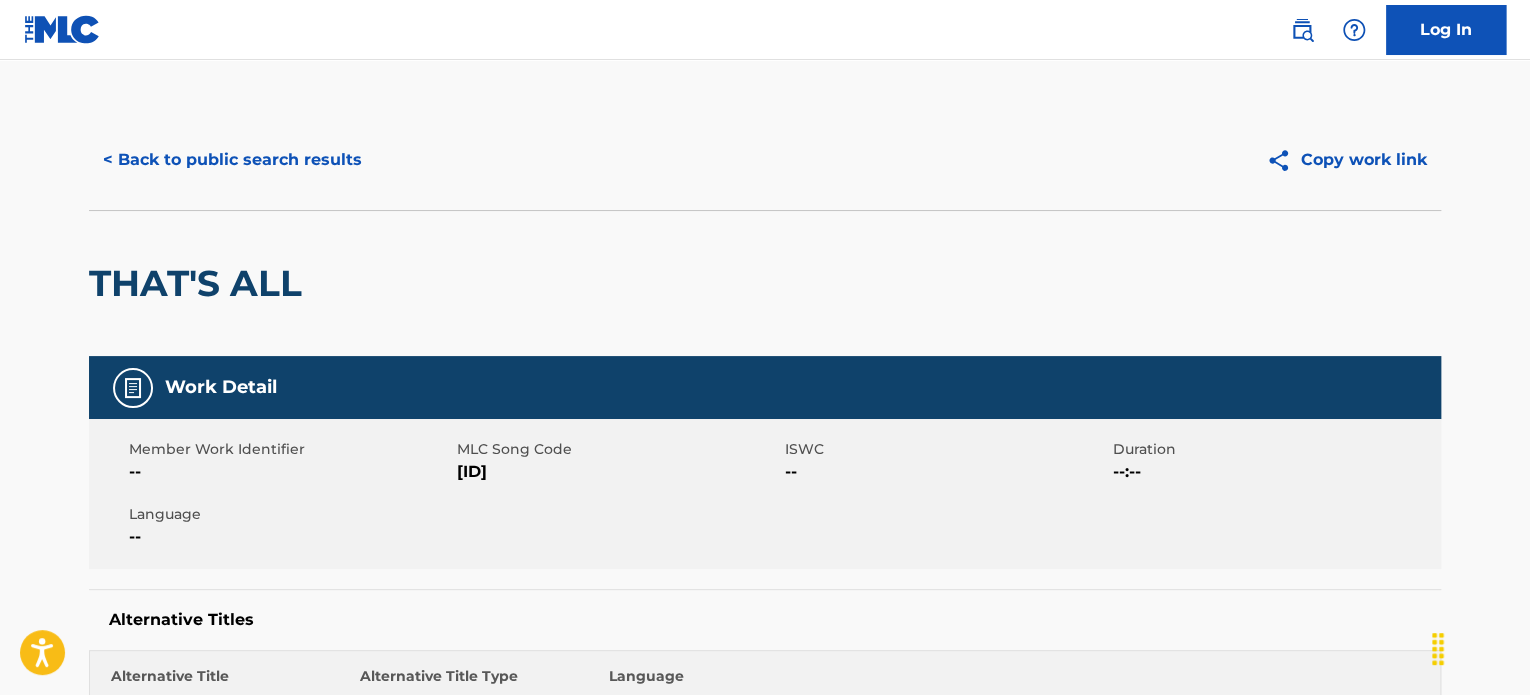 click on "< Back to public search results" at bounding box center [232, 160] 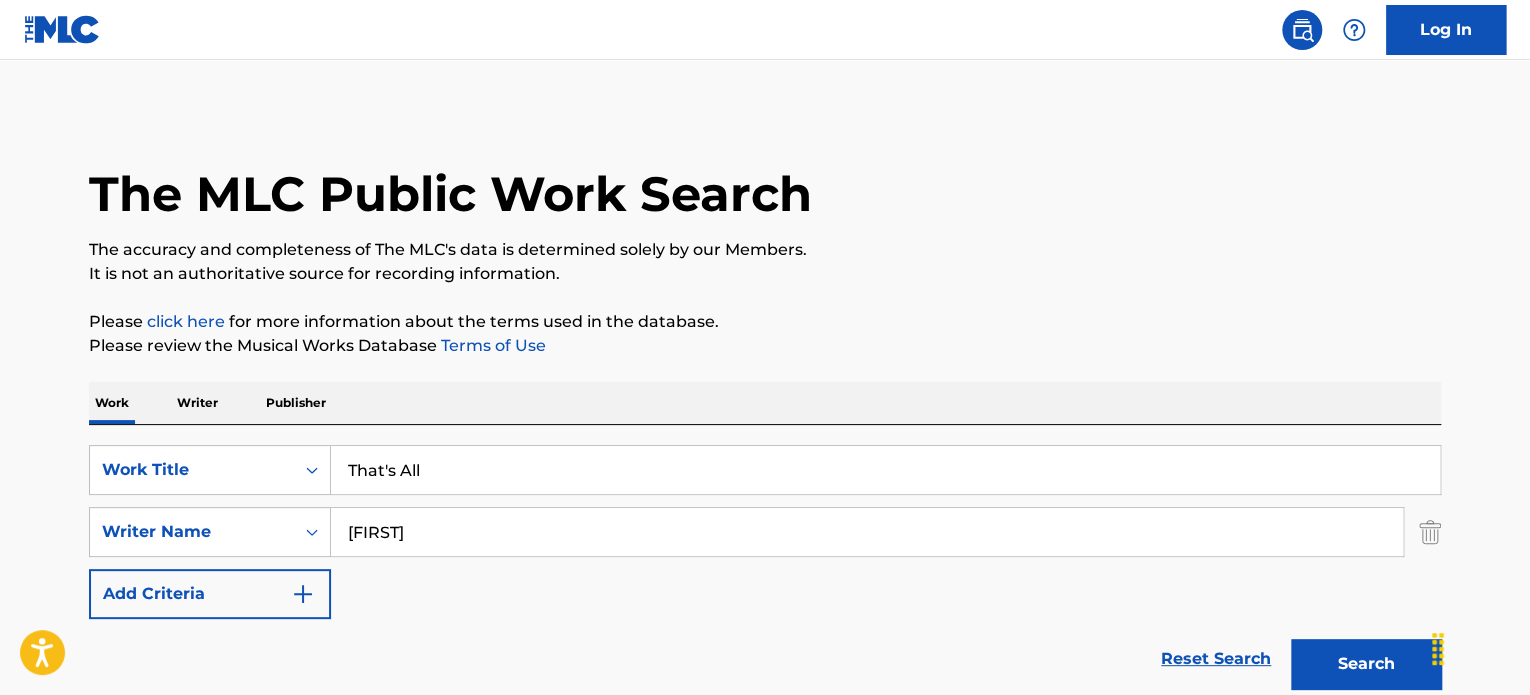 scroll, scrollTop: 437, scrollLeft: 0, axis: vertical 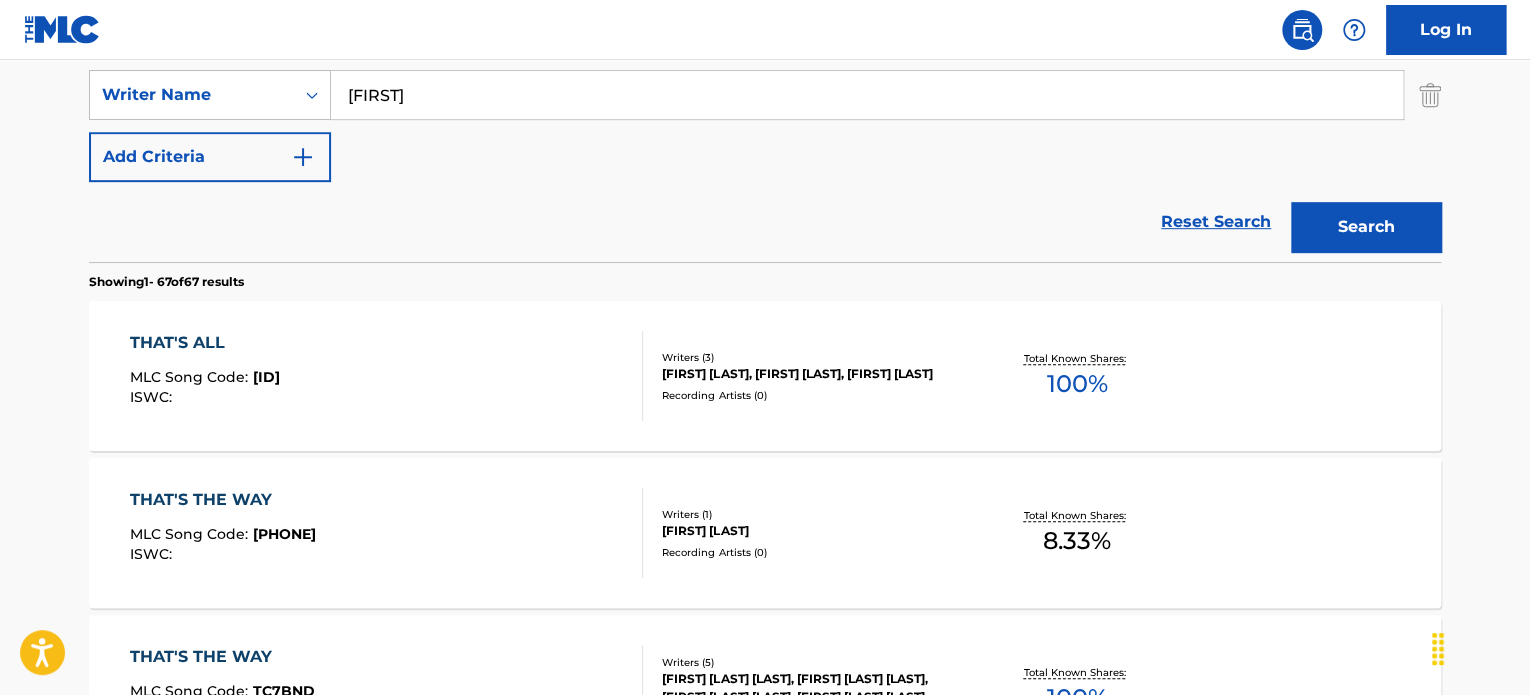 click on "[FIRST]" at bounding box center [867, 95] 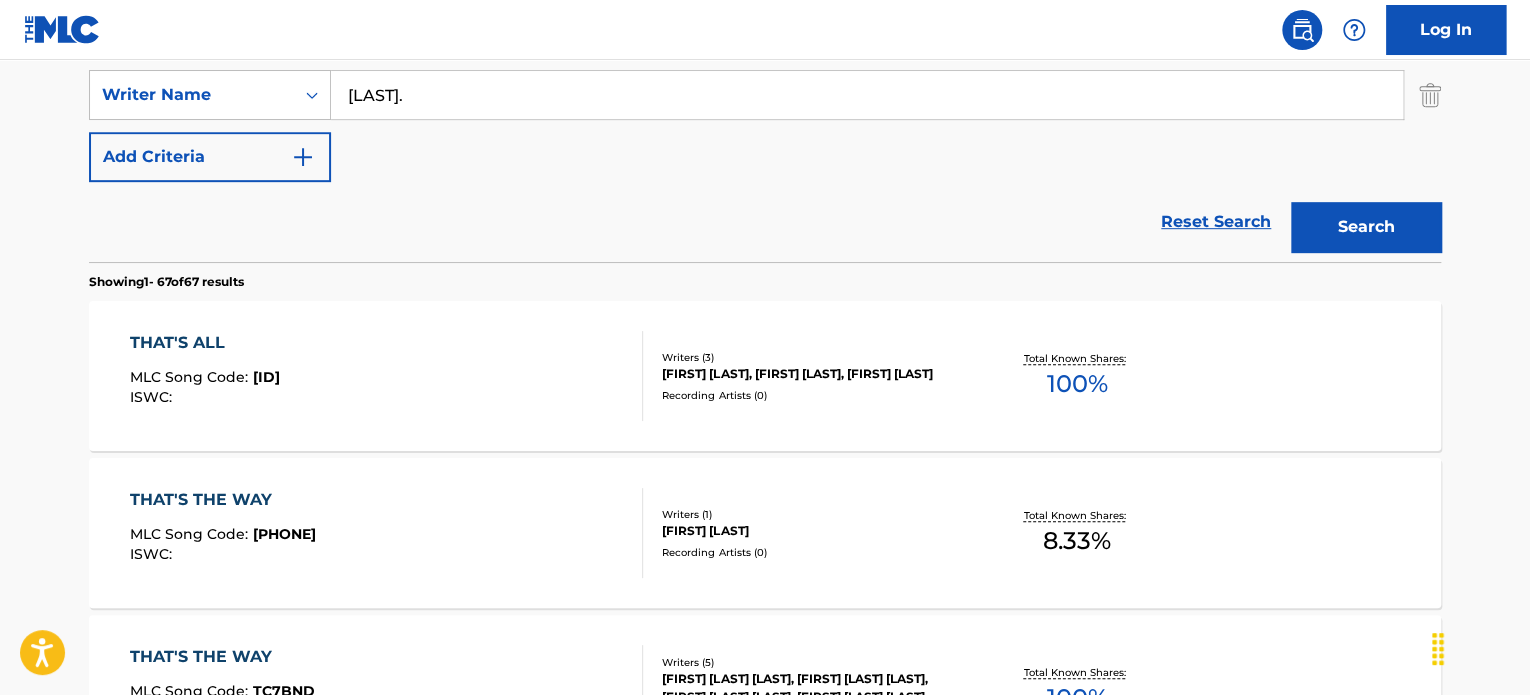 type on "[LAST]." 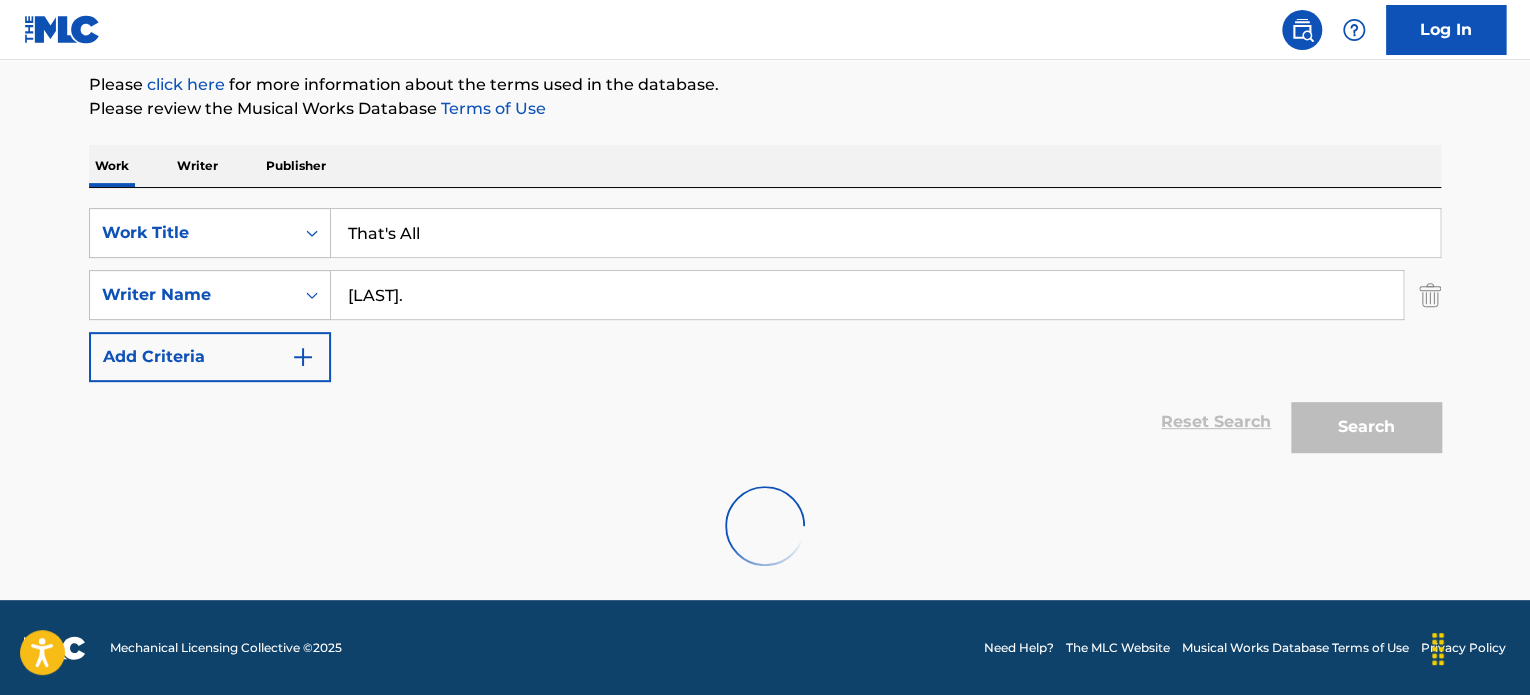click on "That's All" at bounding box center (885, 233) 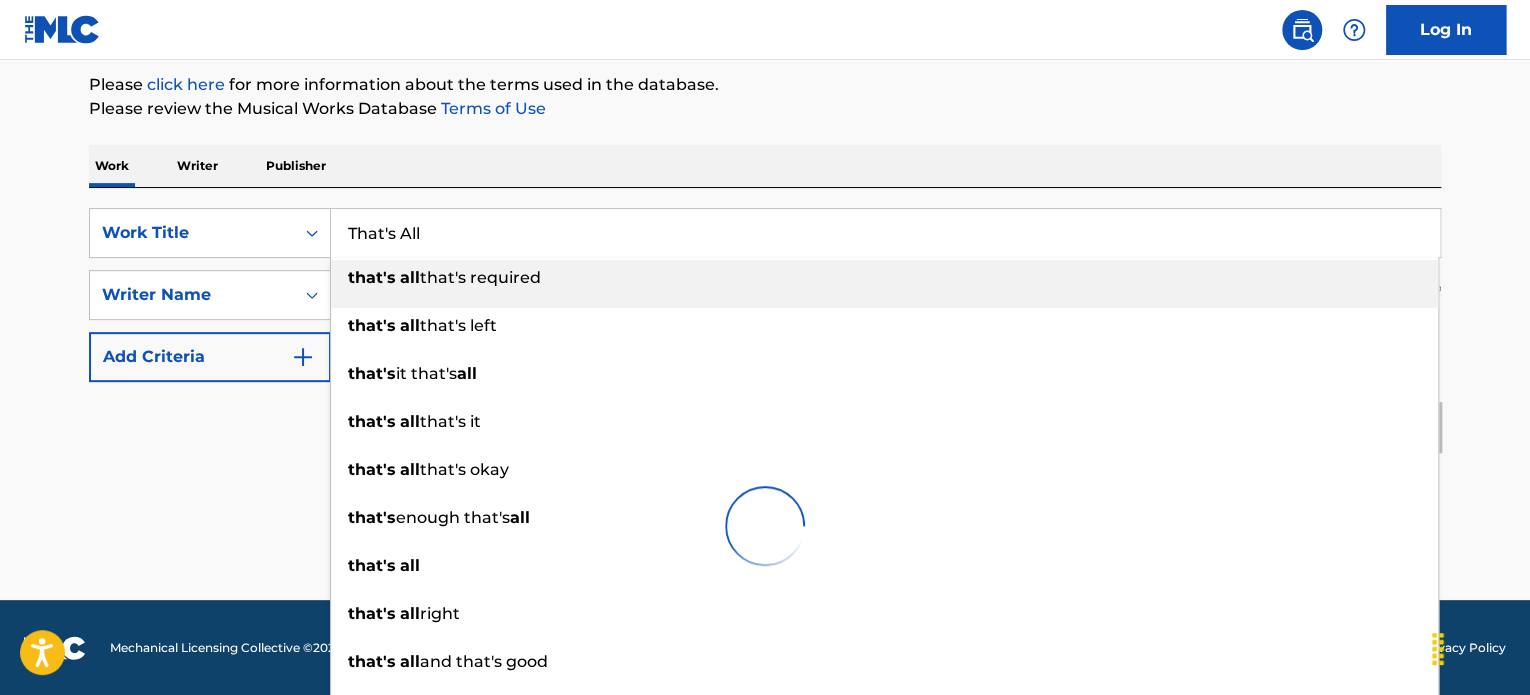click on "That's All" at bounding box center [885, 233] 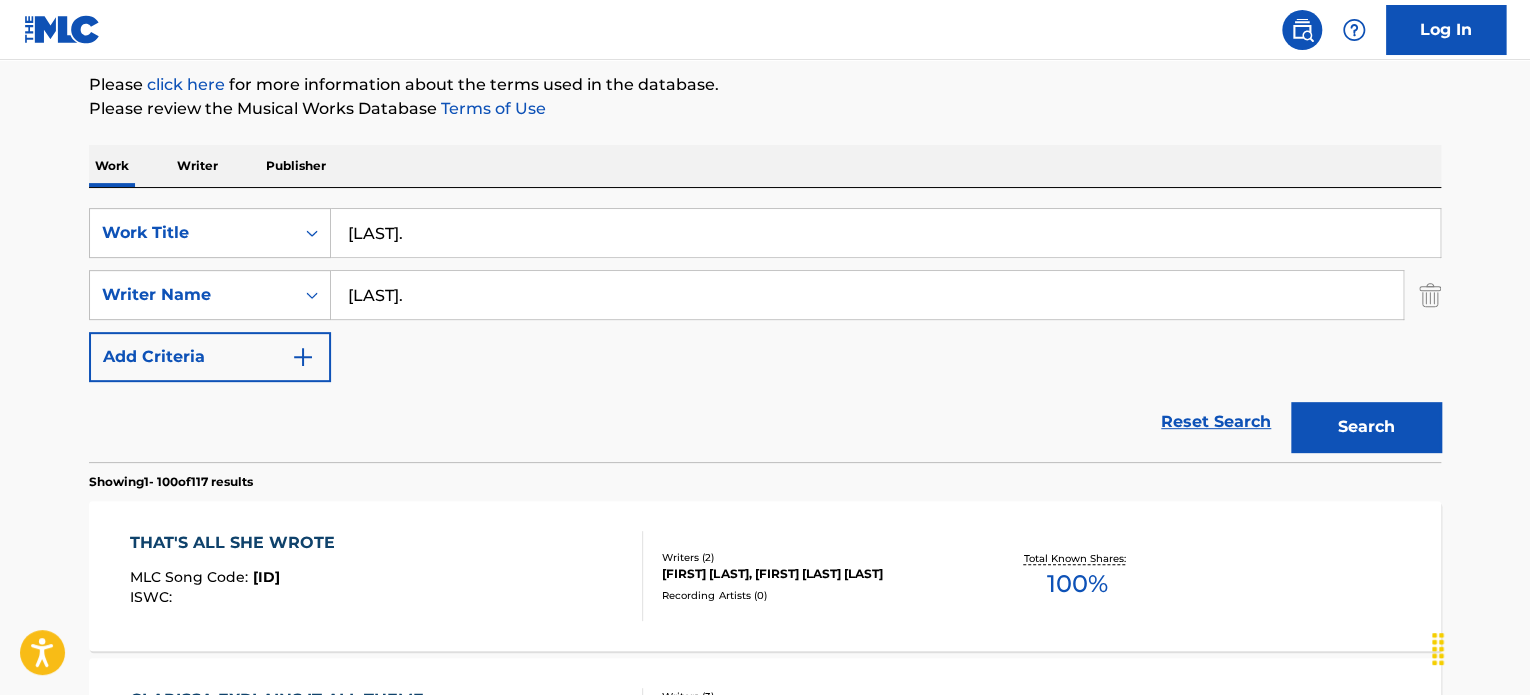 type on "[LAST]." 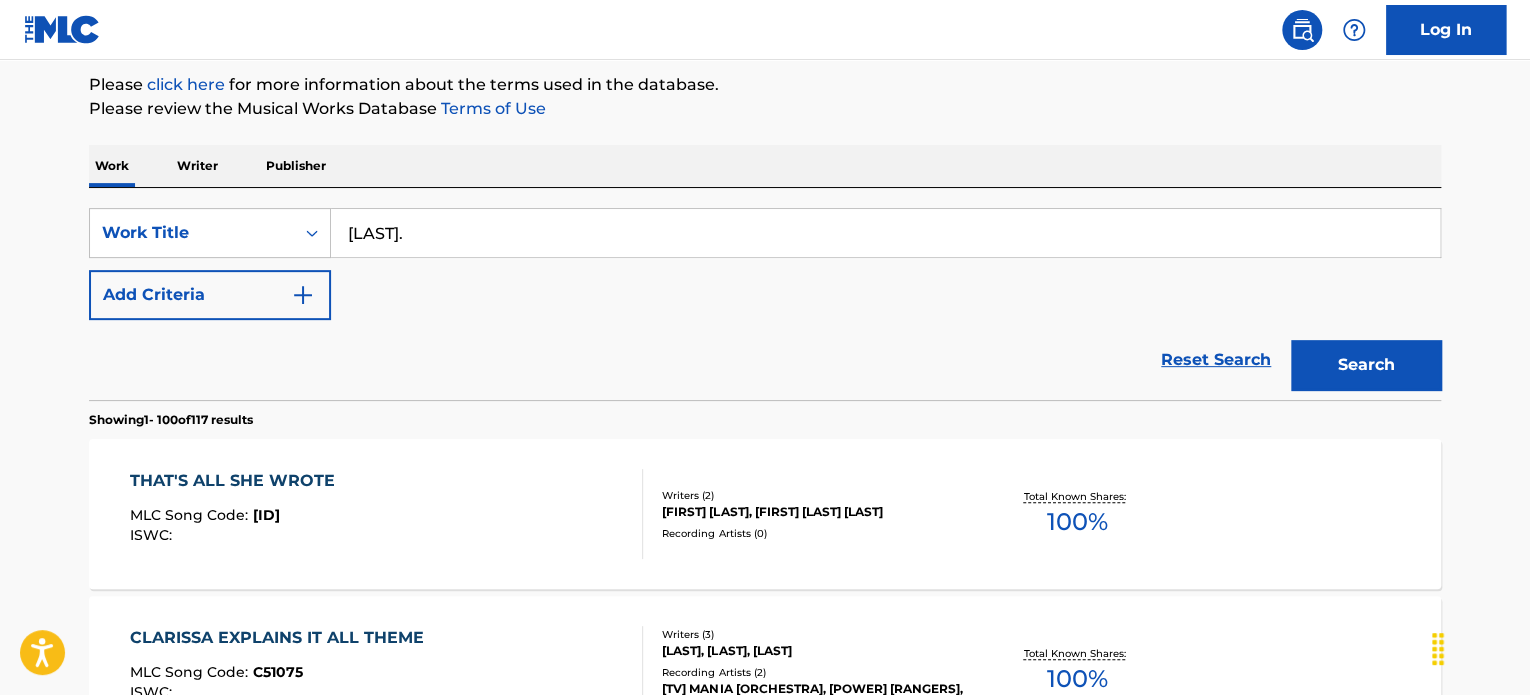 click on "Search" at bounding box center [1366, 365] 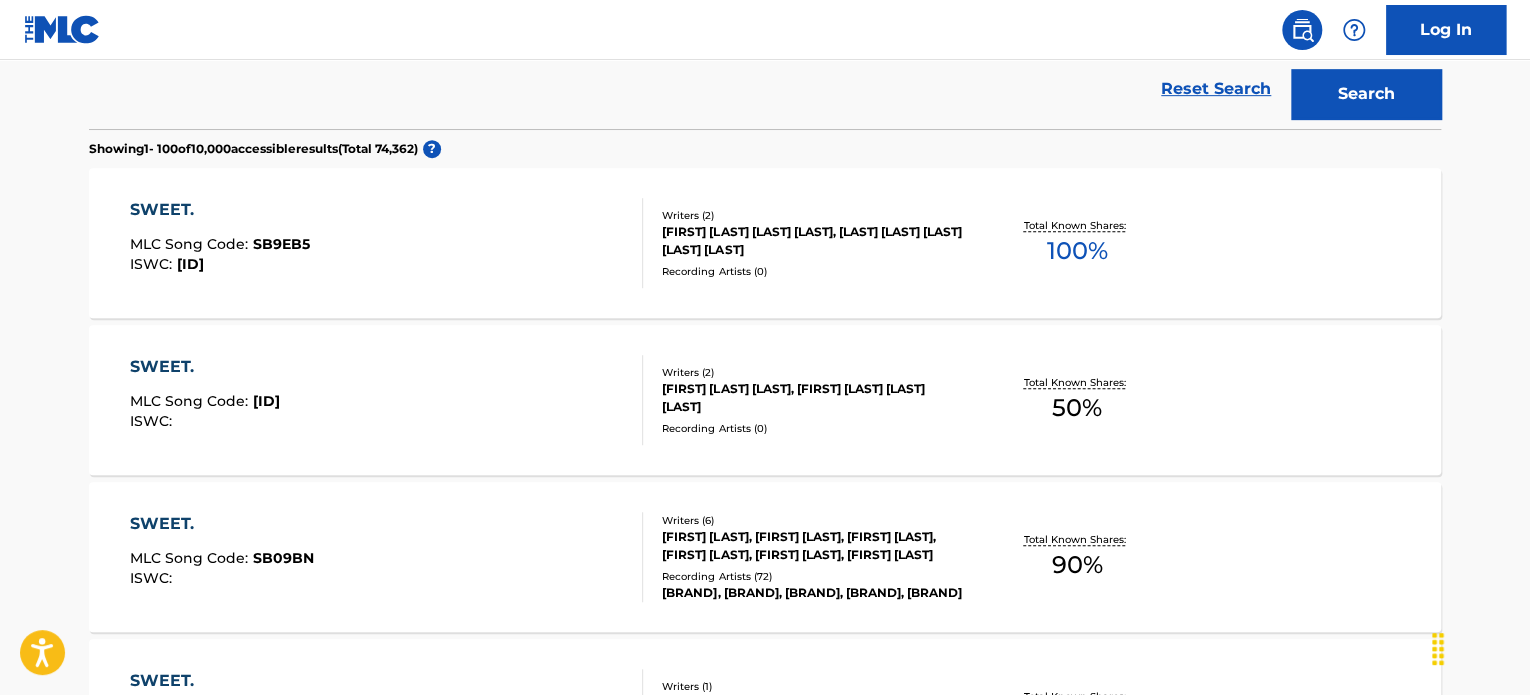 scroll, scrollTop: 537, scrollLeft: 0, axis: vertical 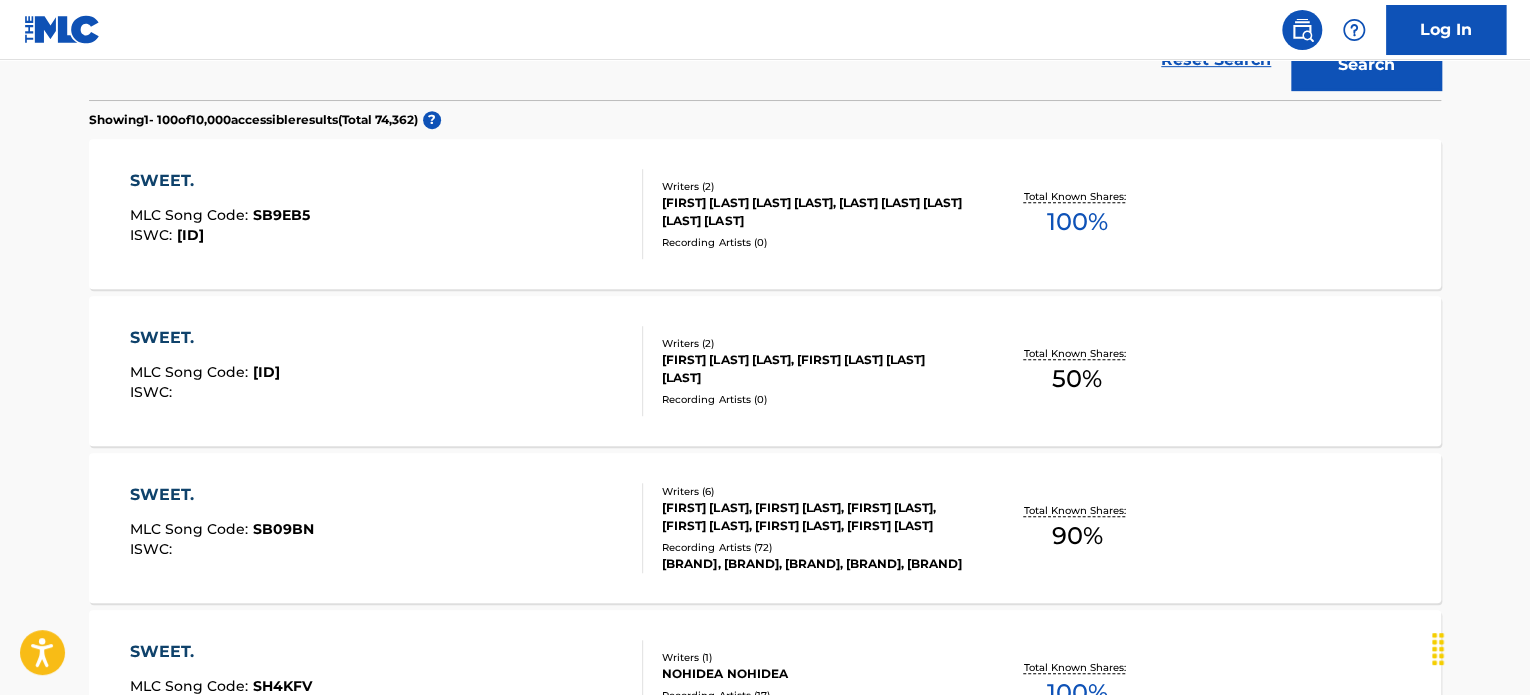 click on "[FIRST] [LAST], [FIRST] [LAST], [FIRST] [LAST], [FIRST] [LAST], [FIRST] [LAST], [FIRST] [LAST]" at bounding box center [813, 517] 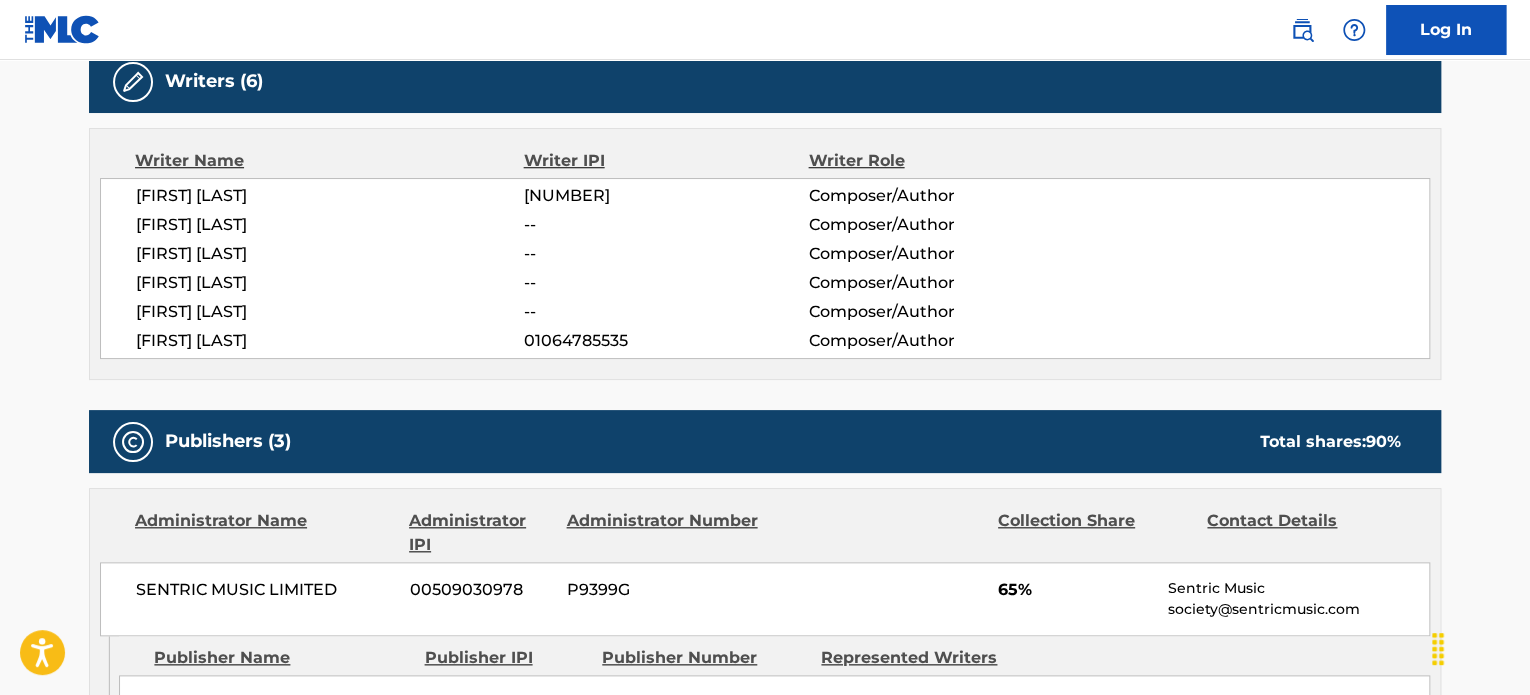 scroll, scrollTop: 500, scrollLeft: 0, axis: vertical 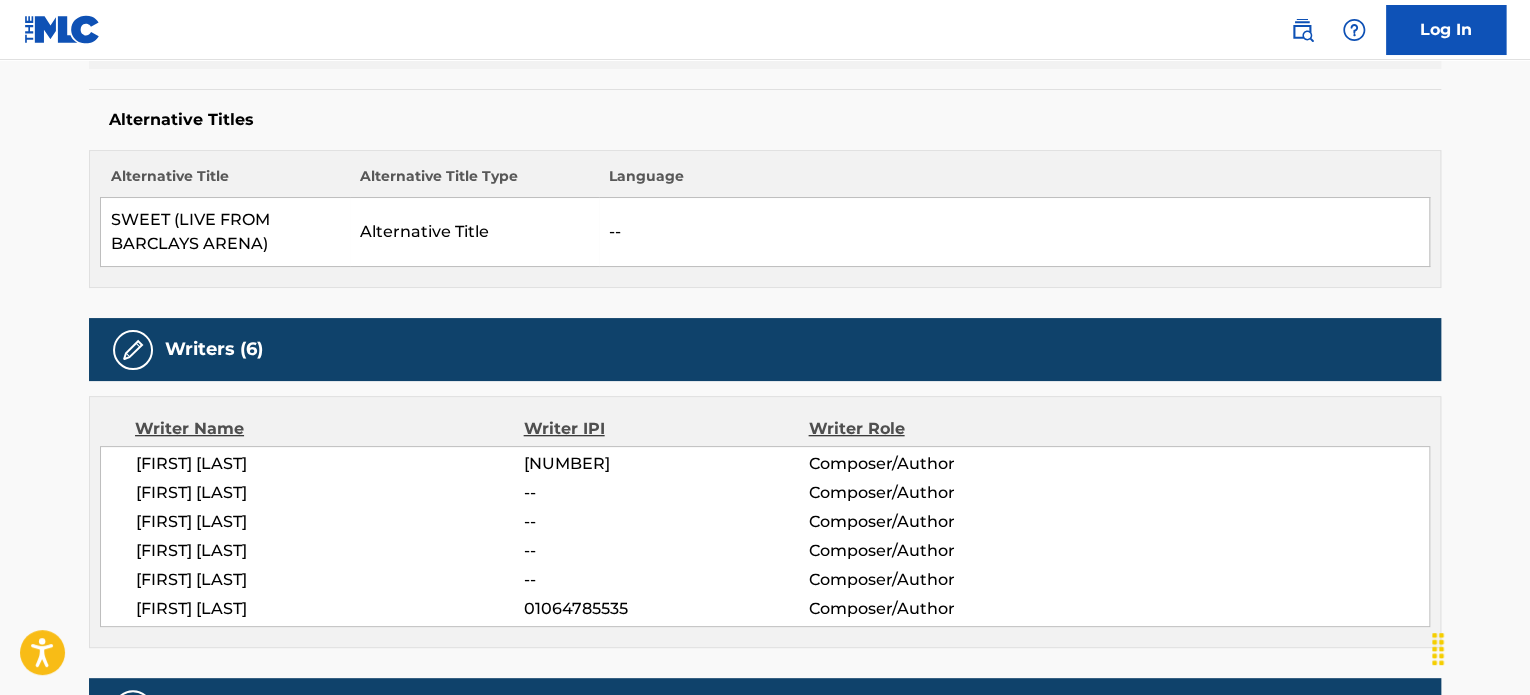 click on "[FIRST] [LAST]" at bounding box center (330, 464) 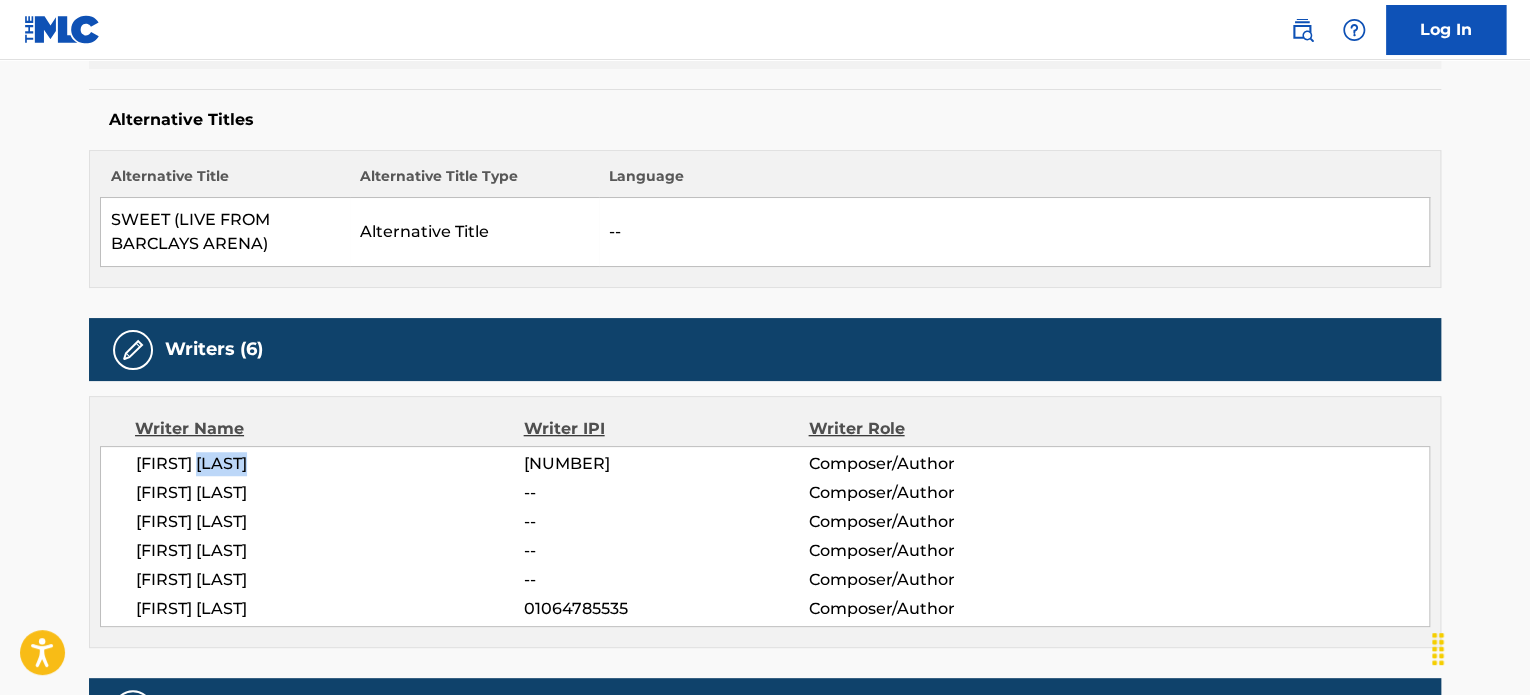 click on "[FIRST] [LAST]" at bounding box center [330, 464] 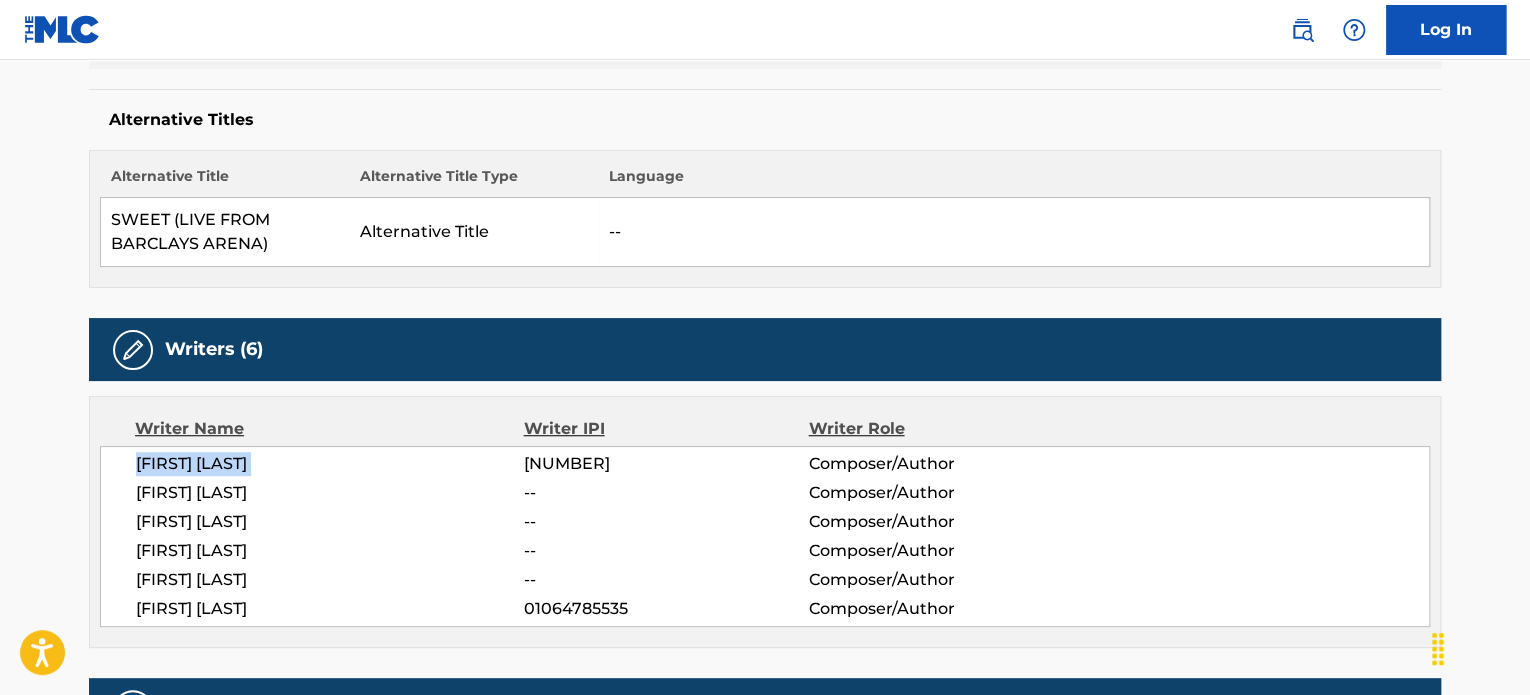 click on "[FIRST] [LAST]" at bounding box center [330, 464] 